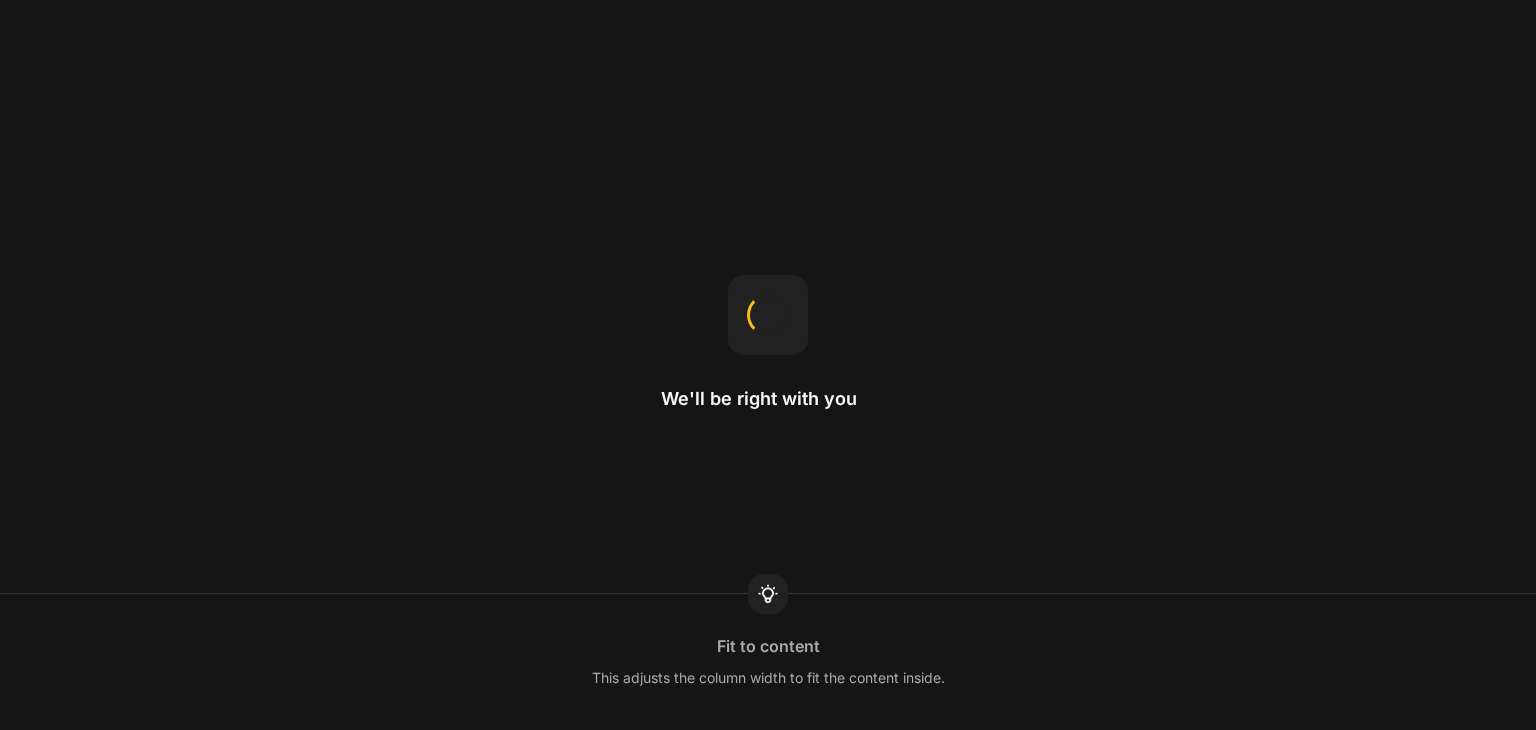 scroll, scrollTop: 0, scrollLeft: 0, axis: both 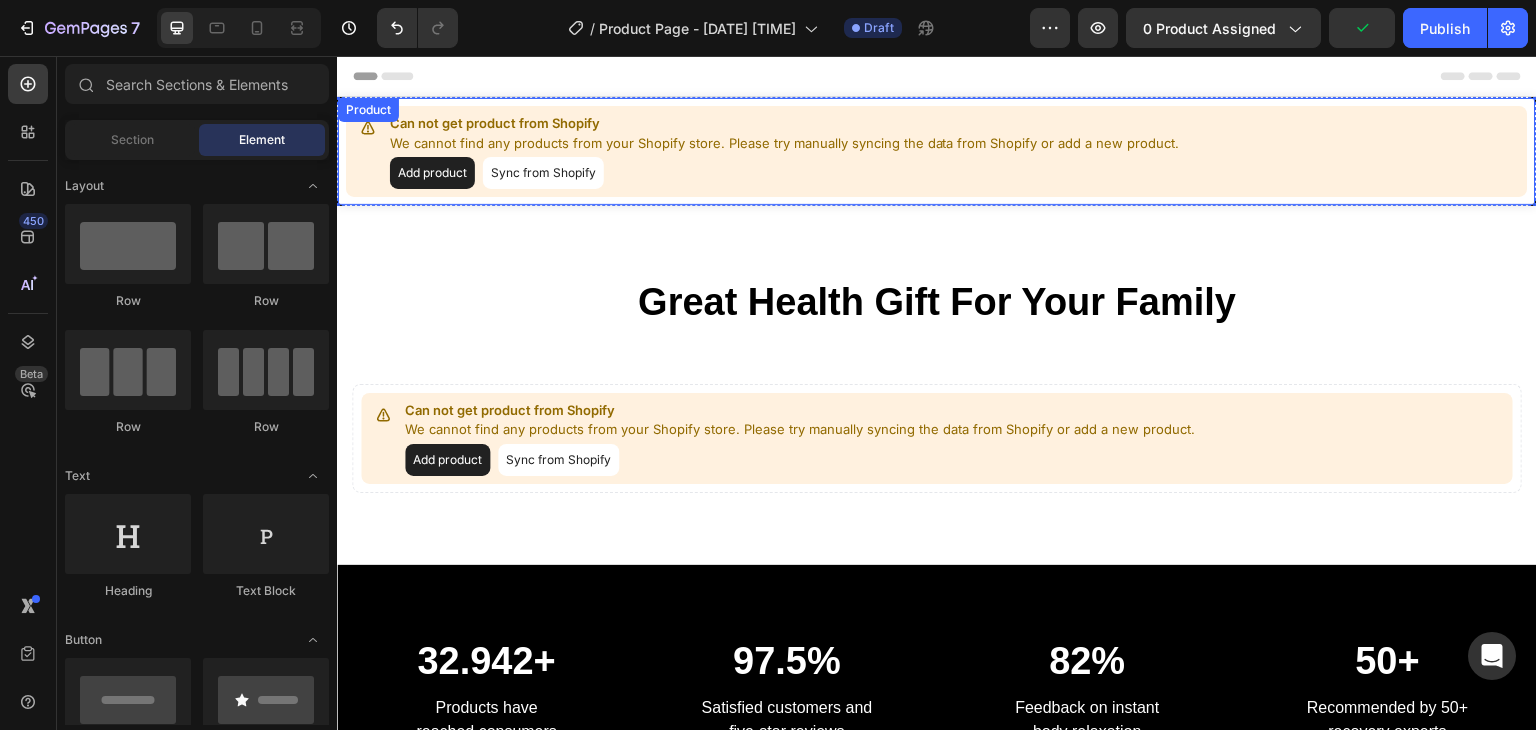 click on "Add product" at bounding box center [432, 173] 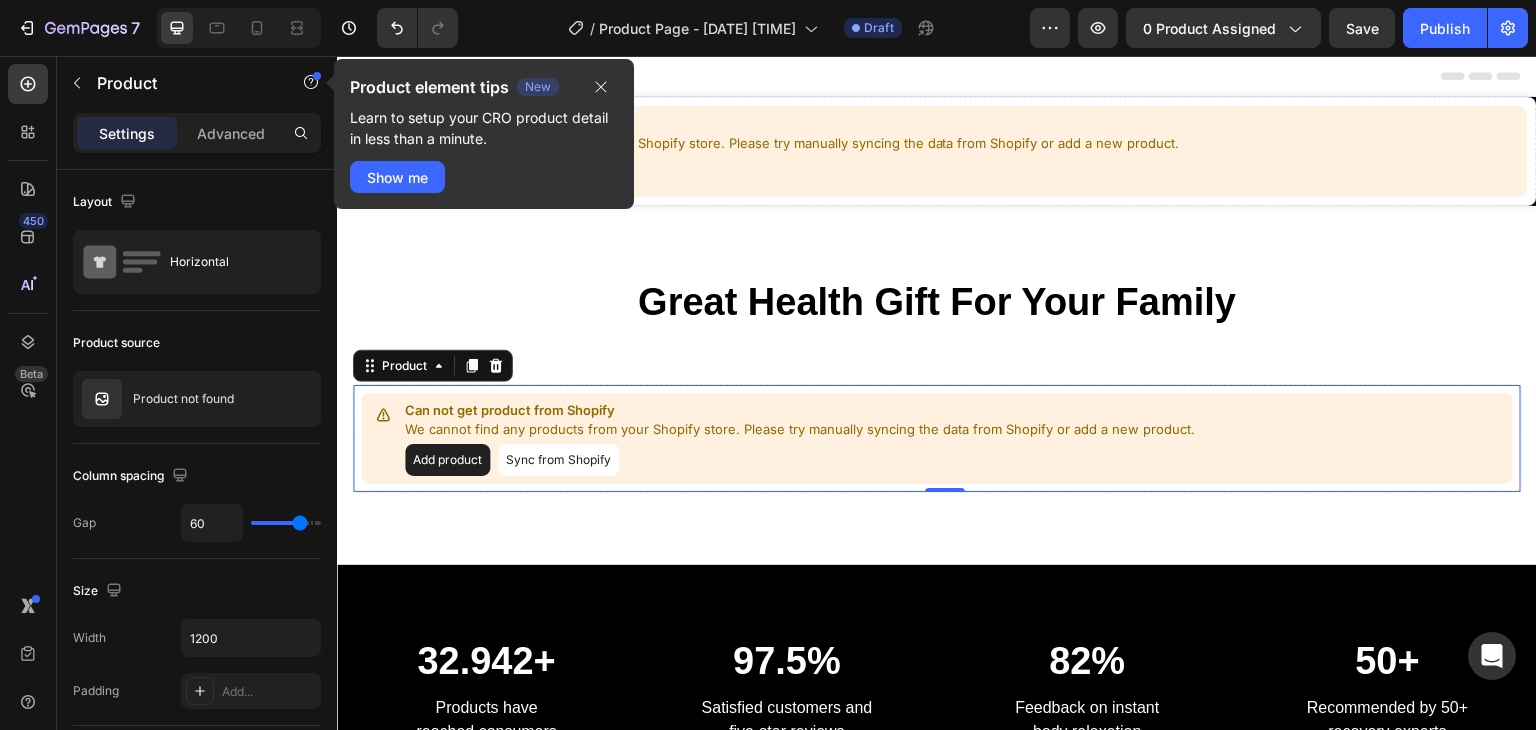 click on "Sync from Shopify" at bounding box center [558, 460] 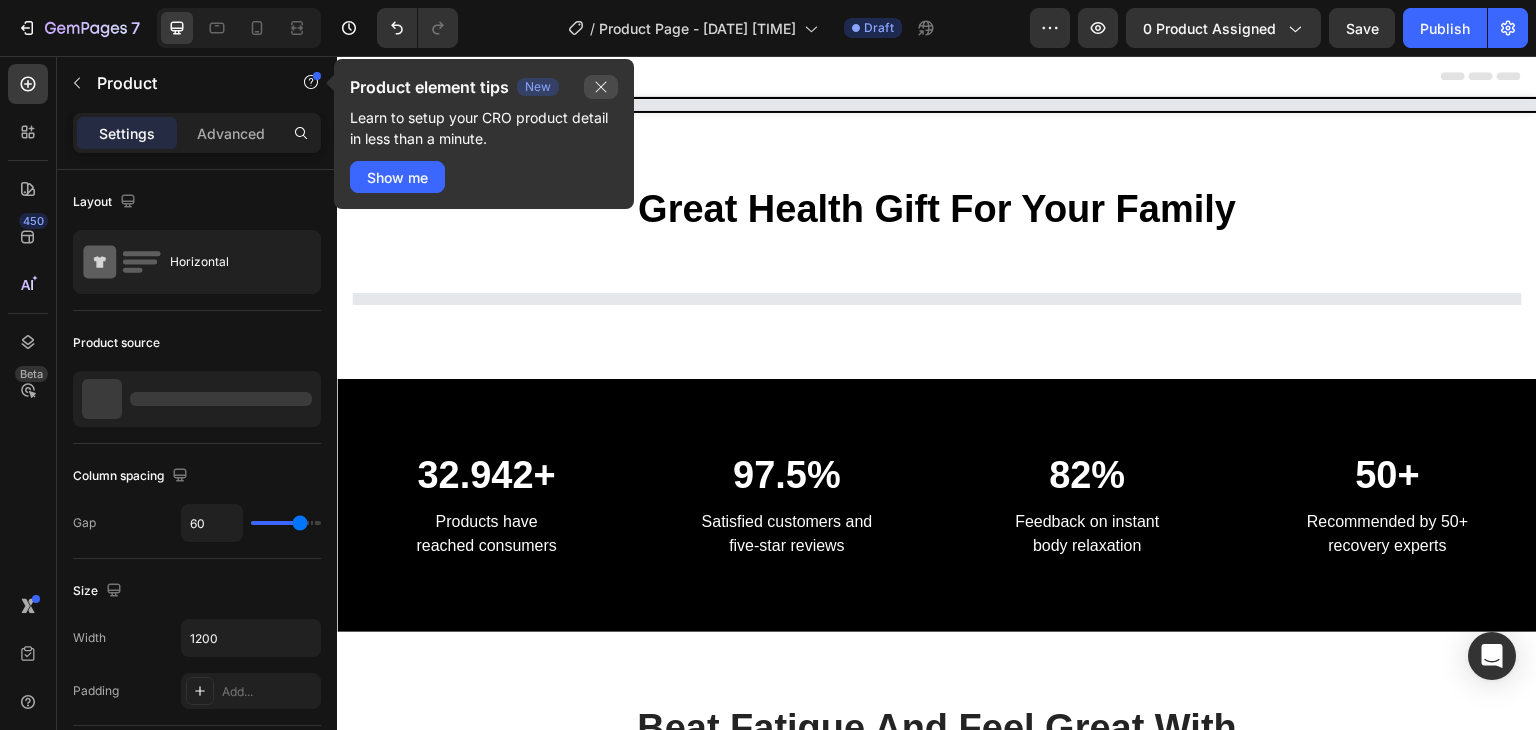 click at bounding box center [601, 87] 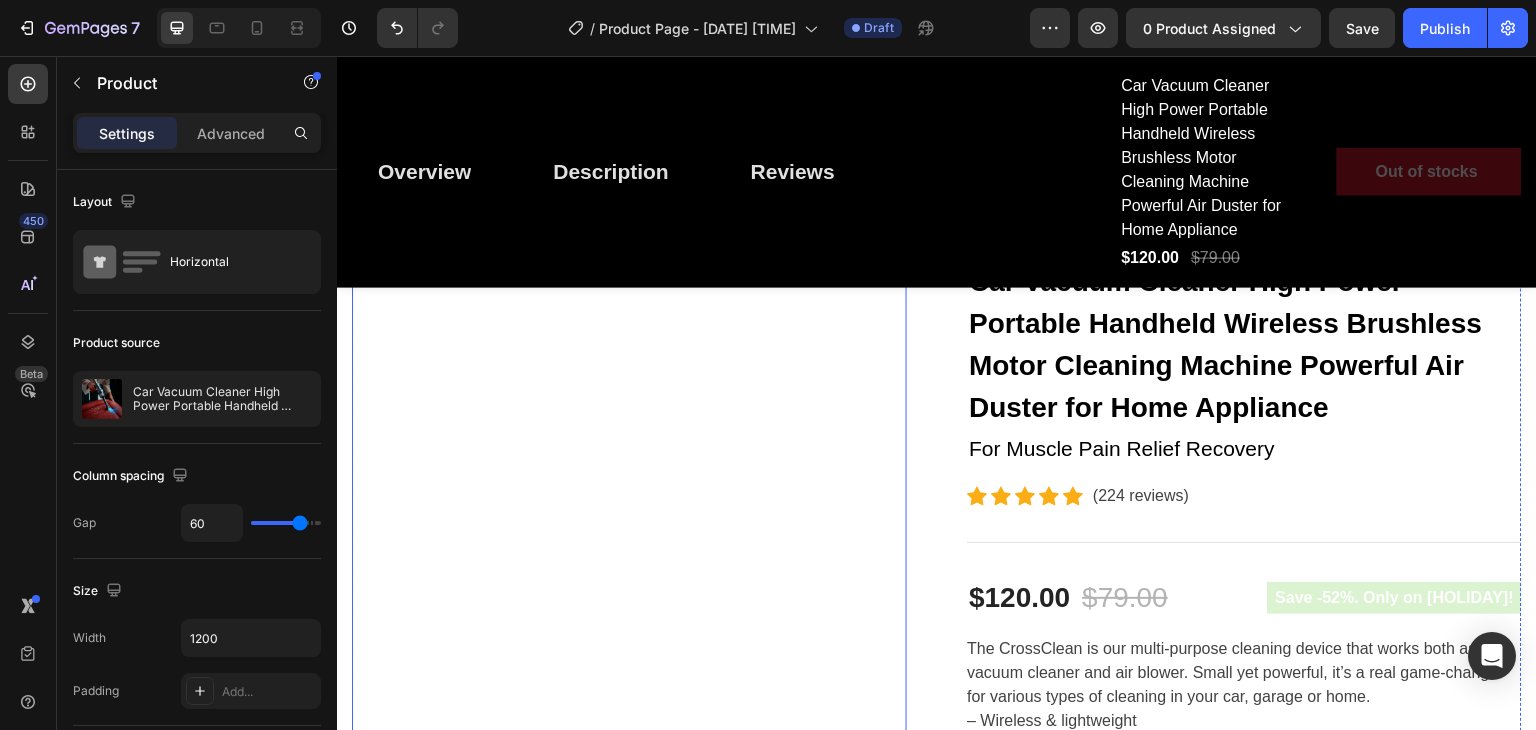 scroll, scrollTop: 133, scrollLeft: 0, axis: vertical 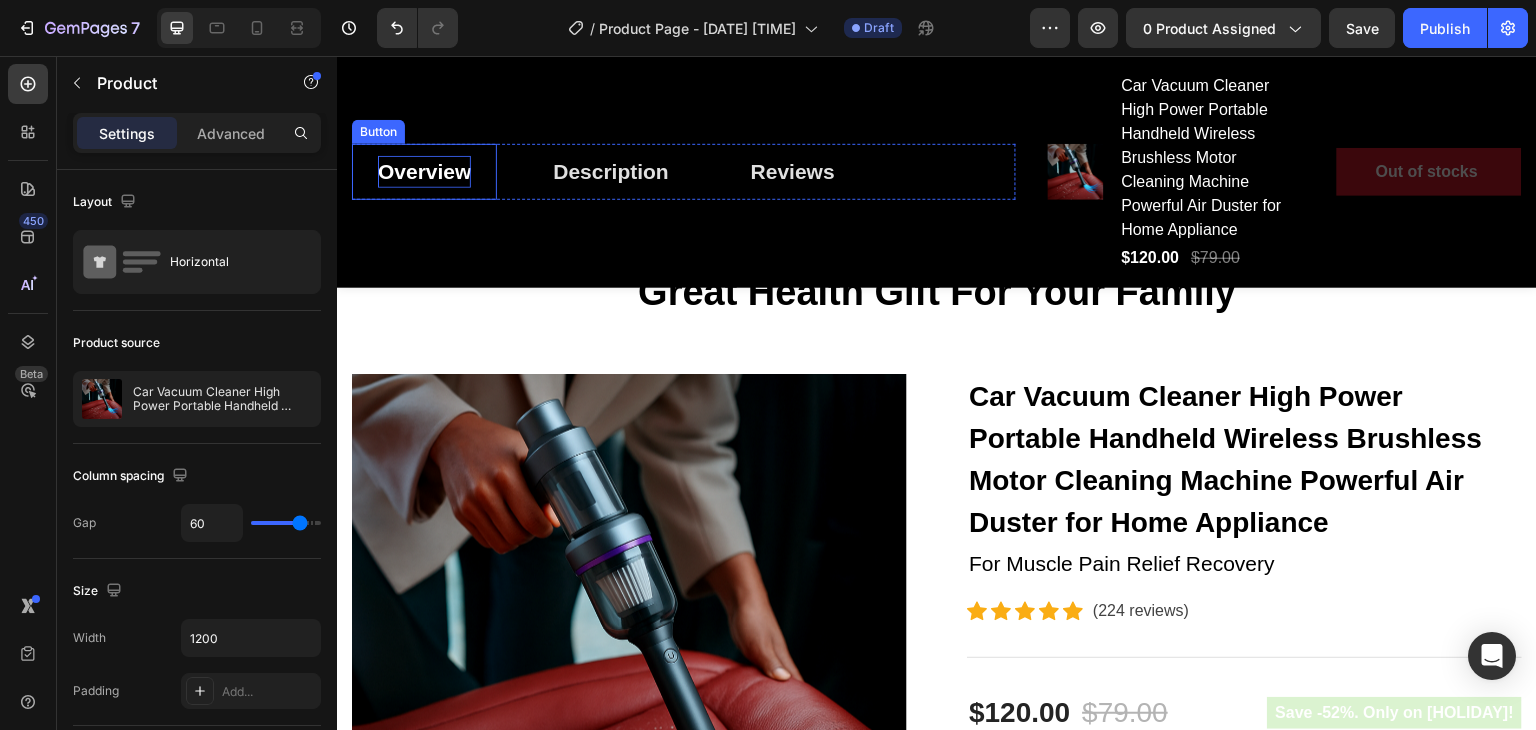 click on "Overview" at bounding box center (424, 172) 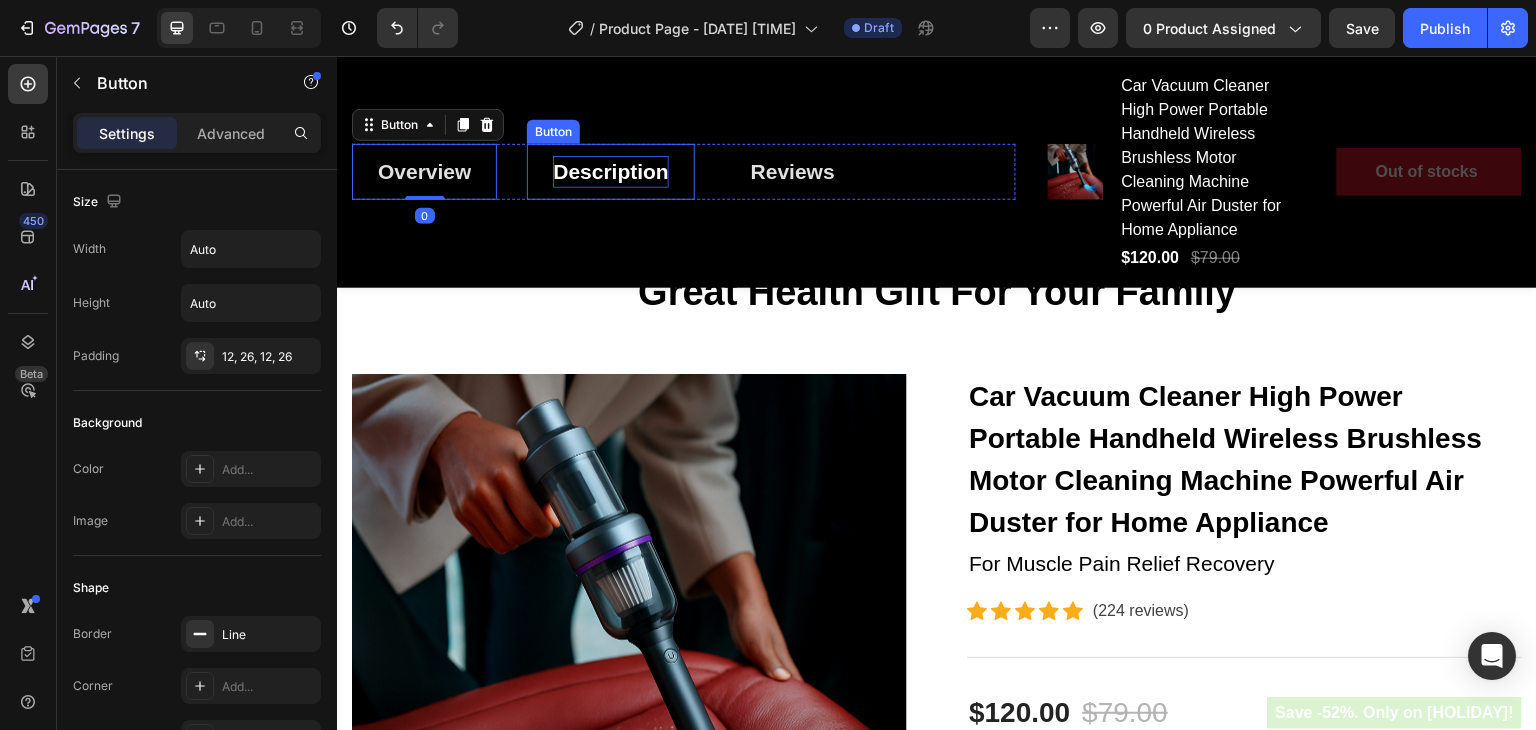 click on "Description" at bounding box center (611, 172) 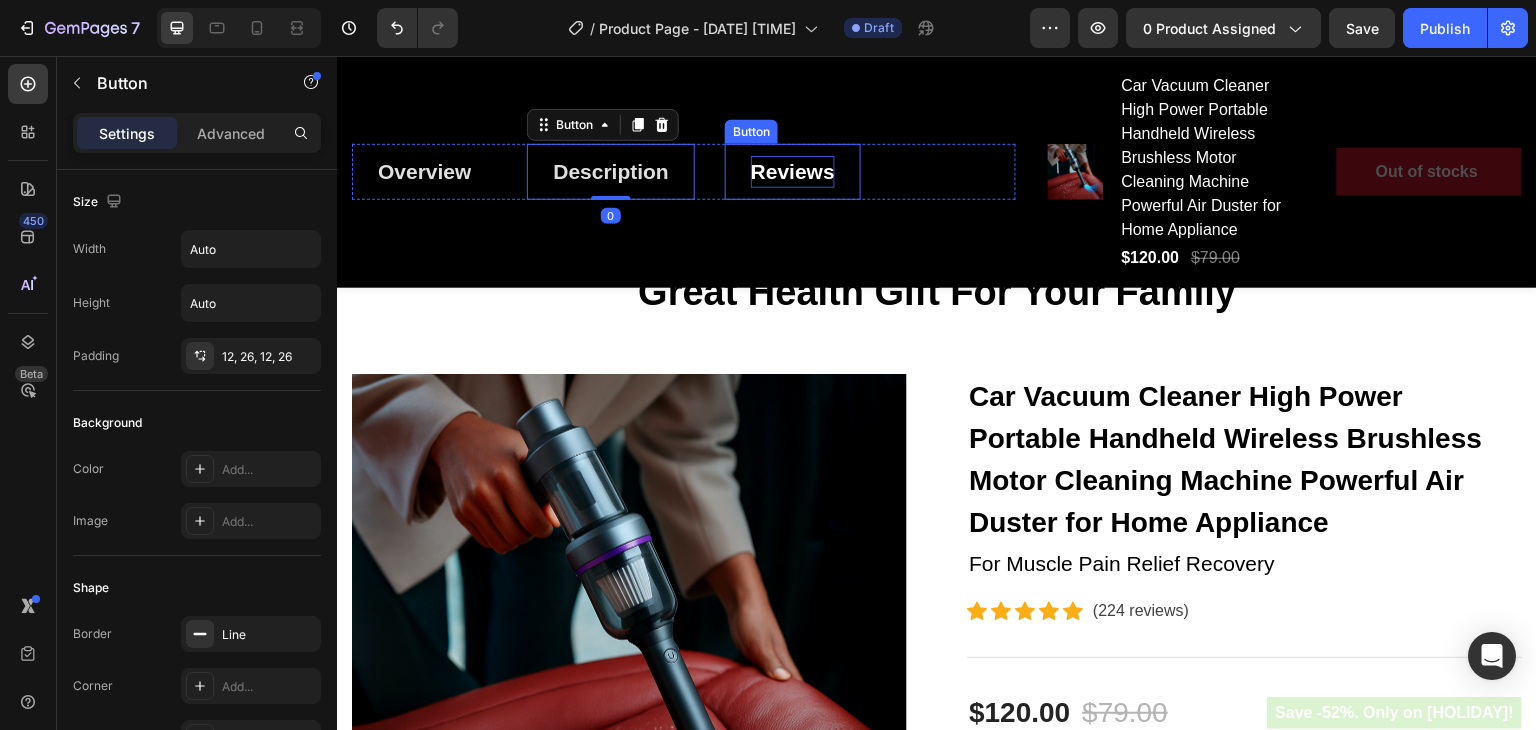 click on "Reviews" at bounding box center [793, 172] 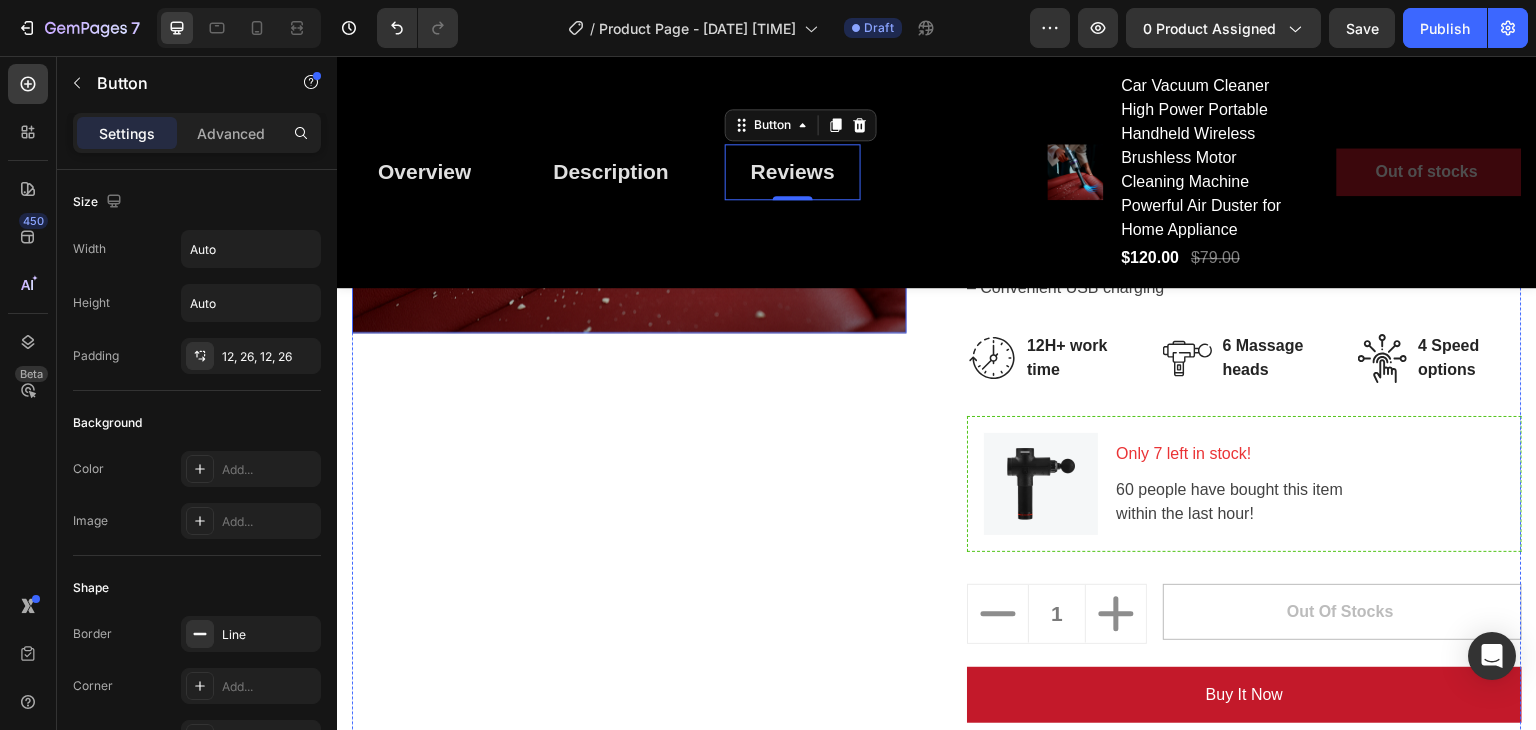 scroll, scrollTop: 733, scrollLeft: 0, axis: vertical 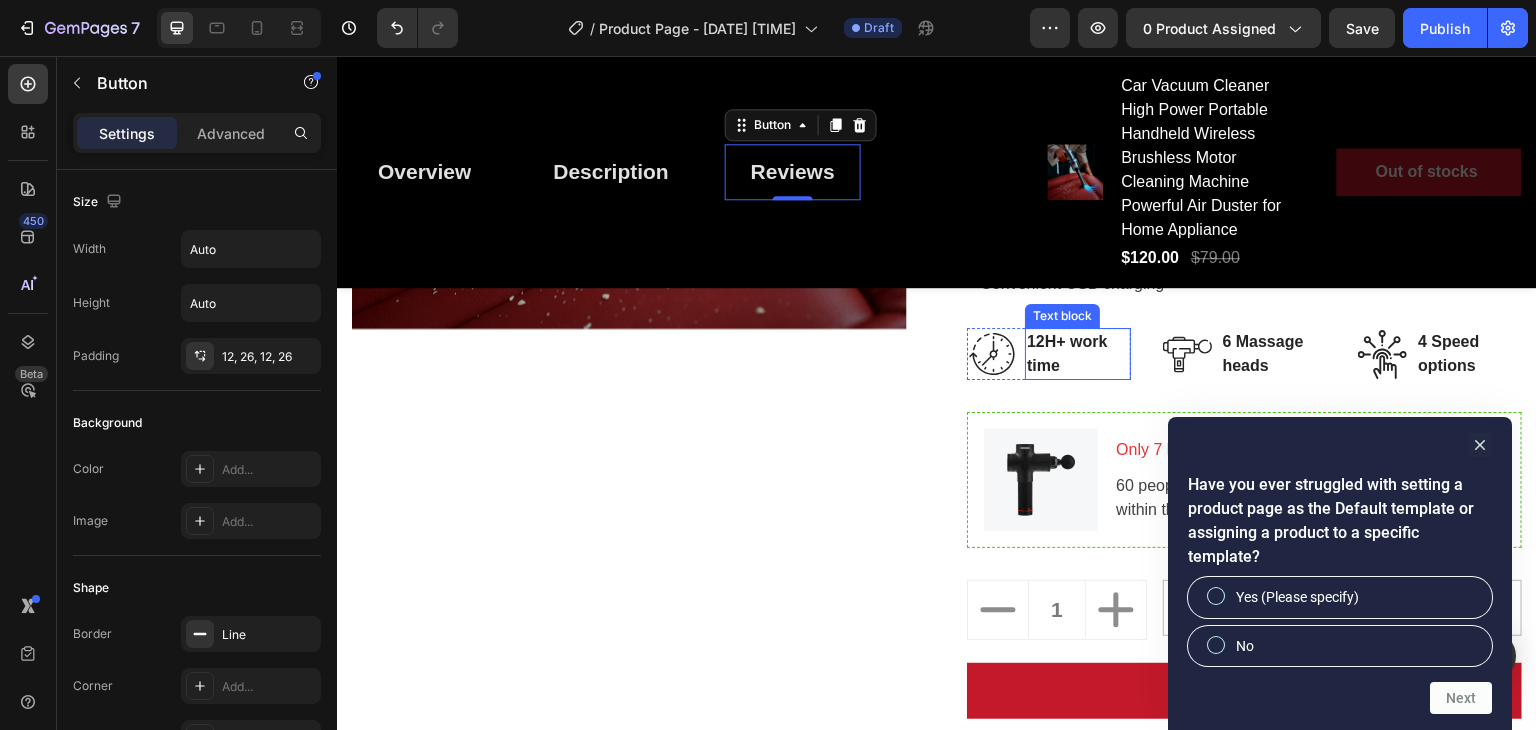 click on "12H+ work time" at bounding box center [1078, 354] 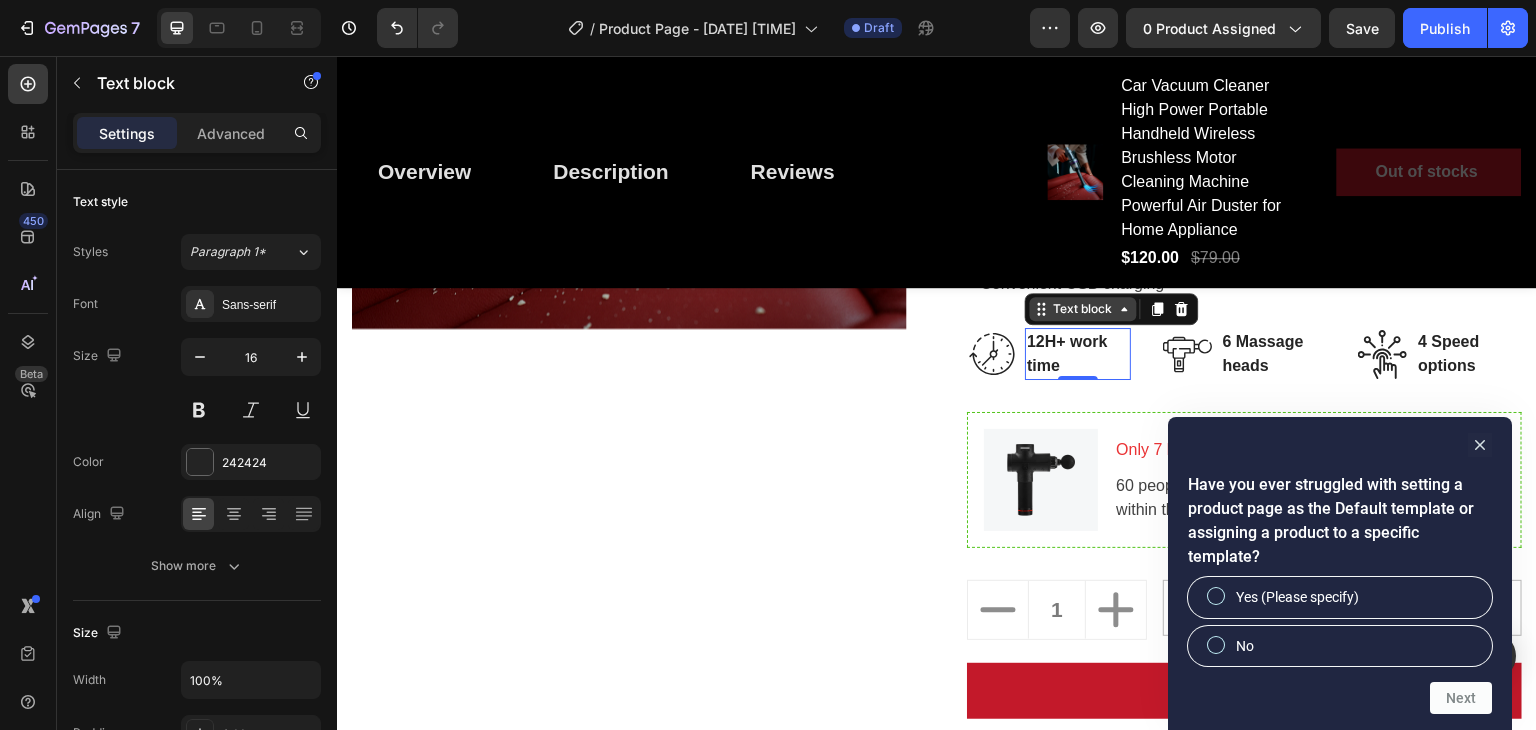 click 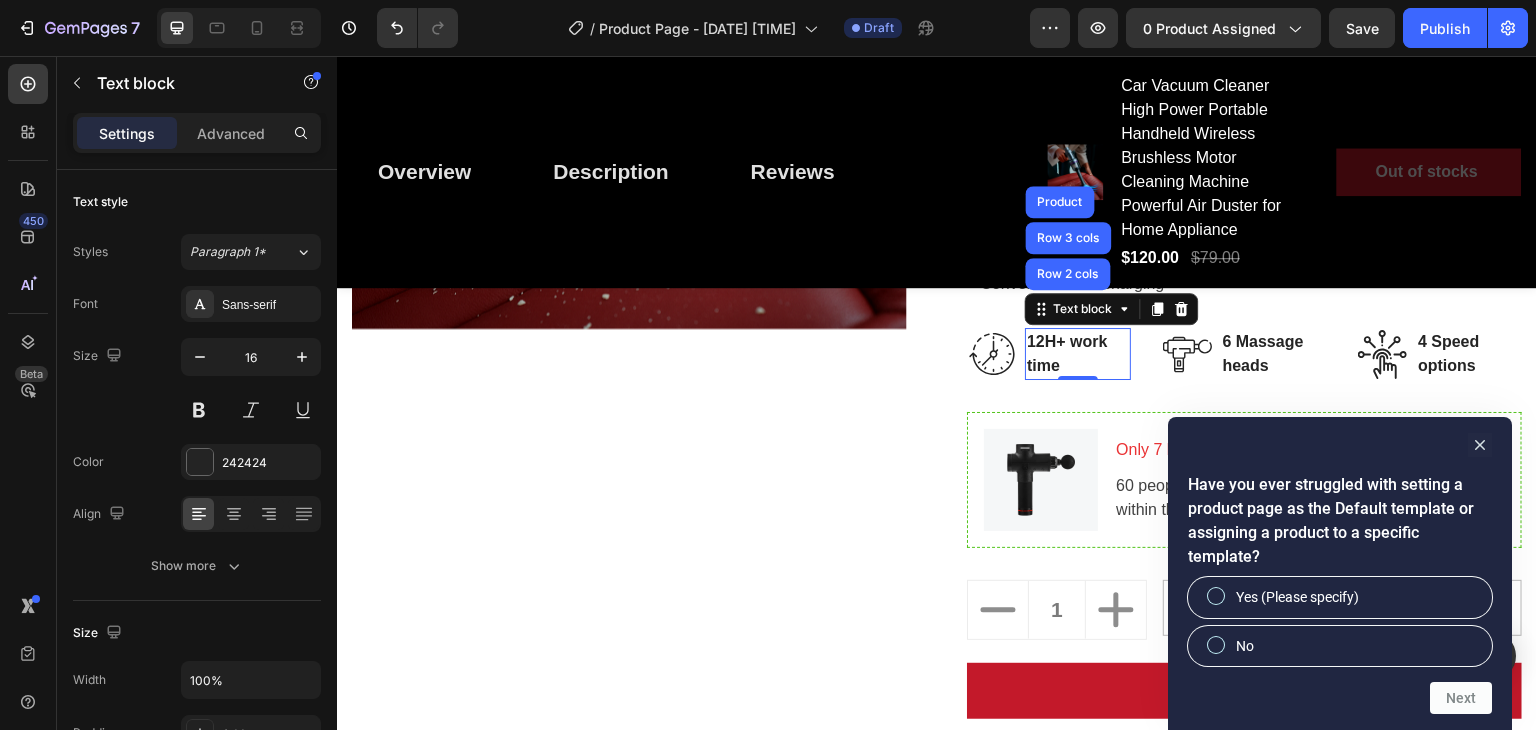 click on "12H+ work time" at bounding box center (1078, 354) 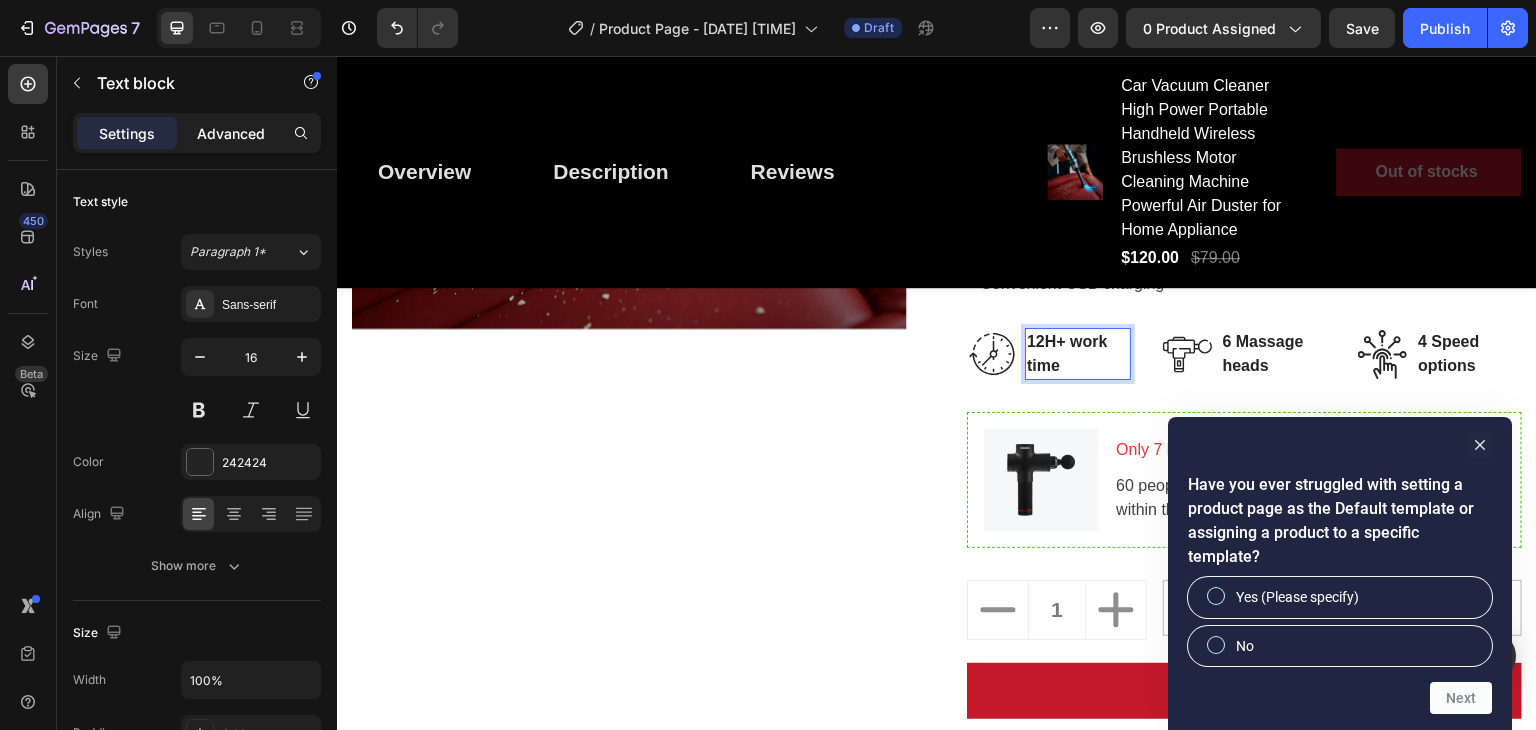 click on "Advanced" at bounding box center [231, 133] 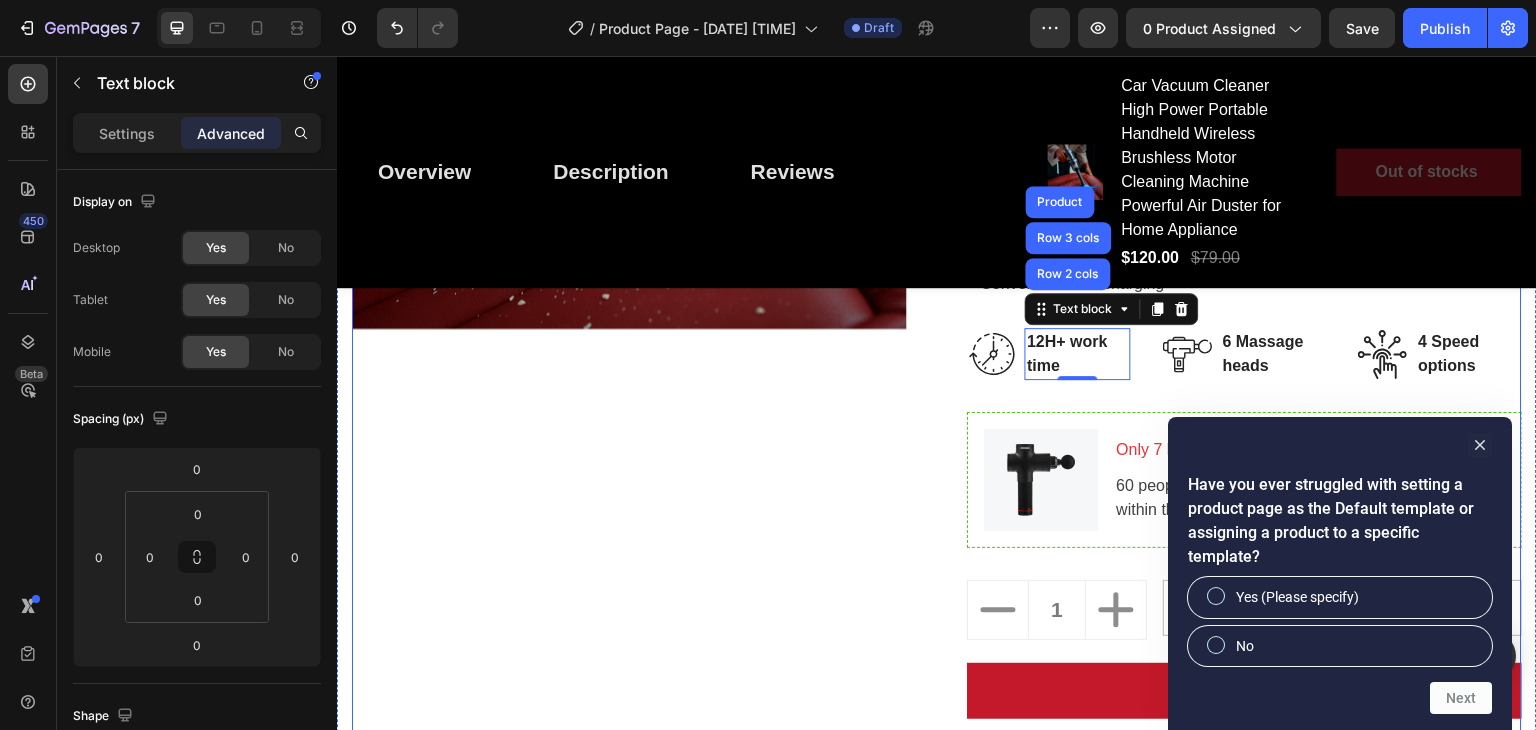 click on "Product Images" at bounding box center [629, 375] 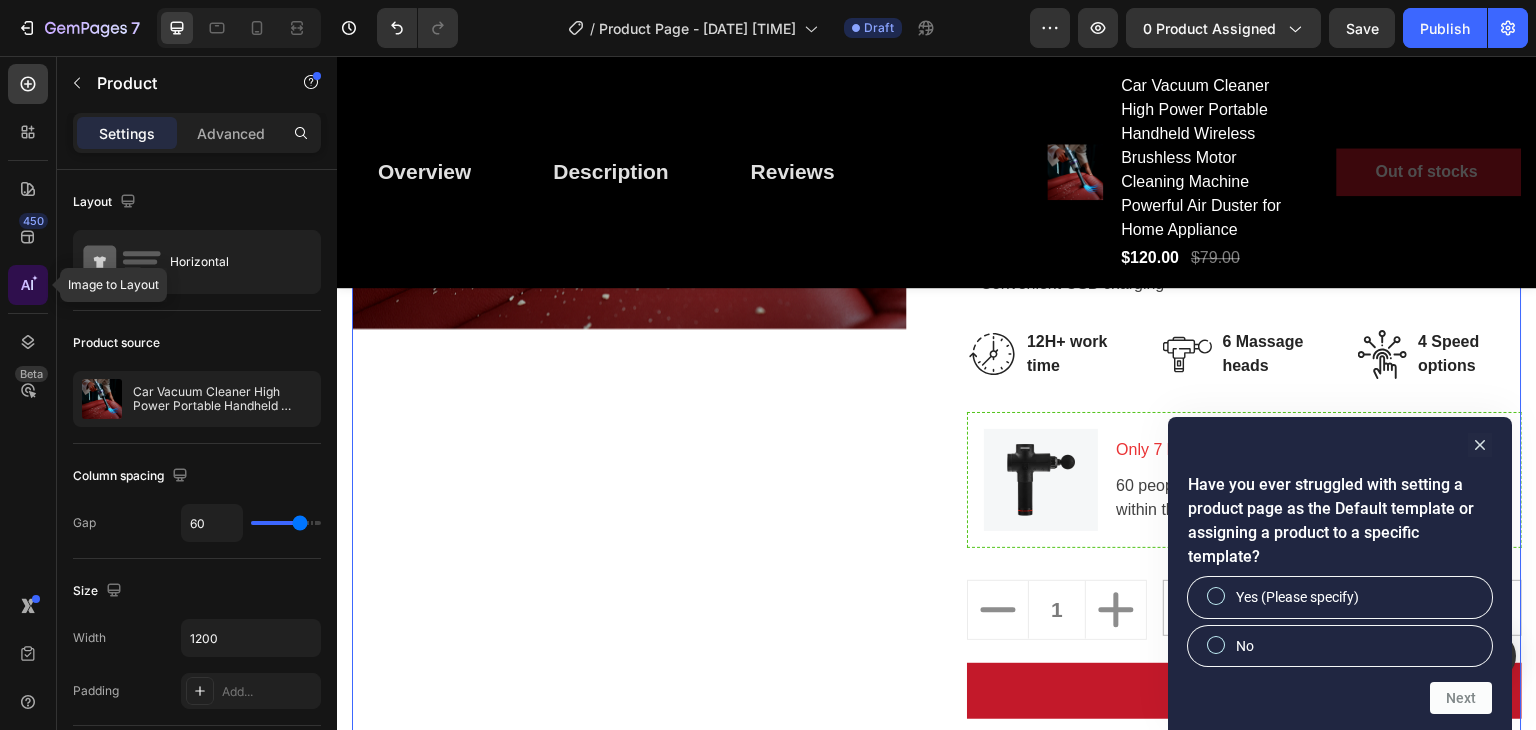click 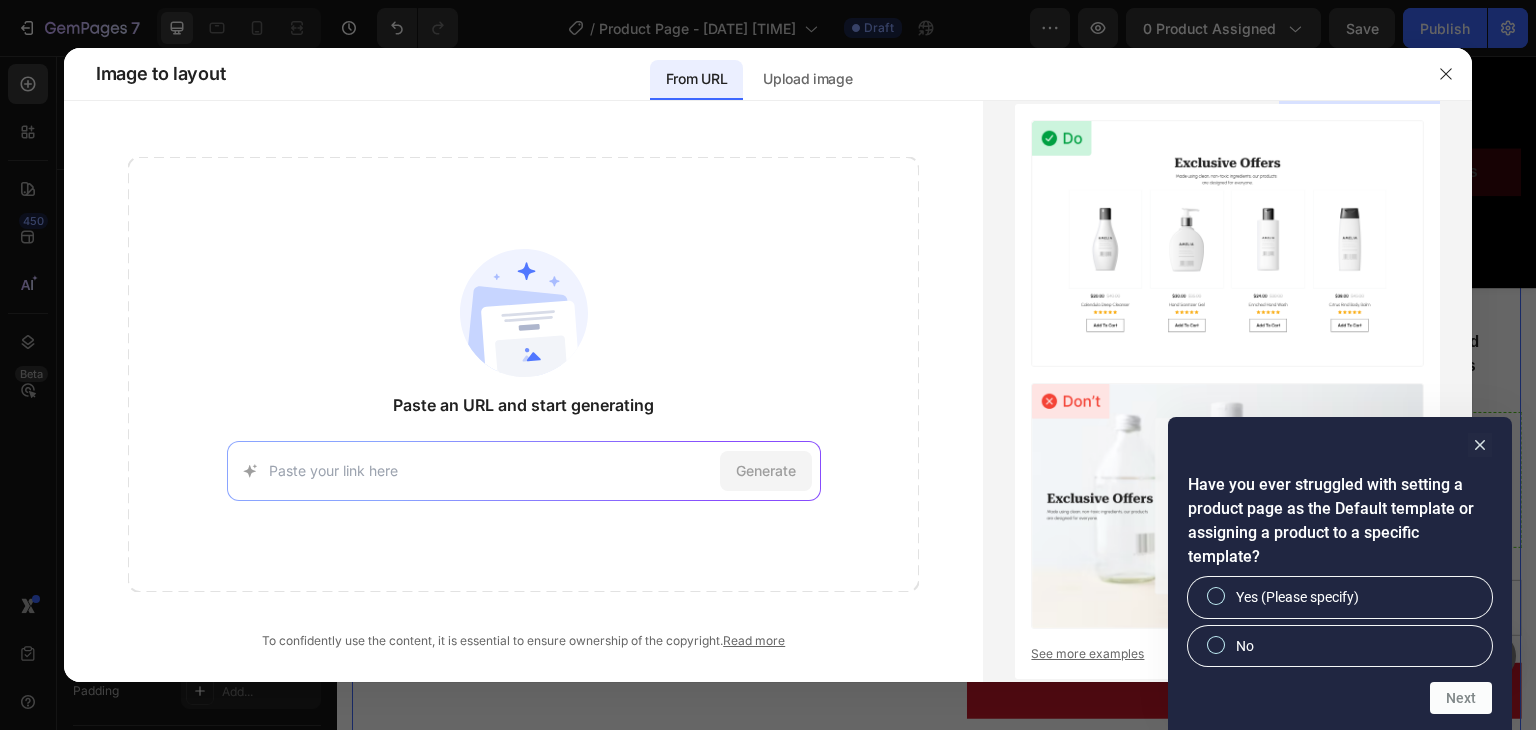 click at bounding box center (490, 470) 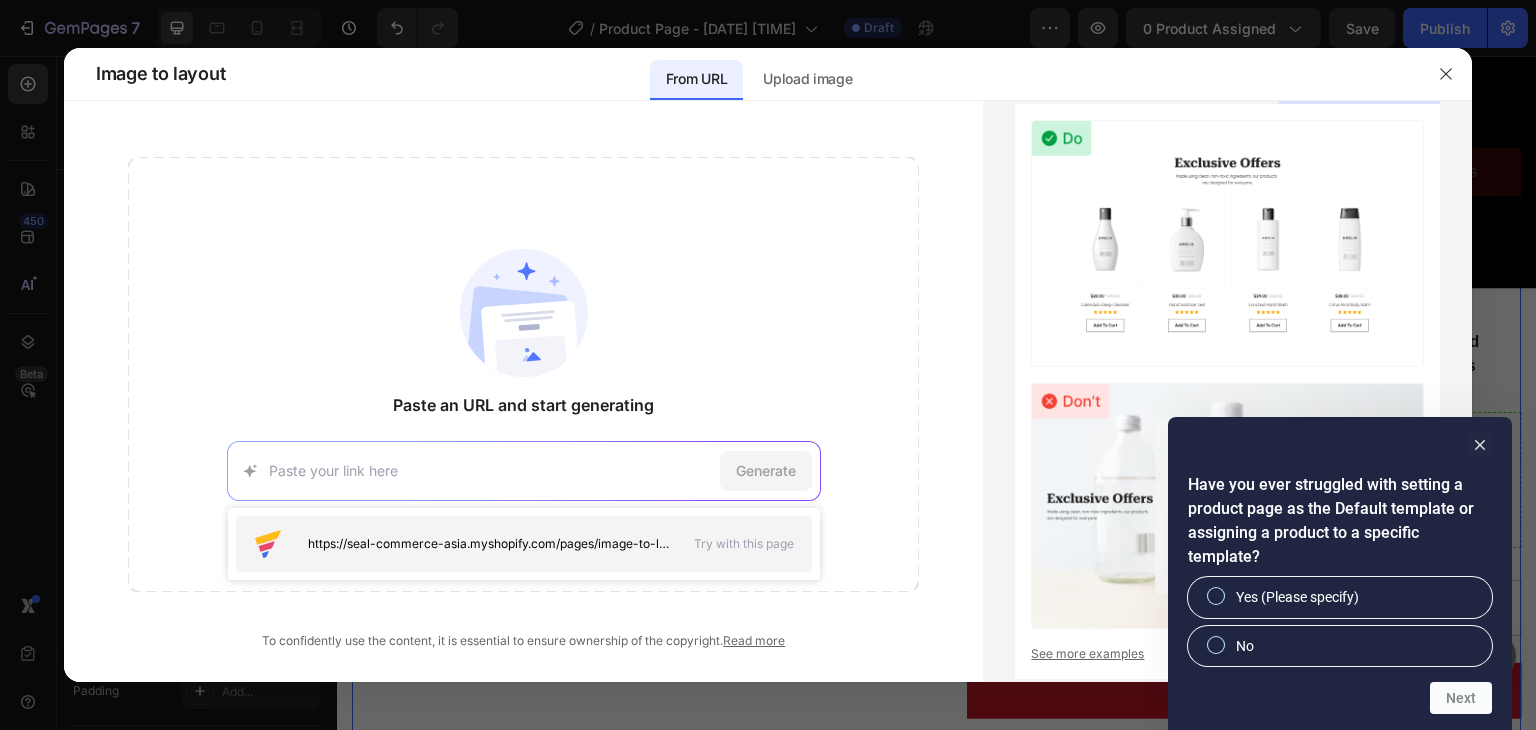 click on "https://seal-commerce-asia.myshopify.com/pages/image-to-layout-demo-page" at bounding box center [489, 544] 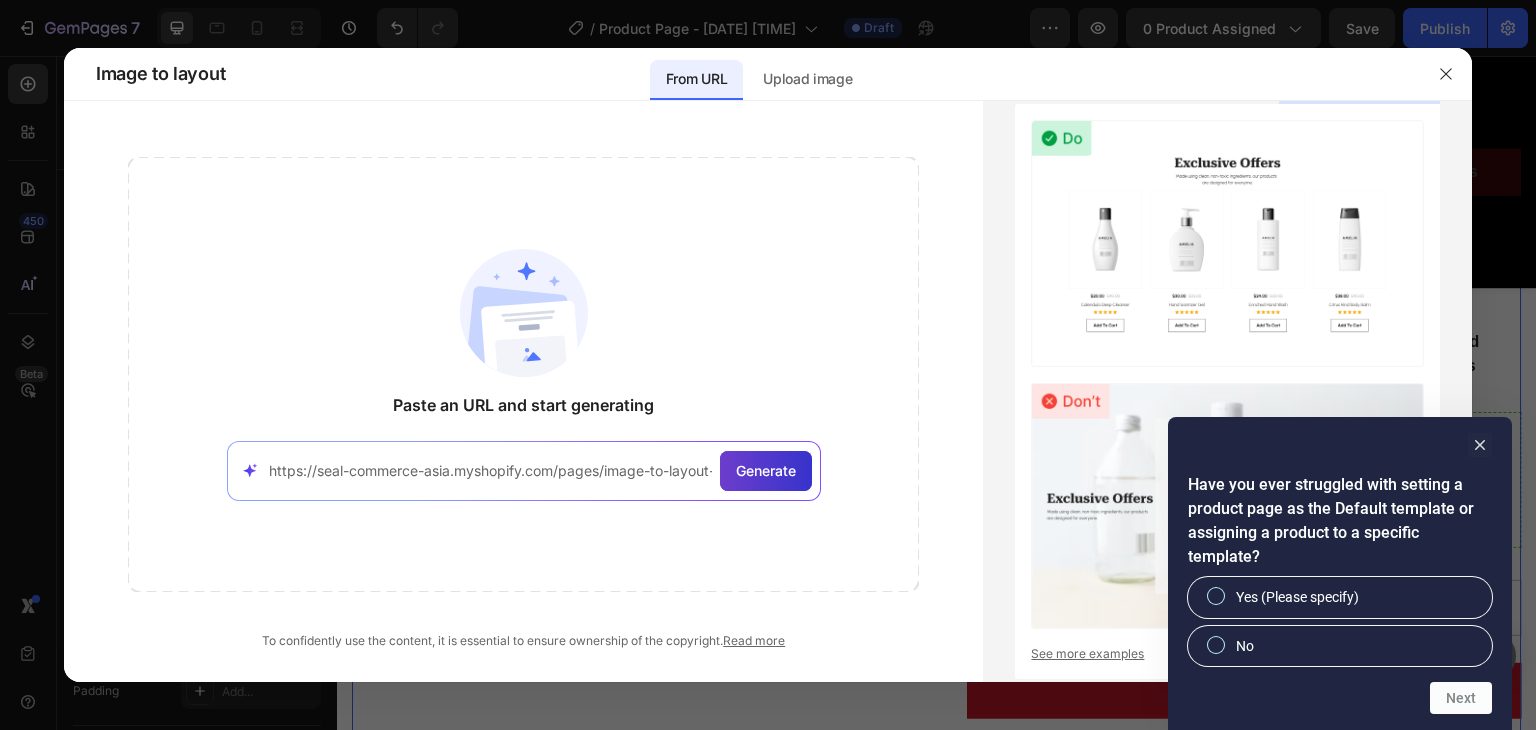 click on "Generate" 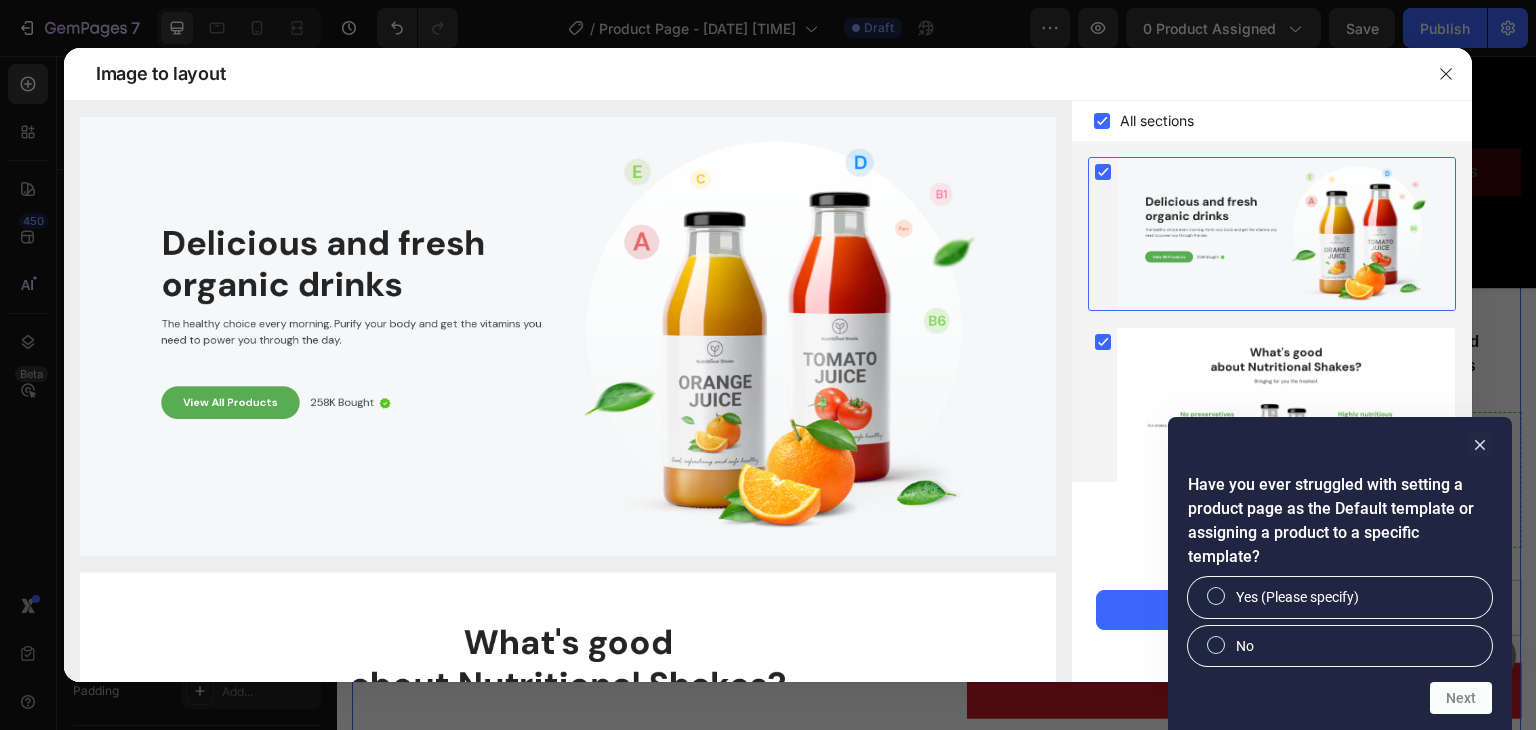 click at bounding box center (1216, 596) 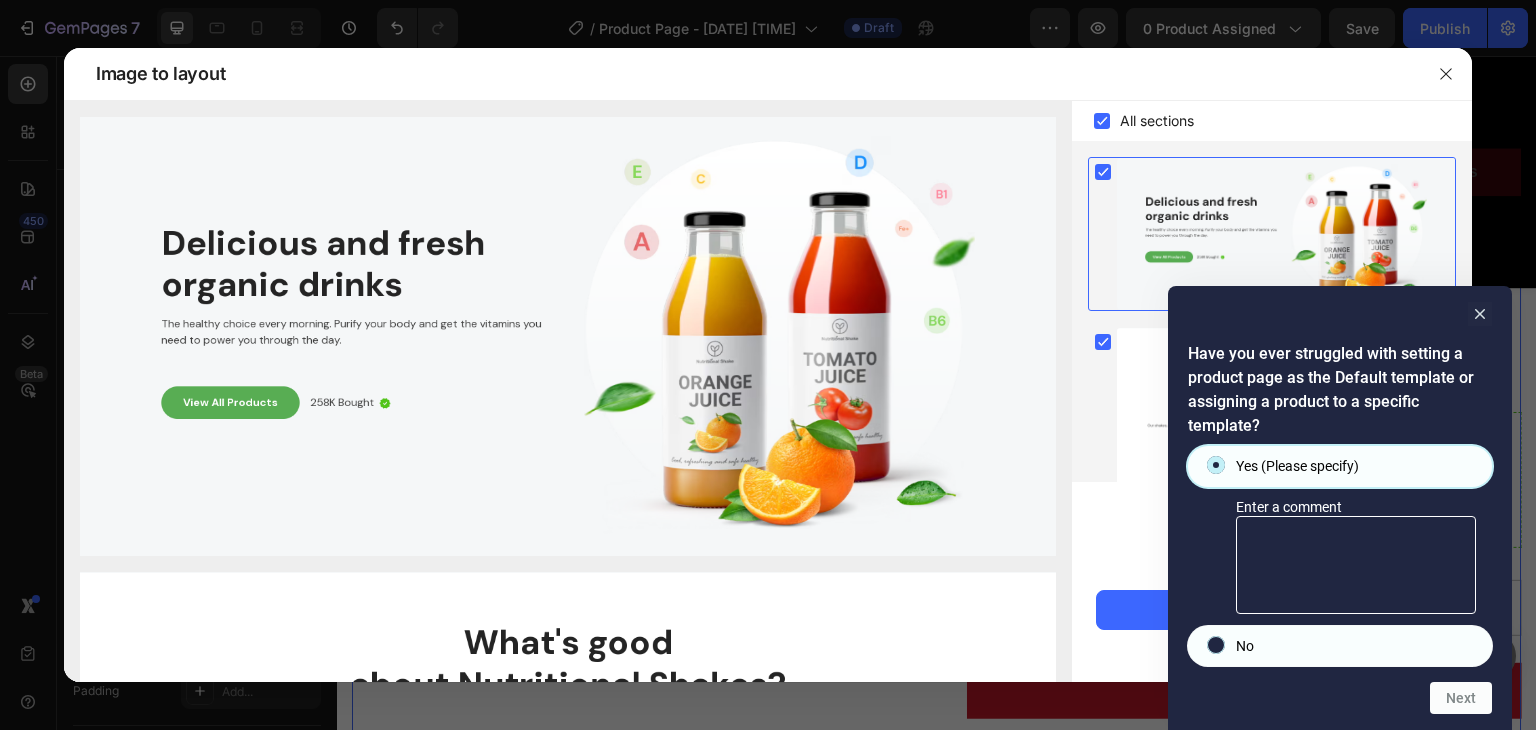click on "No" at bounding box center [1216, 644] 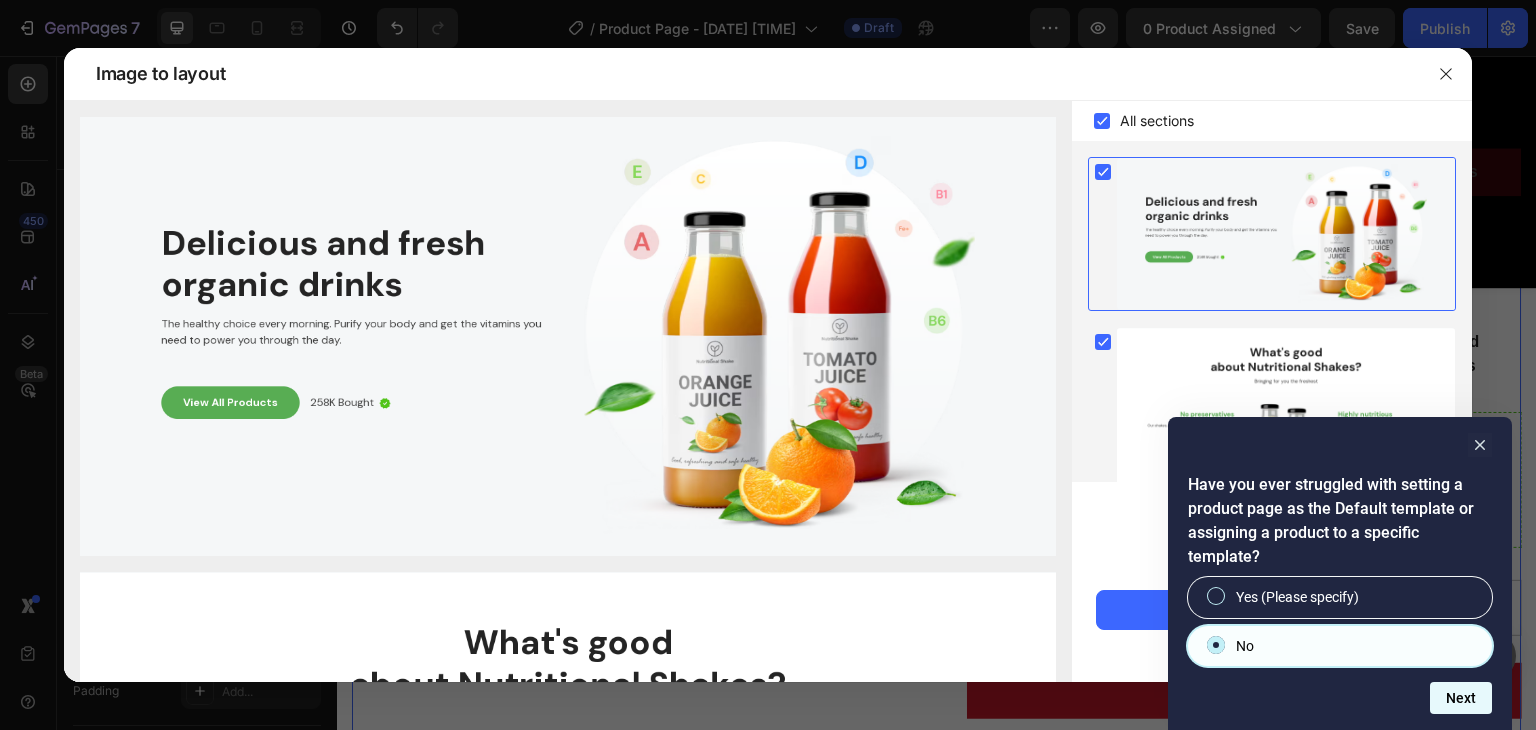 click on "Next" at bounding box center (1461, 698) 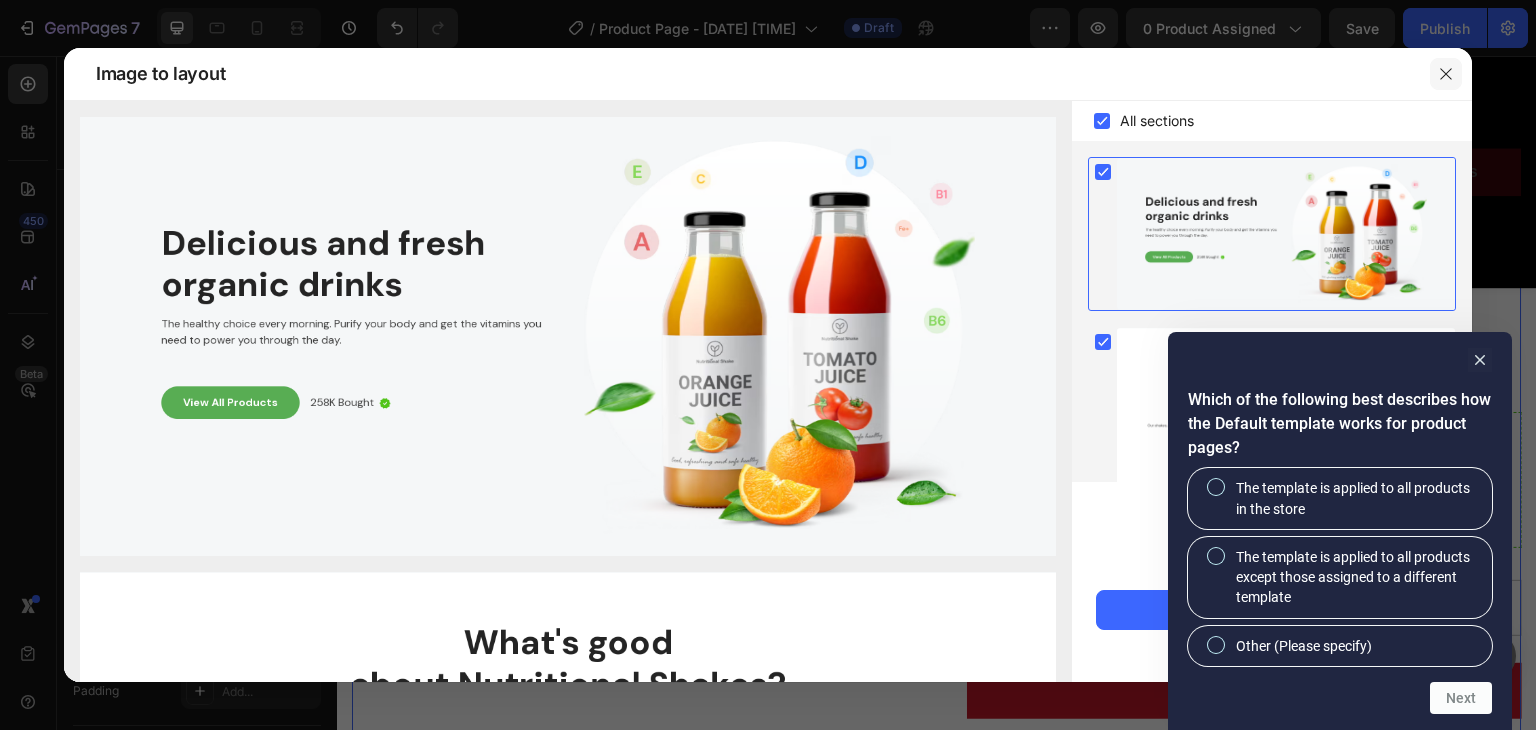 click 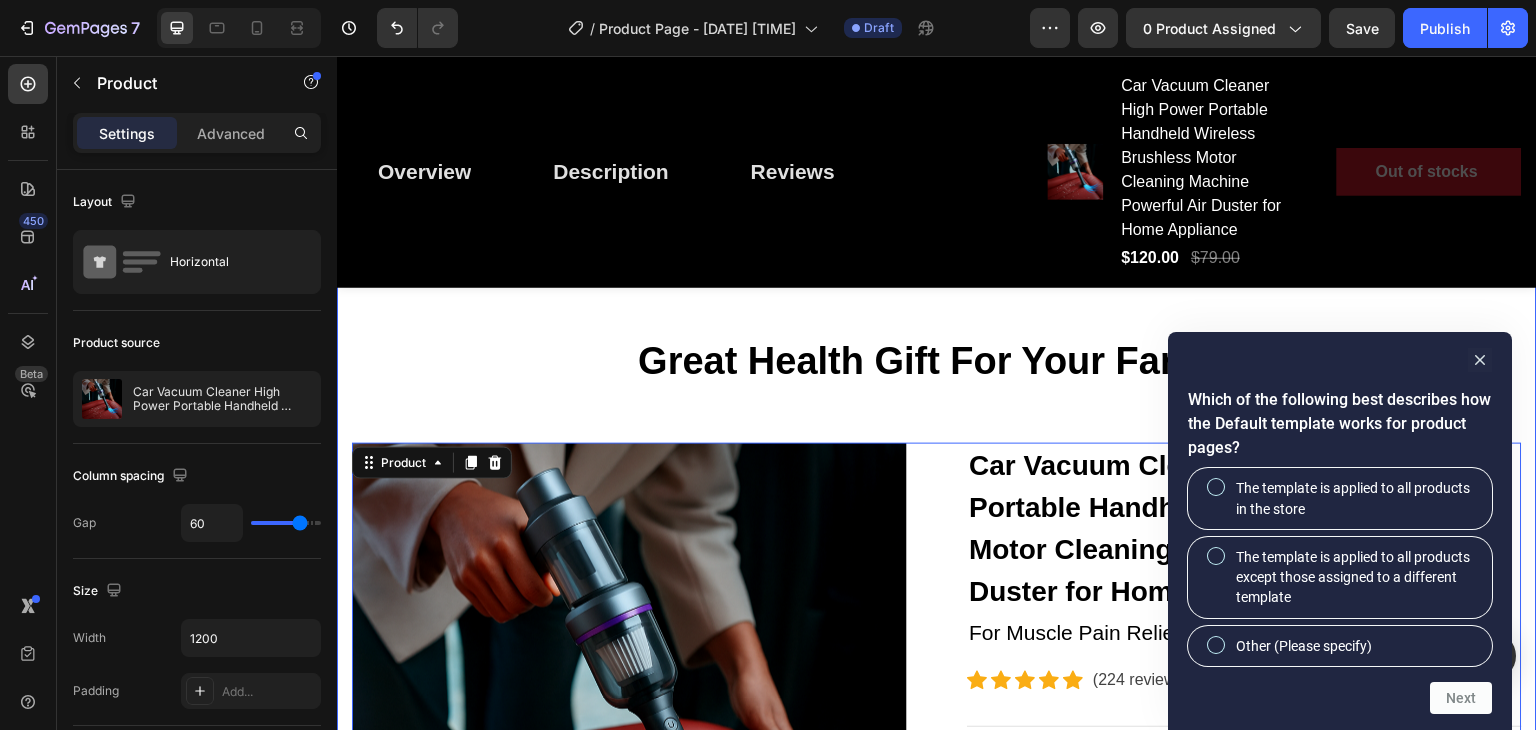 scroll, scrollTop: 133, scrollLeft: 0, axis: vertical 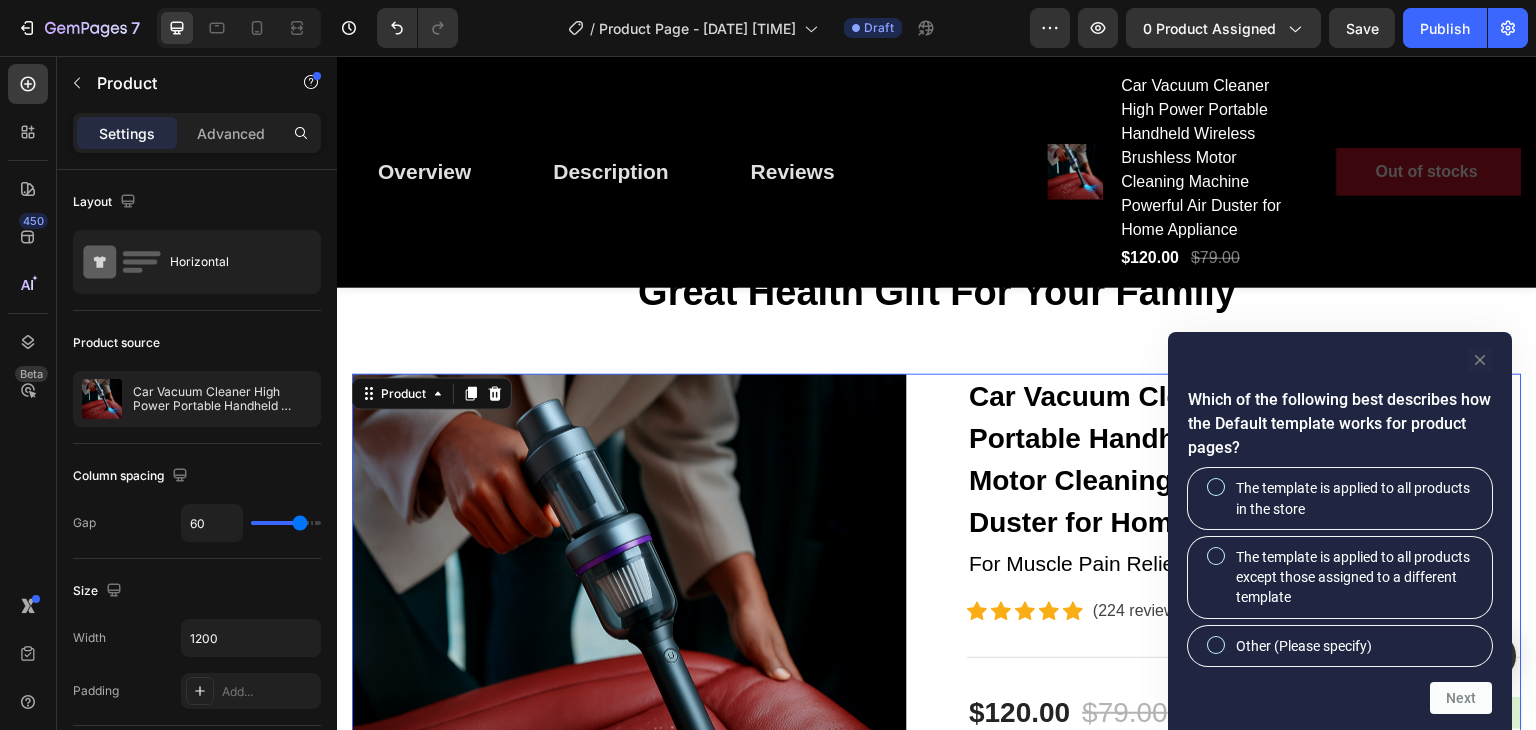 click 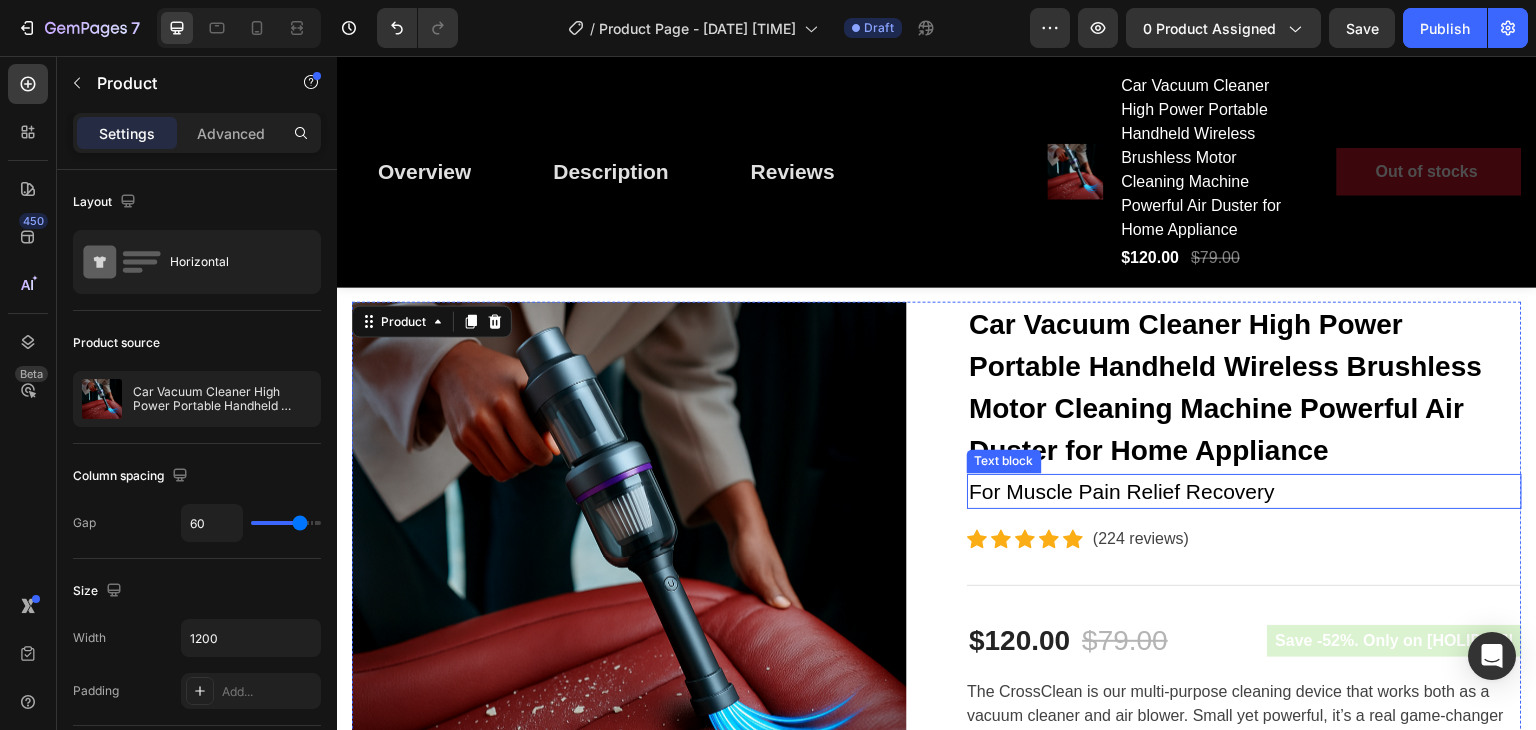 scroll, scrollTop: 333, scrollLeft: 0, axis: vertical 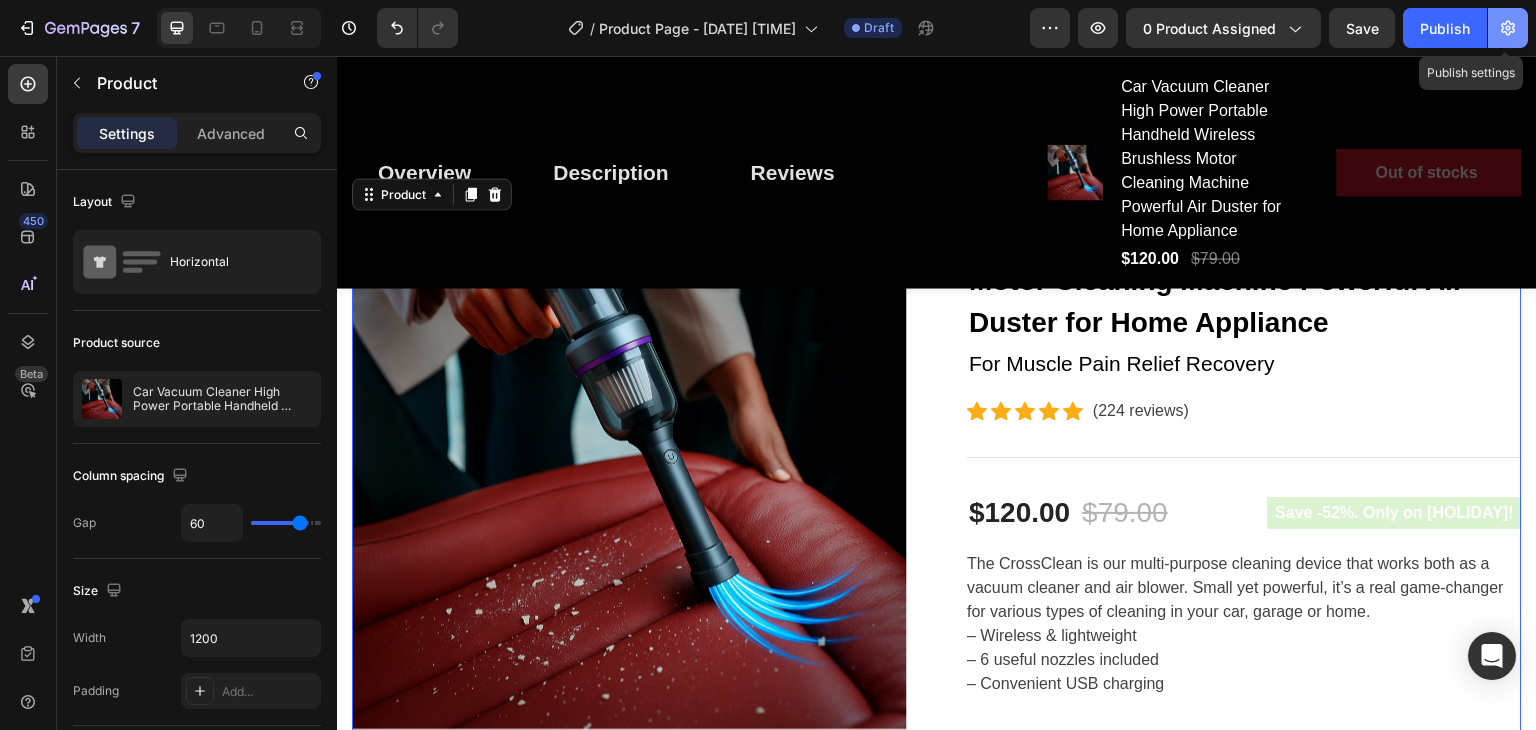 click 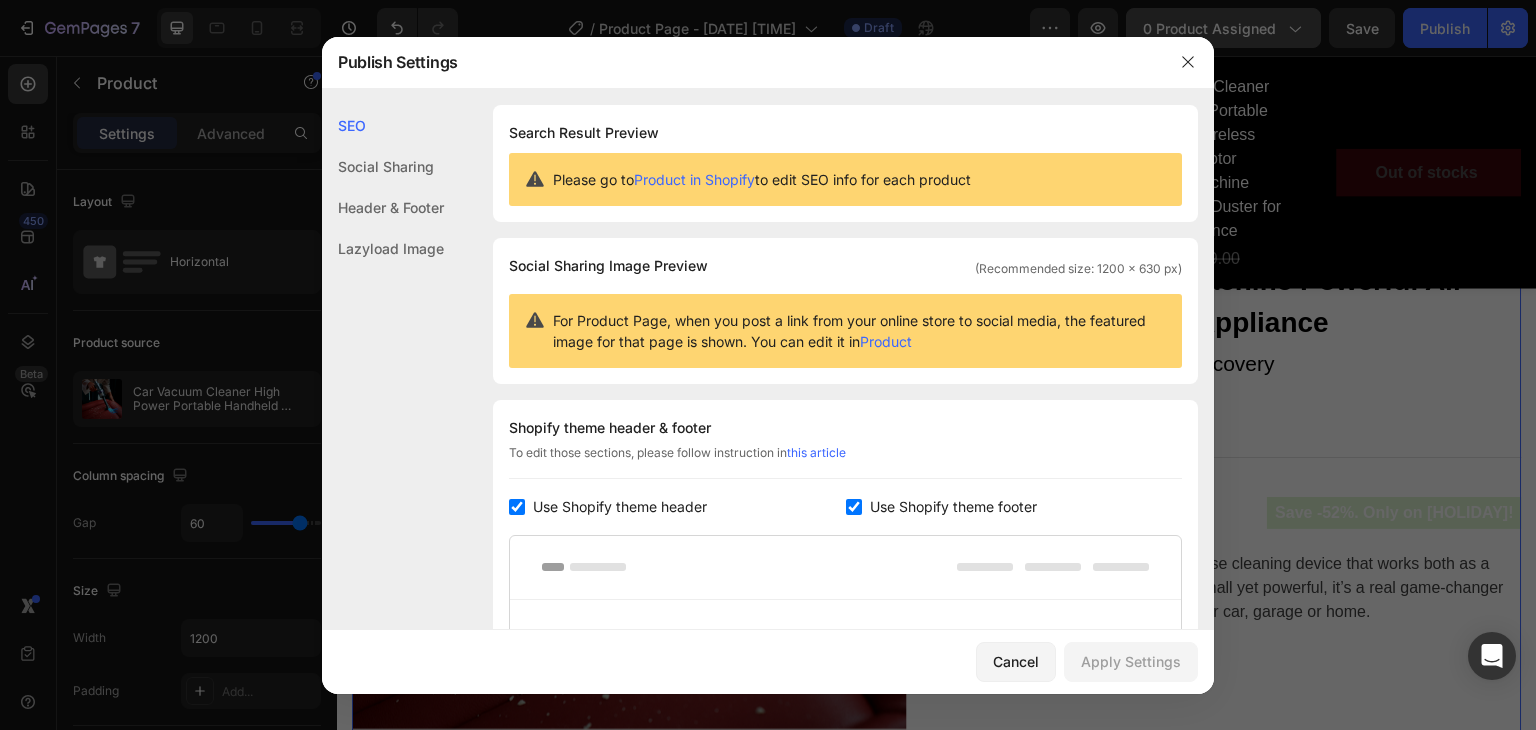 click at bounding box center [768, 365] 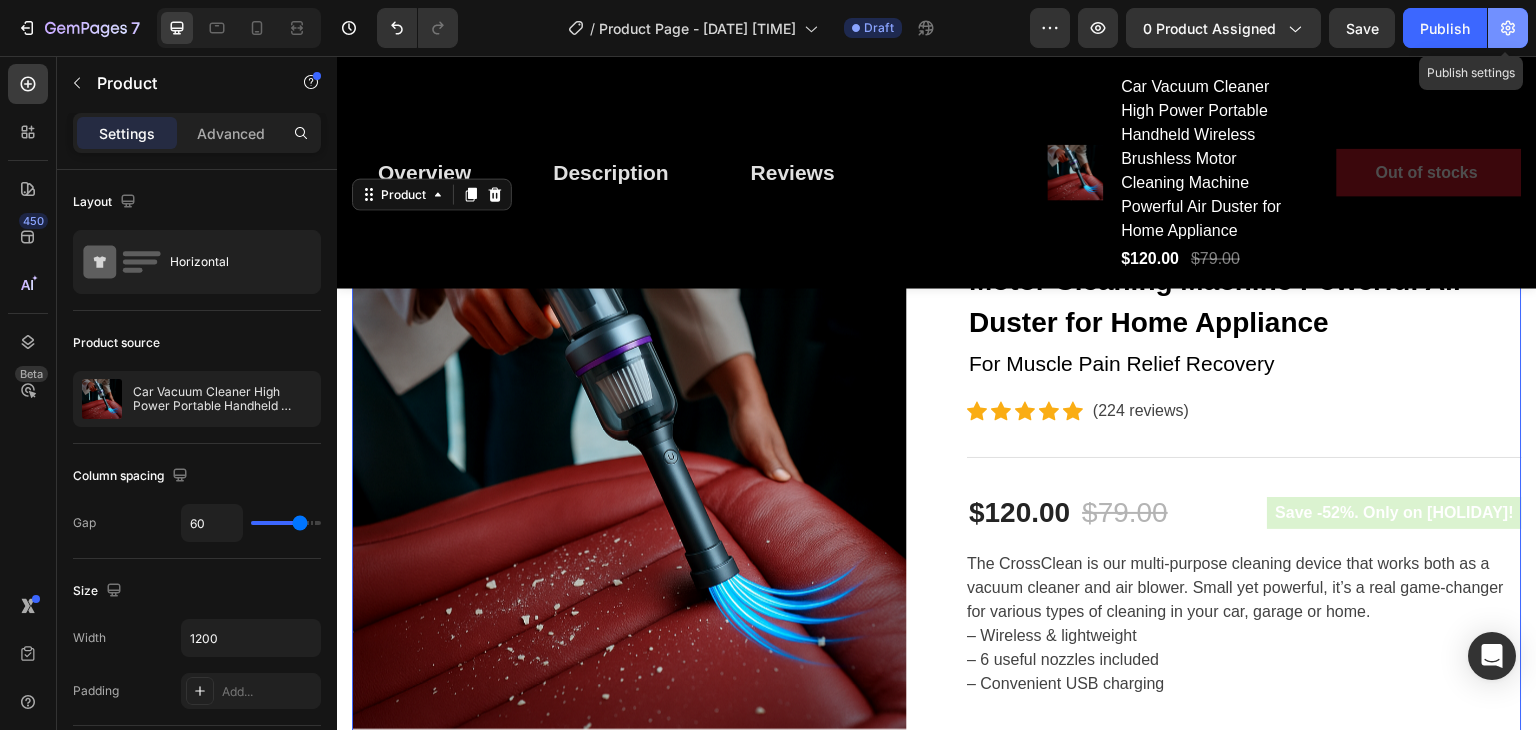 click 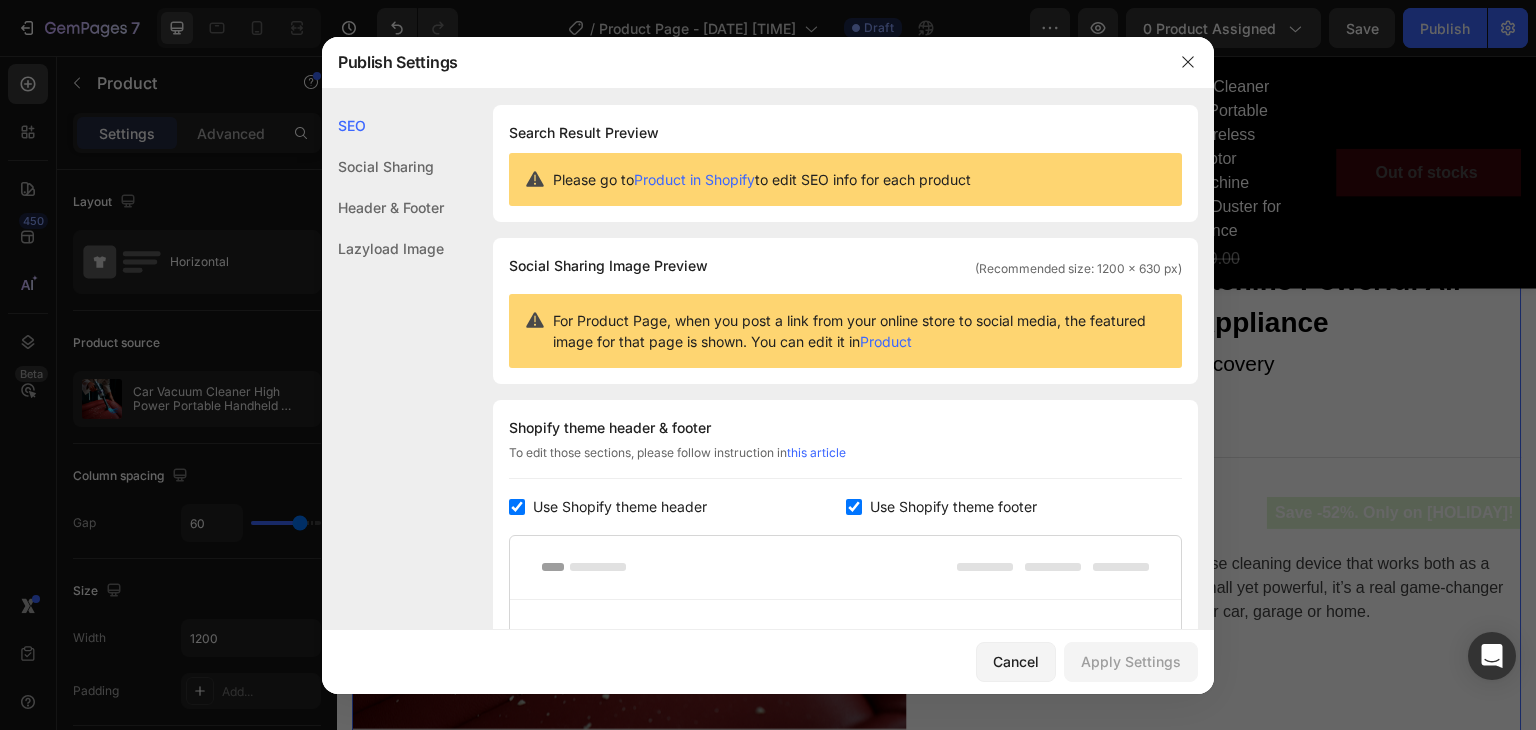 click on "Social Sharing" 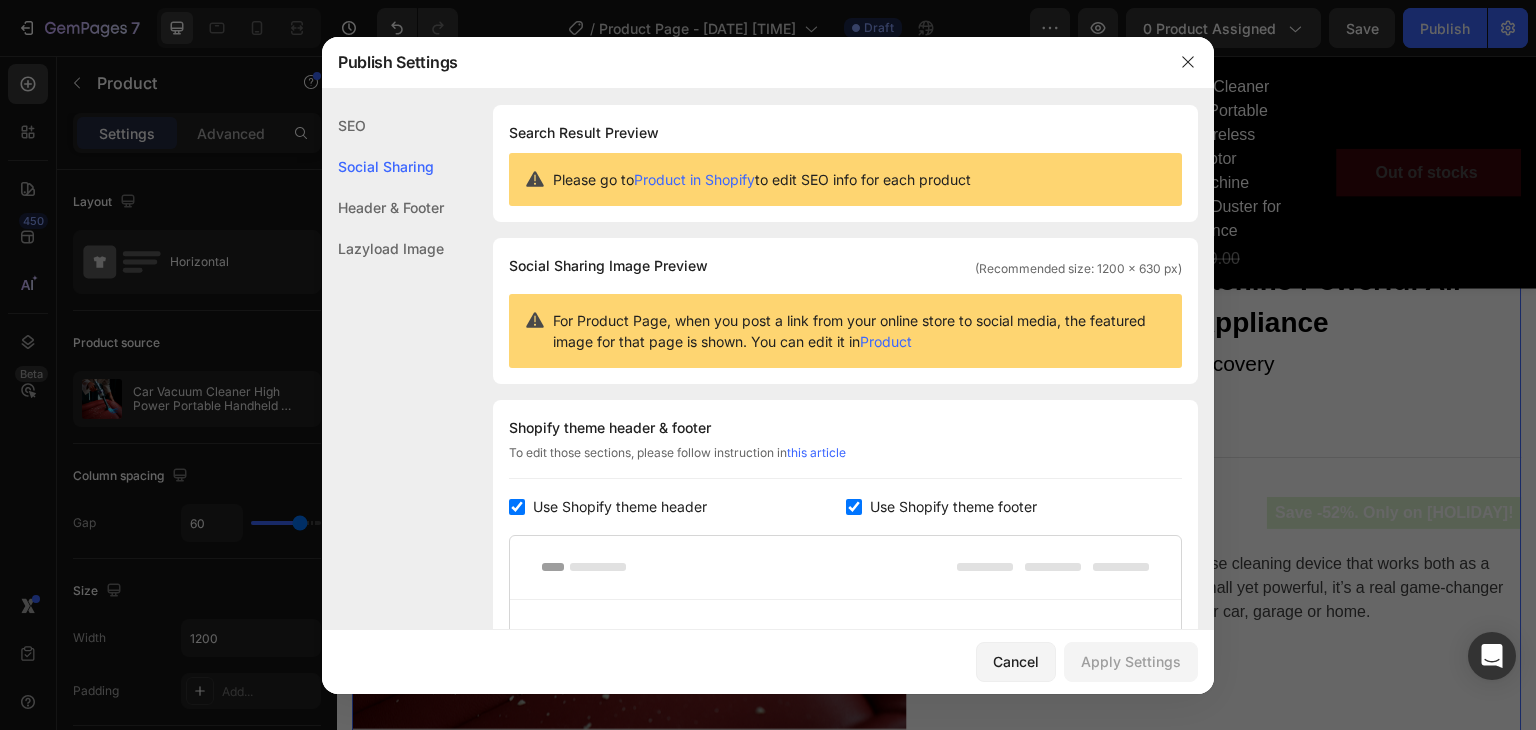 scroll, scrollTop: 128, scrollLeft: 0, axis: vertical 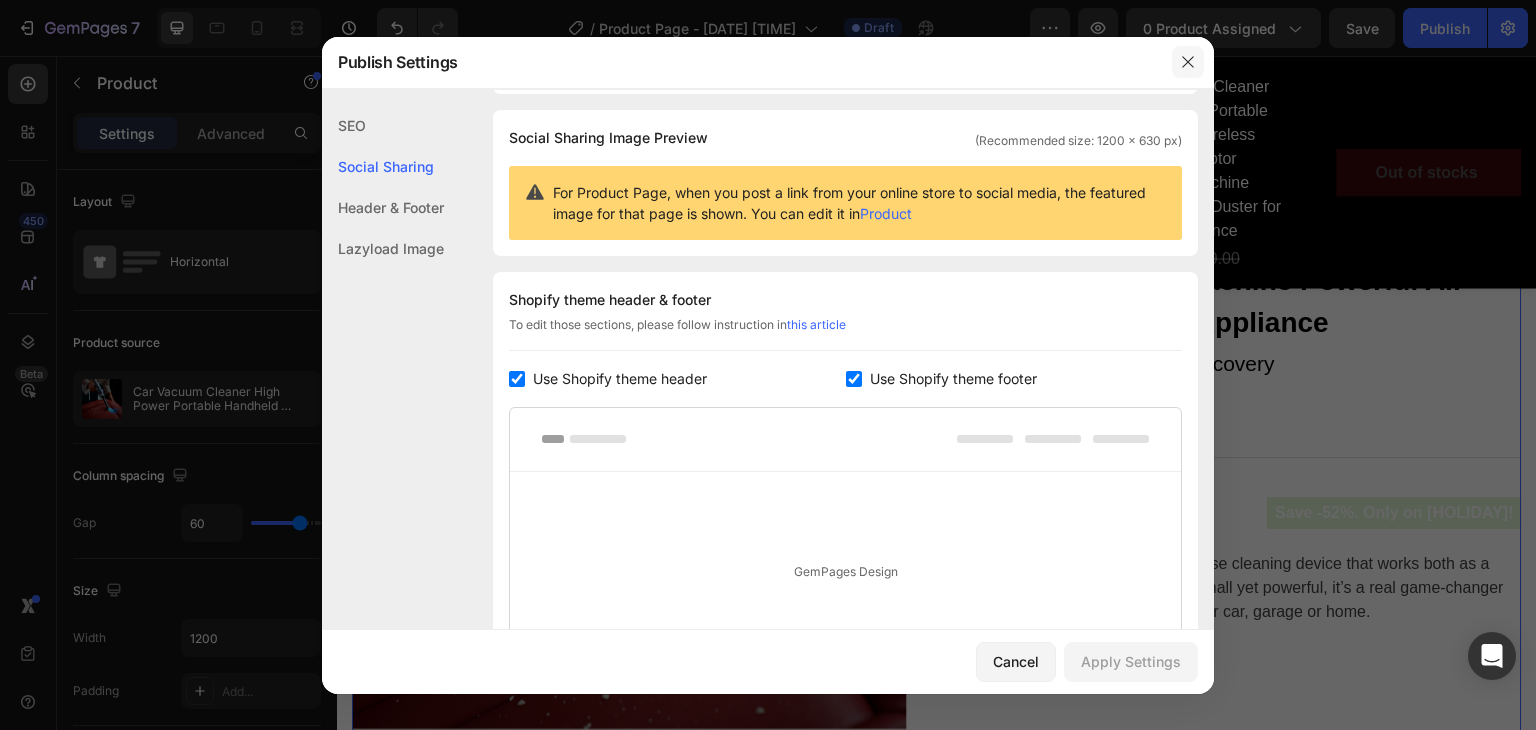 drag, startPoint x: 1188, startPoint y: 63, endPoint x: 849, endPoint y: 7, distance: 343.59424 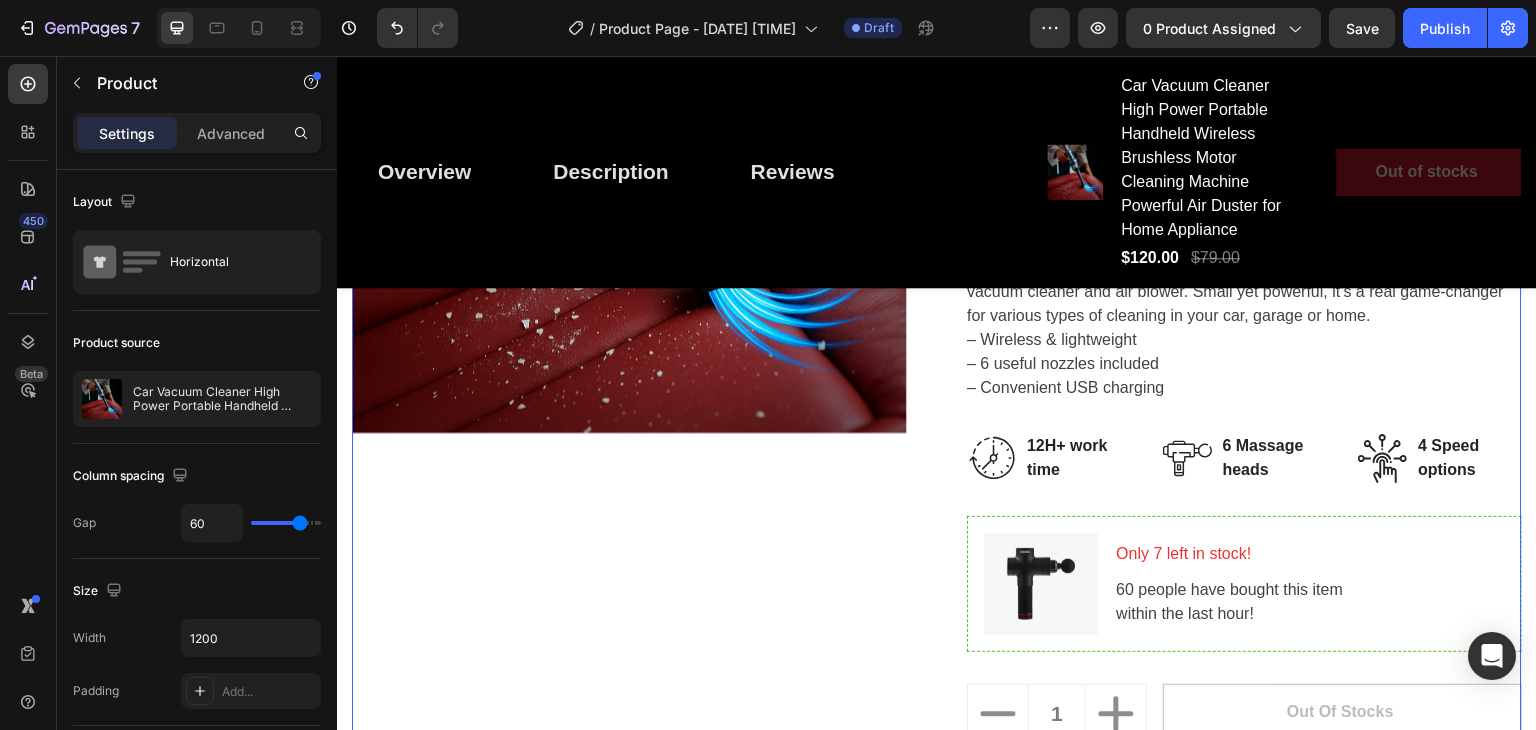 scroll, scrollTop: 533, scrollLeft: 0, axis: vertical 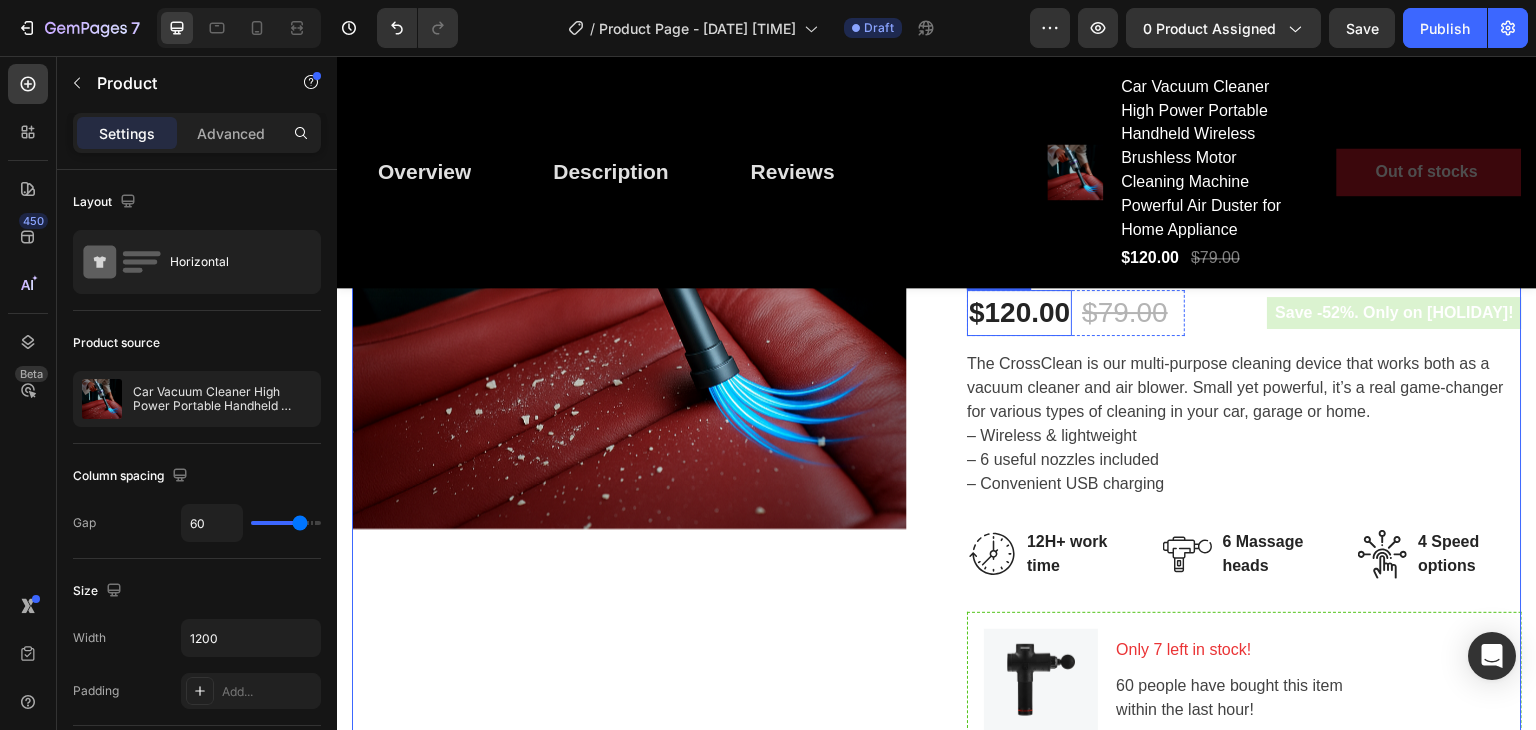 click on "$120.00" at bounding box center (1019, 313) 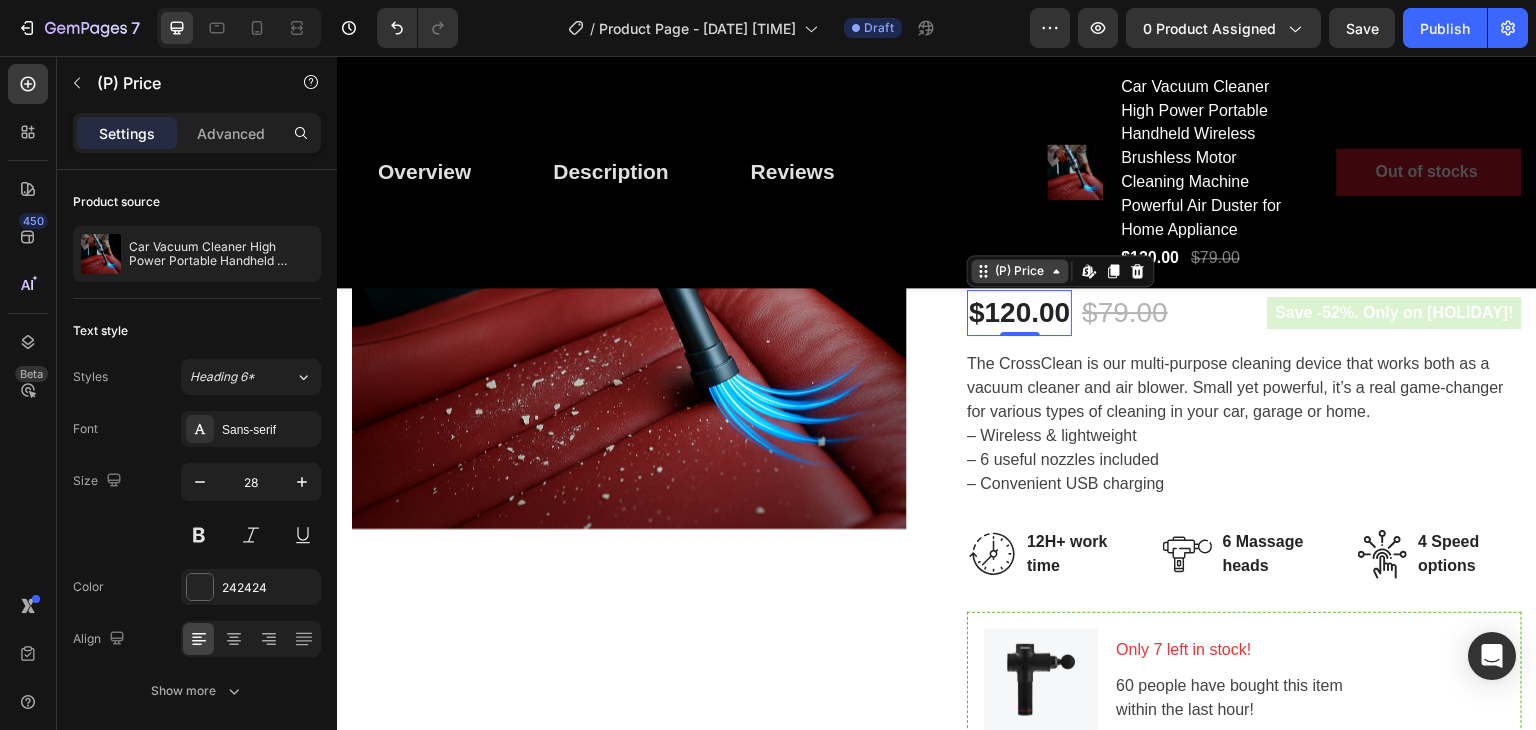 click 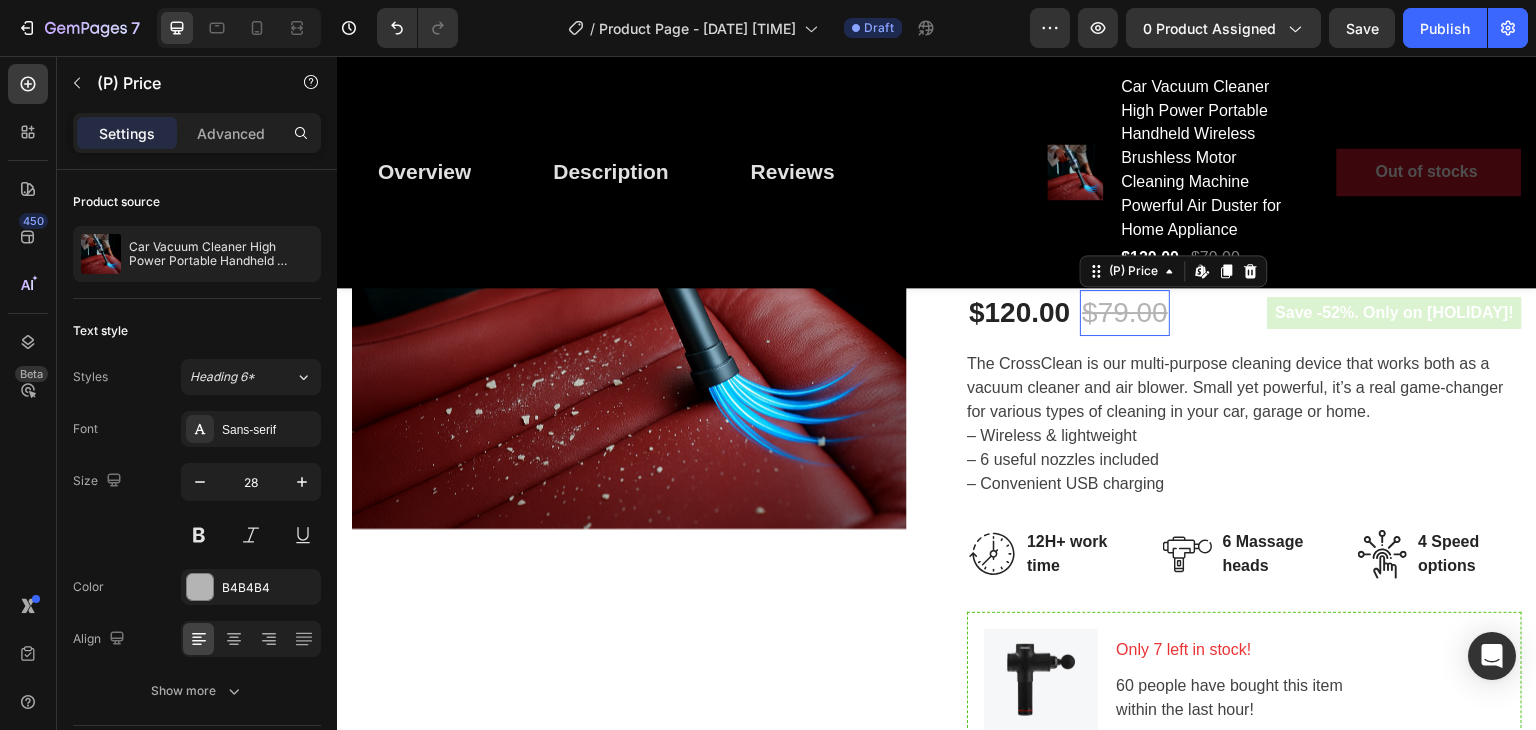 click on "$79.00" at bounding box center [1125, 313] 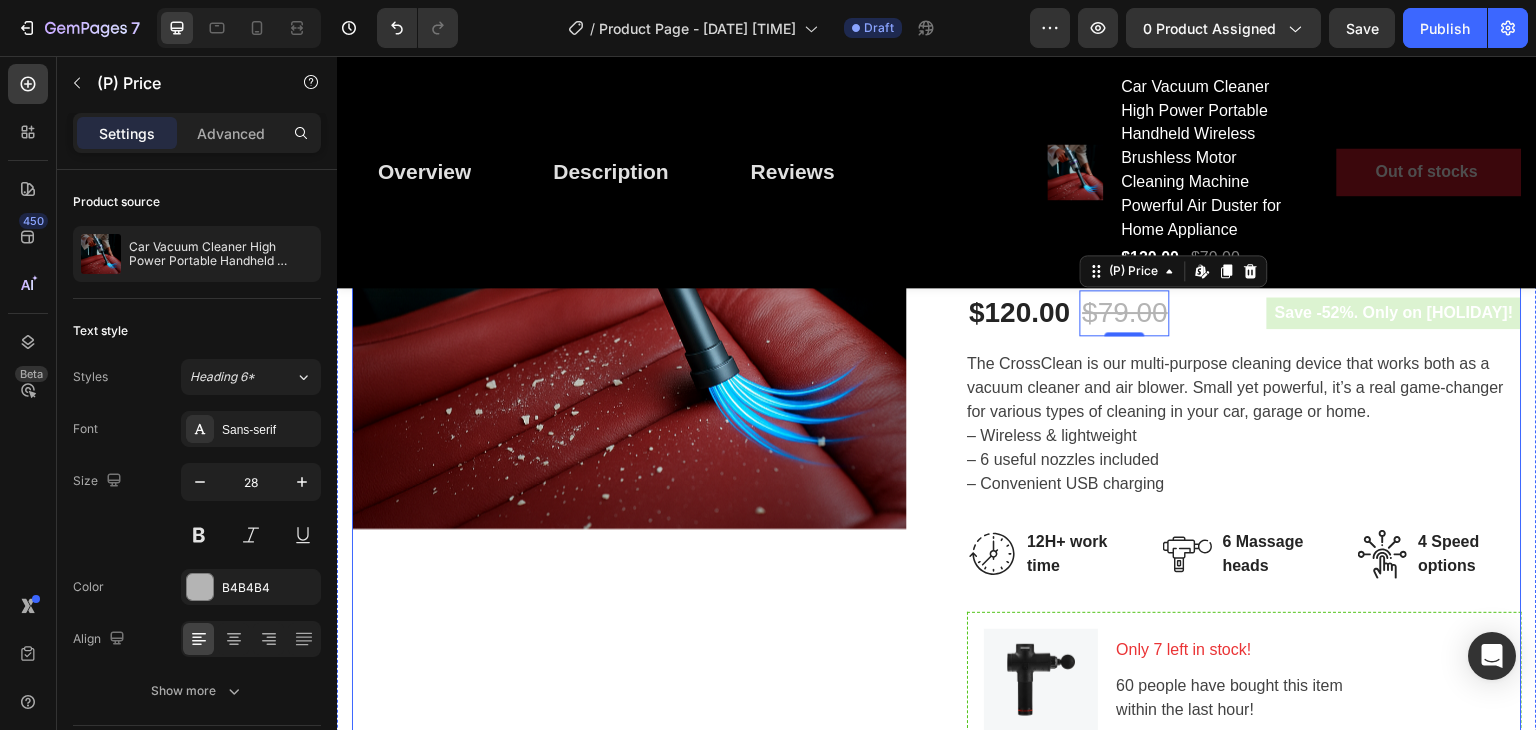 click on "Product Images" at bounding box center (629, 575) 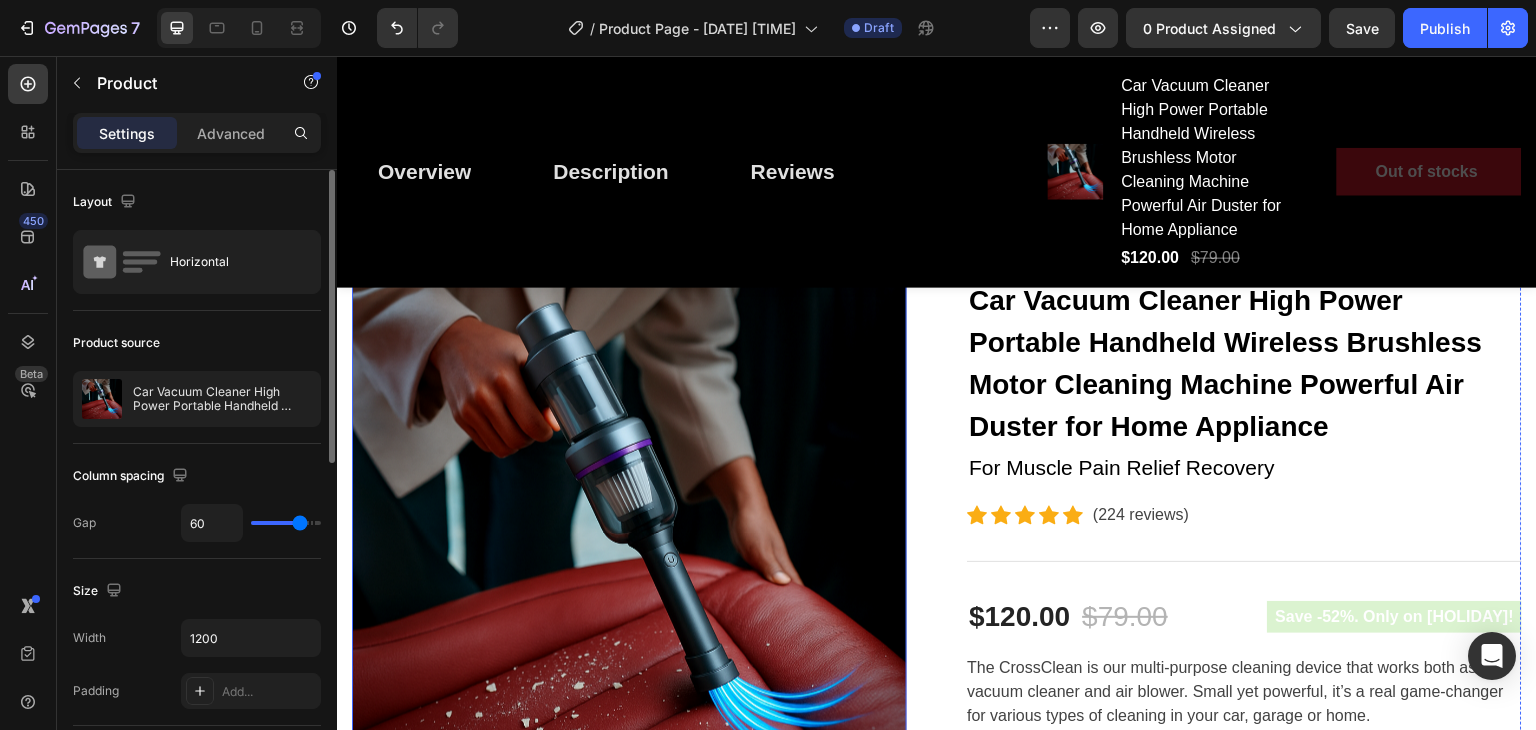 scroll, scrollTop: 200, scrollLeft: 0, axis: vertical 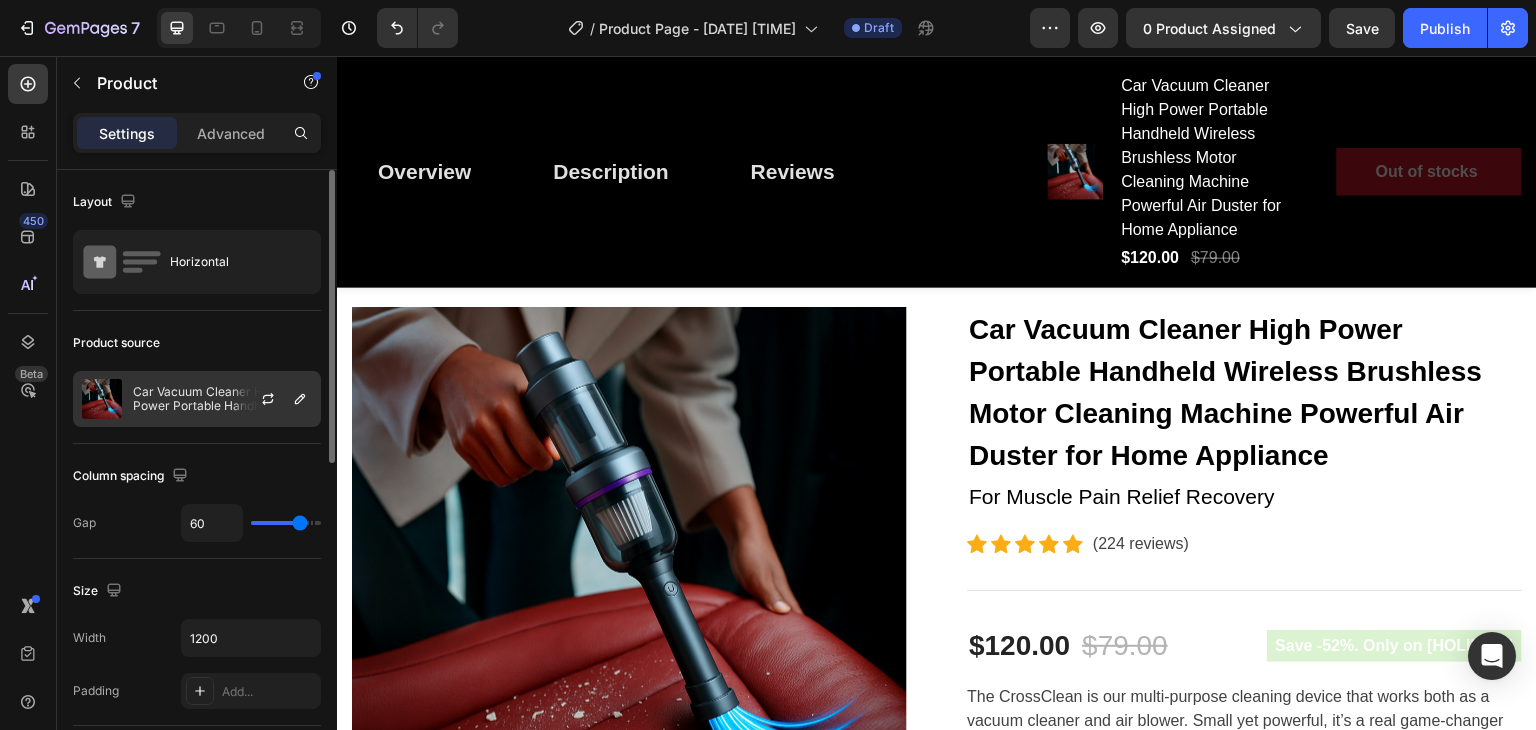 click on "Car Vacuum Cleaner High Power Portable Handheld Wireless Brushless Motor Cleaning Machine Powerful Air Duster for Home Appliance" at bounding box center [222, 399] 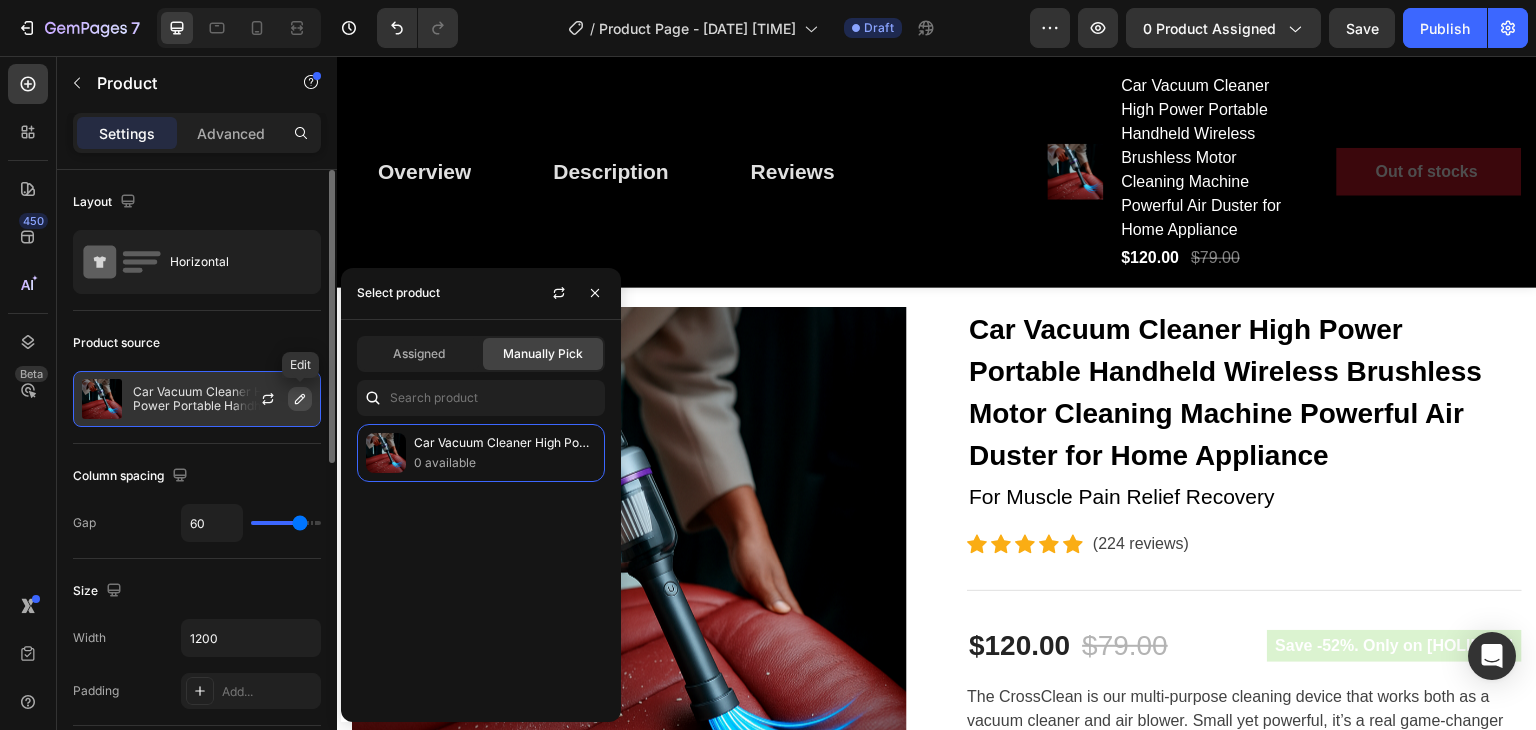 click 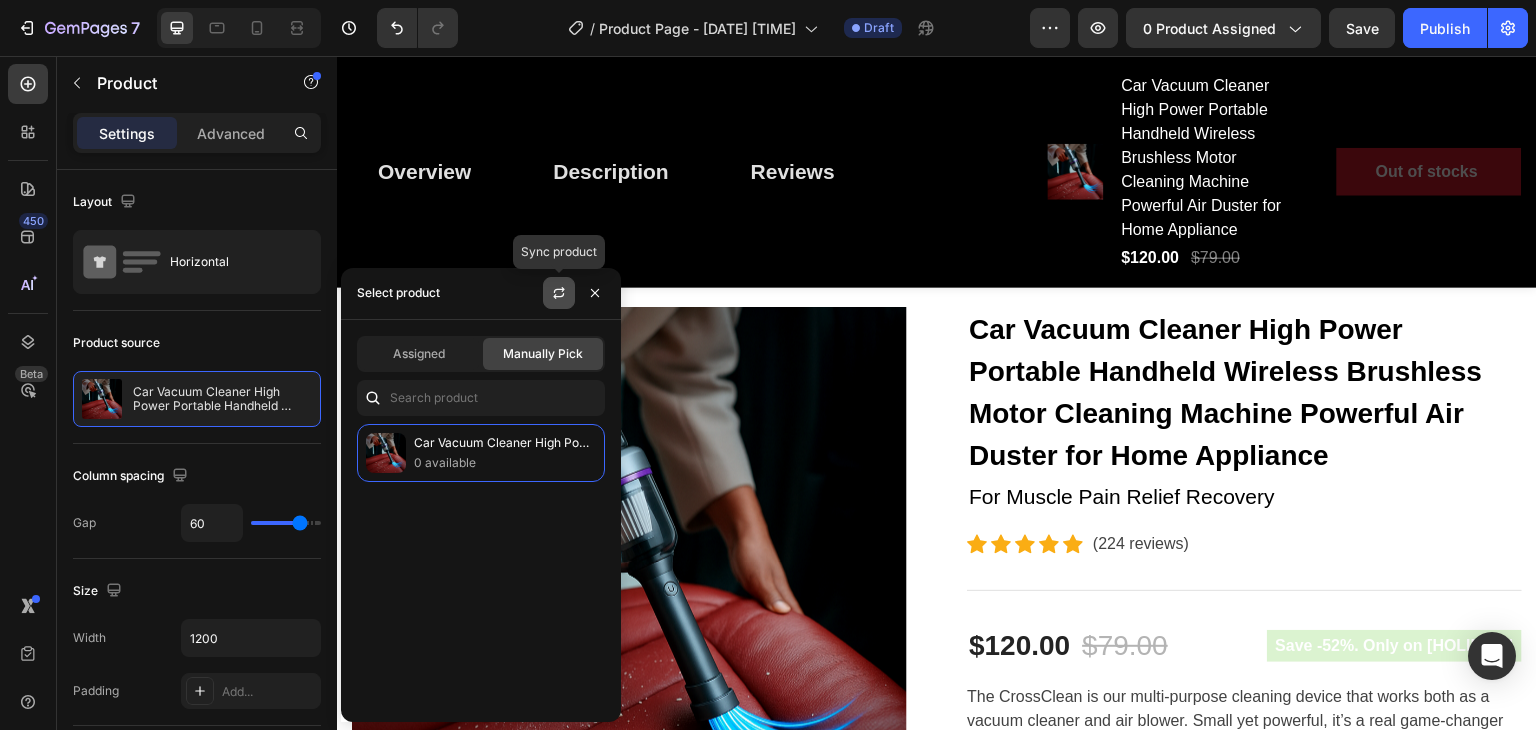 drag, startPoint x: 562, startPoint y: 301, endPoint x: 364, endPoint y: 280, distance: 199.11052 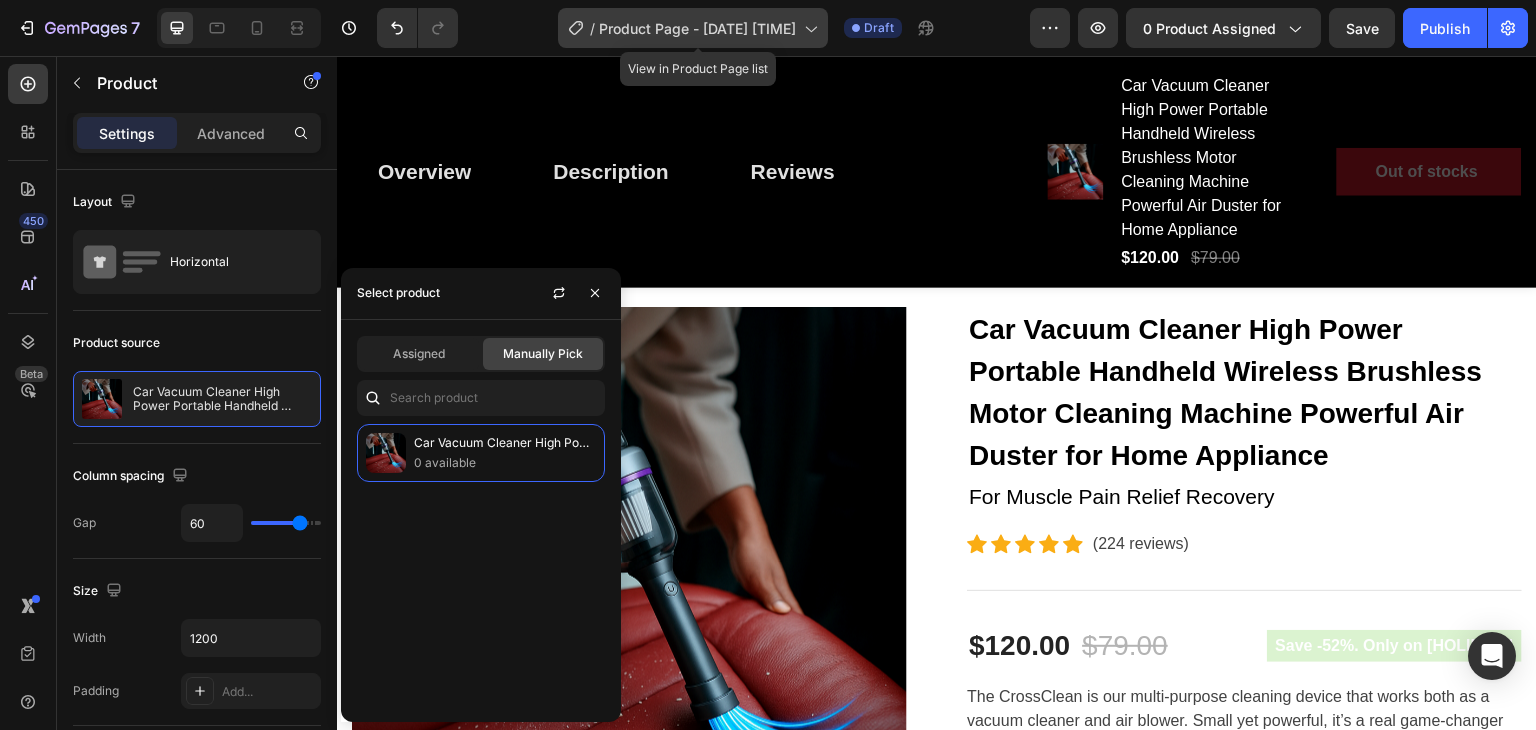 click on "/  Product Page - [DATE] [TIME]" 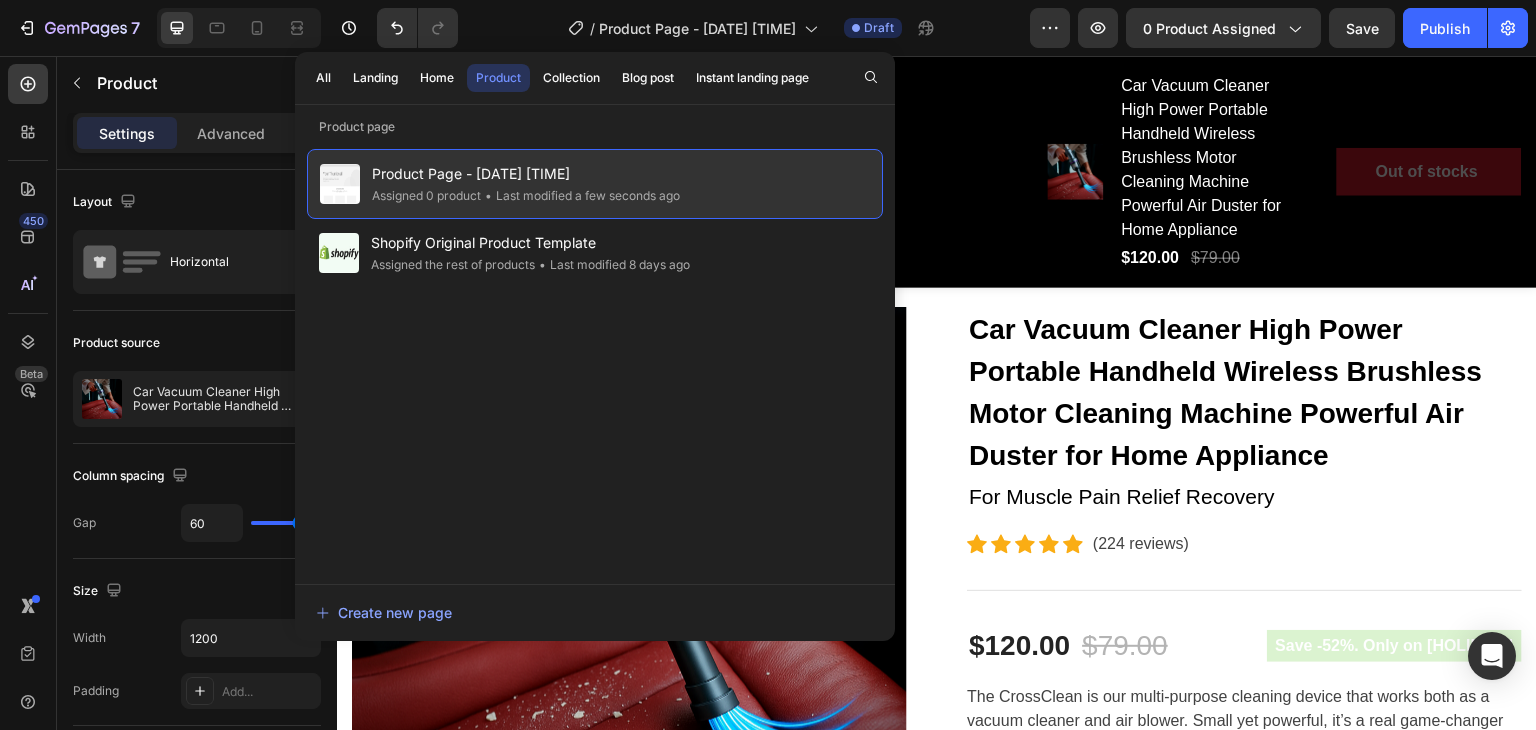 drag, startPoint x: 492, startPoint y: 192, endPoint x: 420, endPoint y: 181, distance: 72.835434 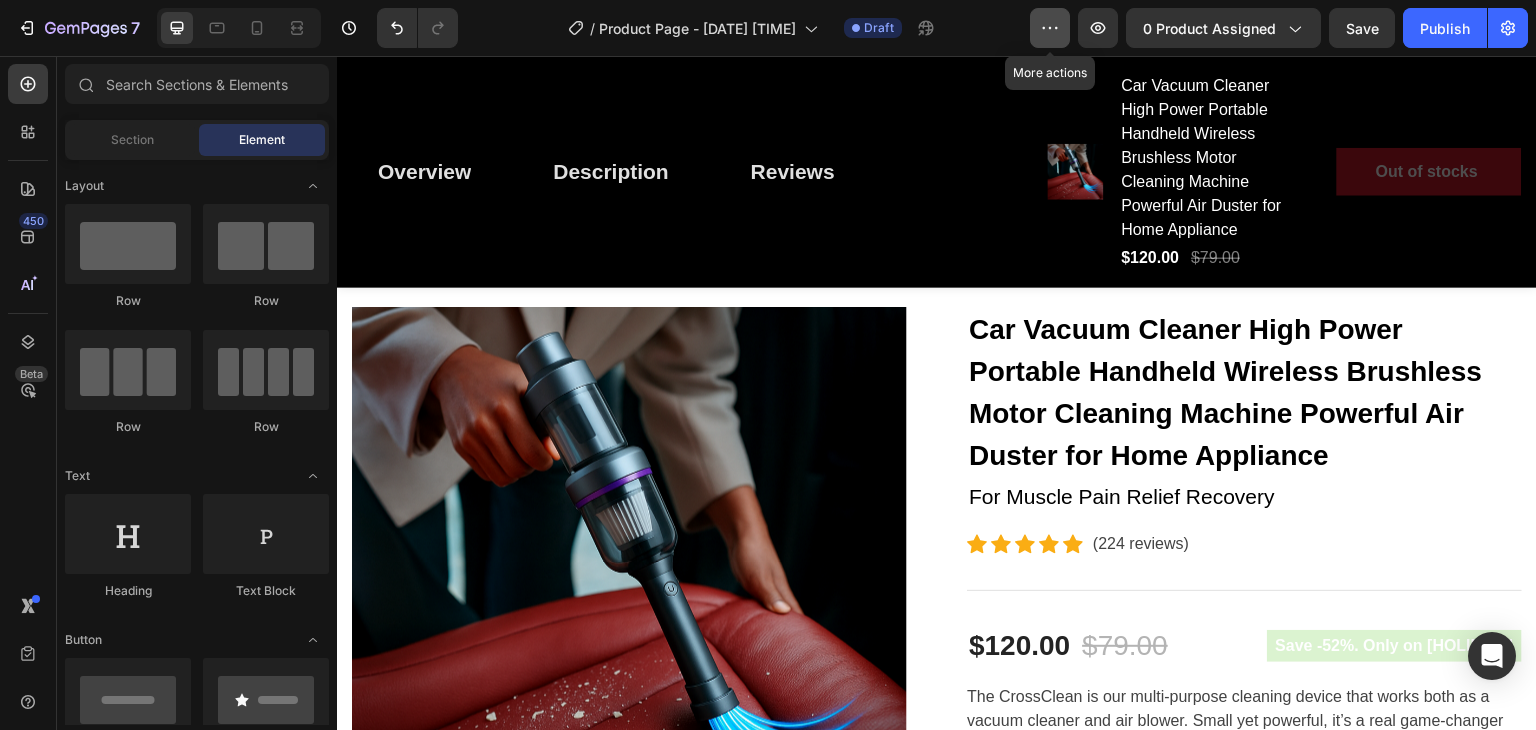 click 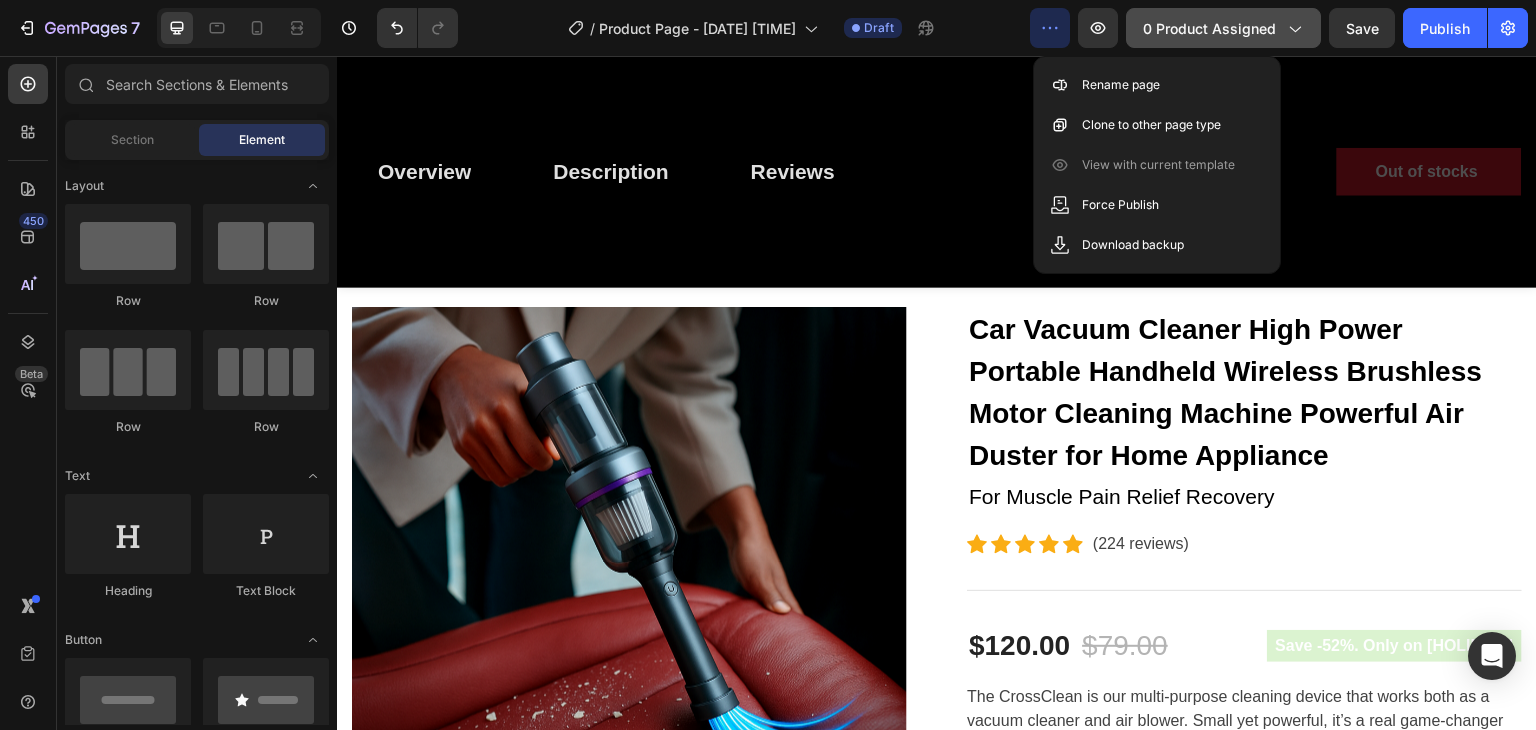click on "0 product assigned" 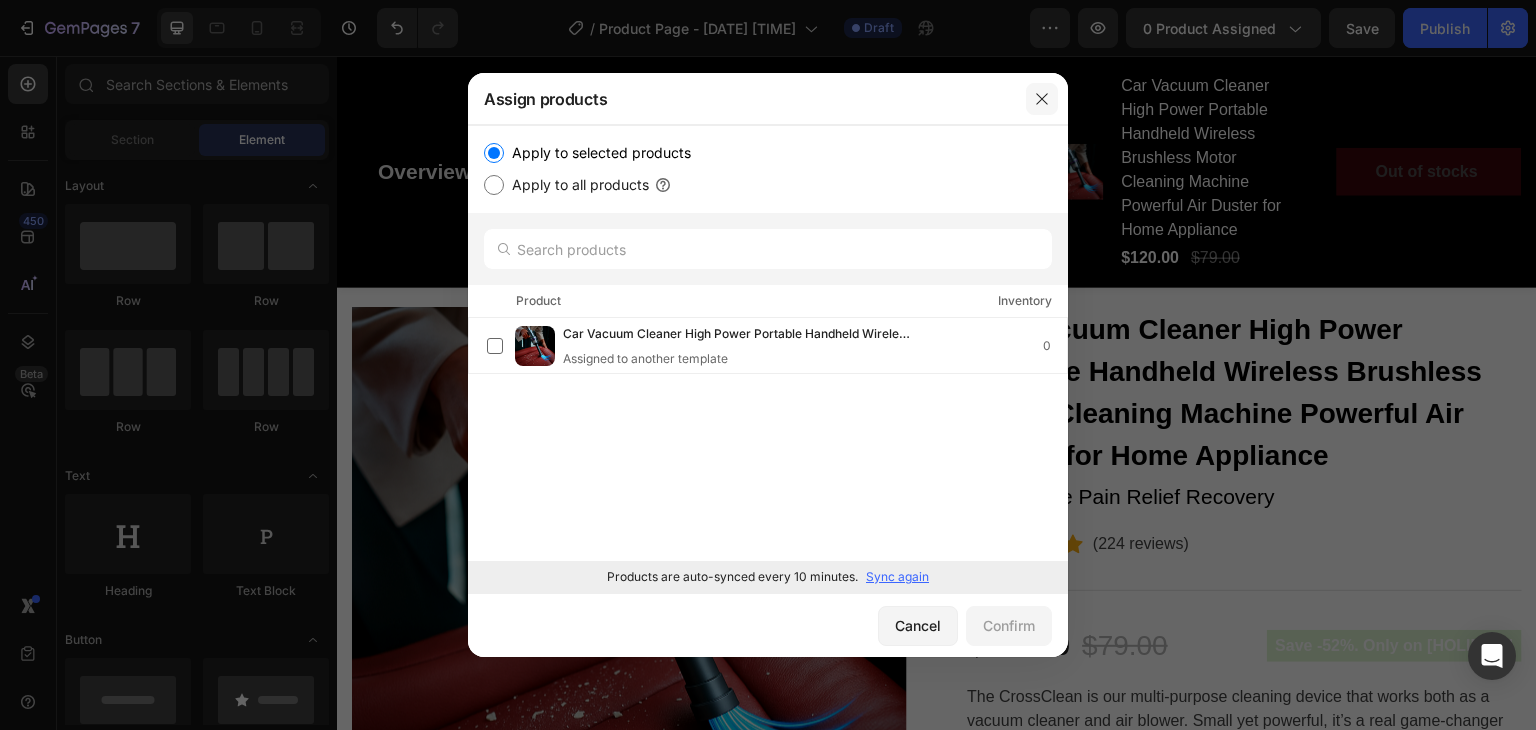 drag, startPoint x: 1040, startPoint y: 105, endPoint x: 632, endPoint y: 82, distance: 408.64777 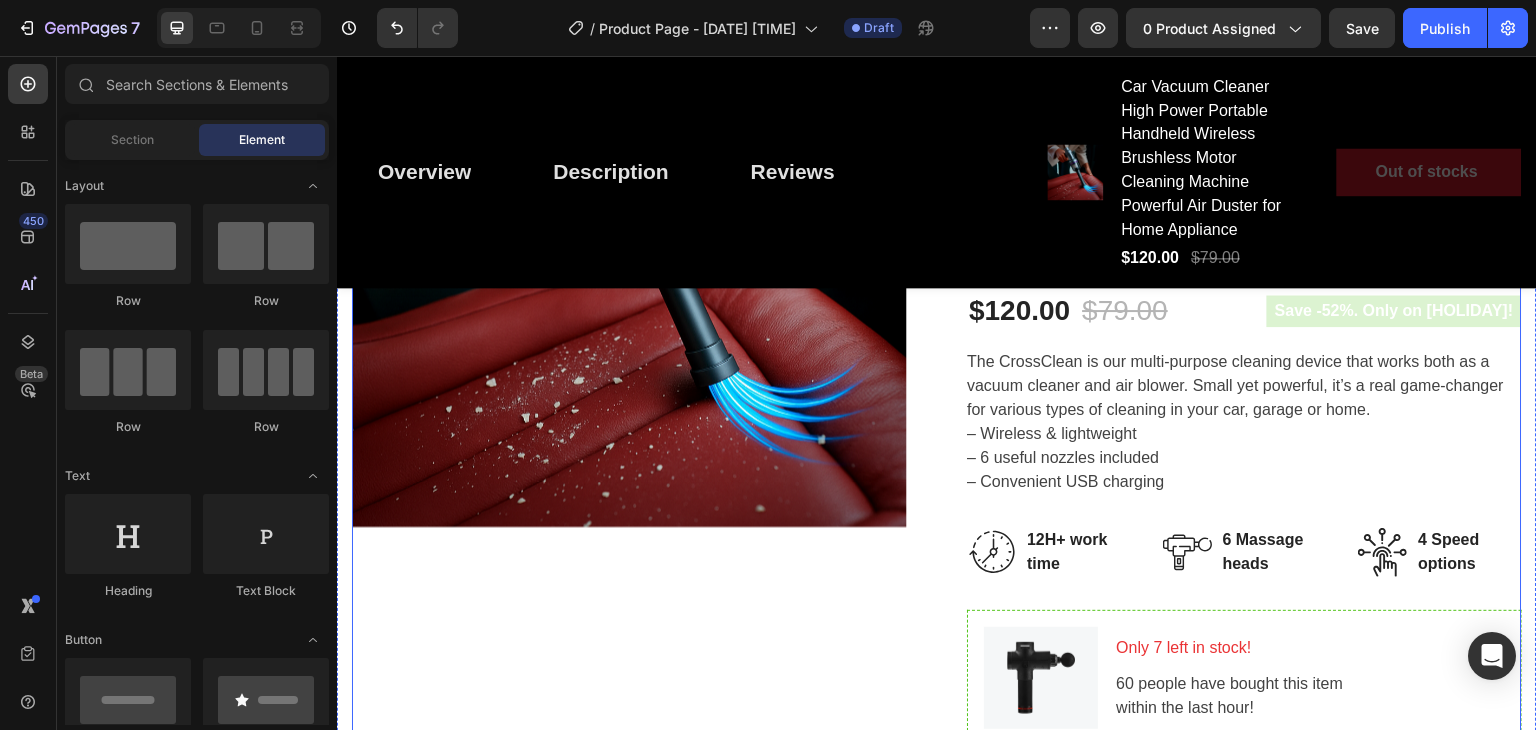 scroll, scrollTop: 533, scrollLeft: 0, axis: vertical 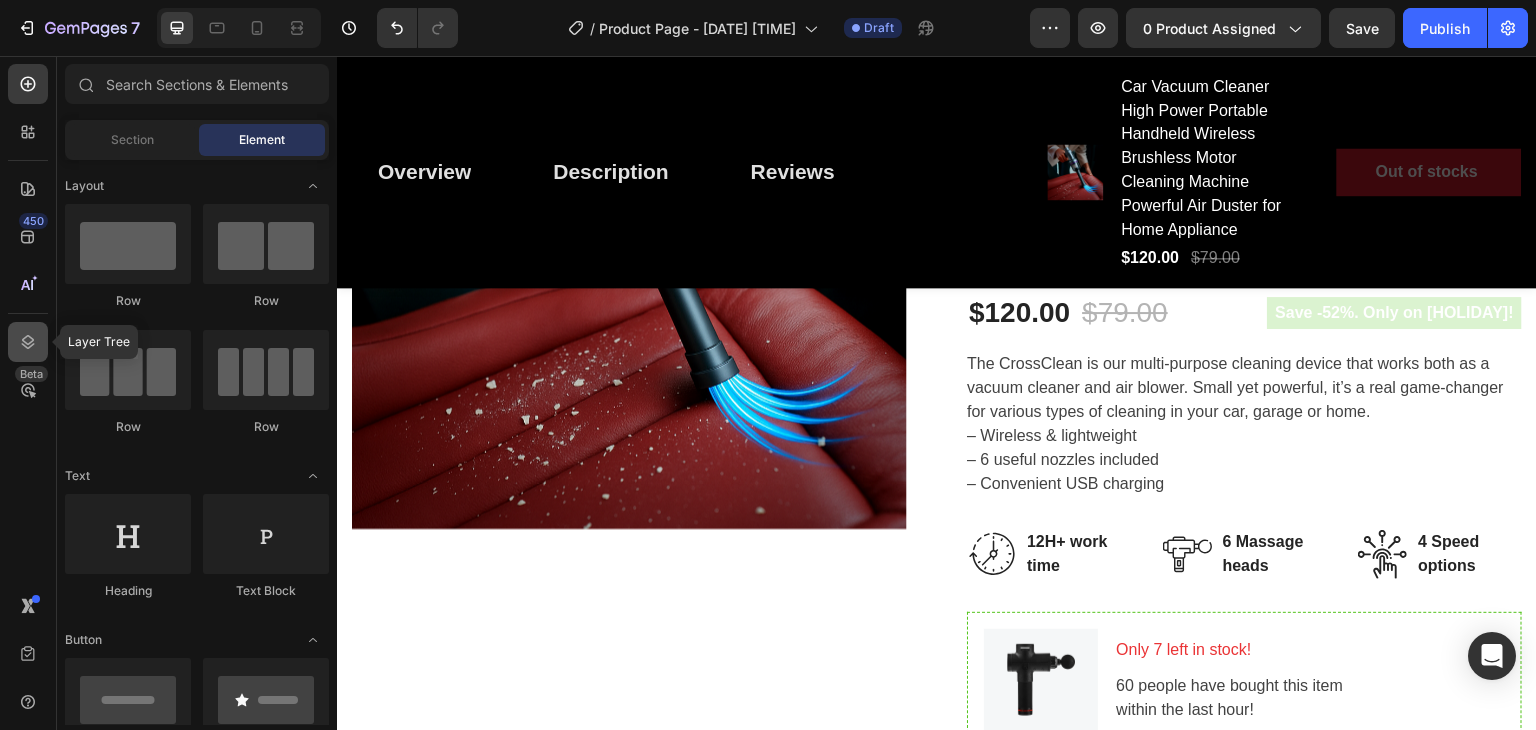 click 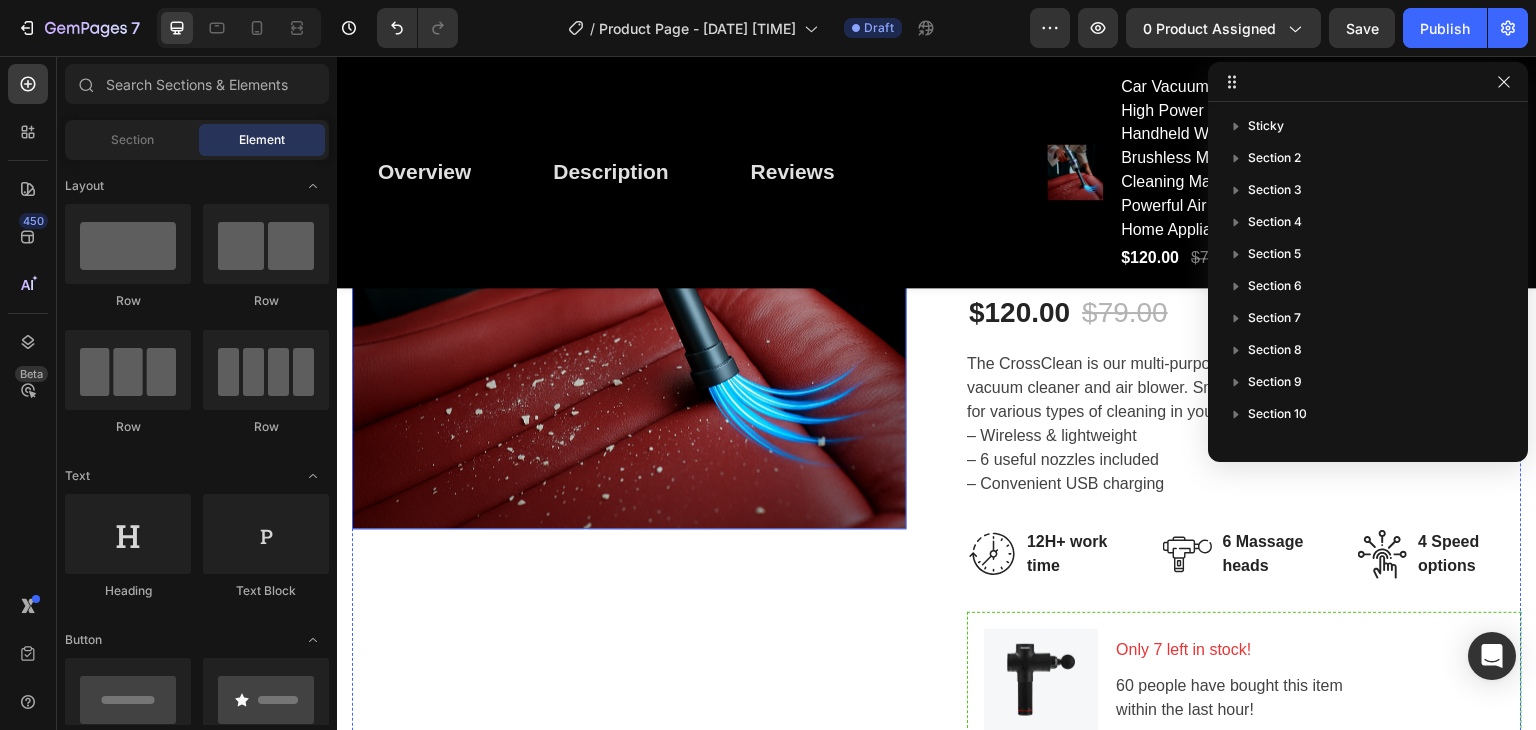 click at bounding box center [629, 251] 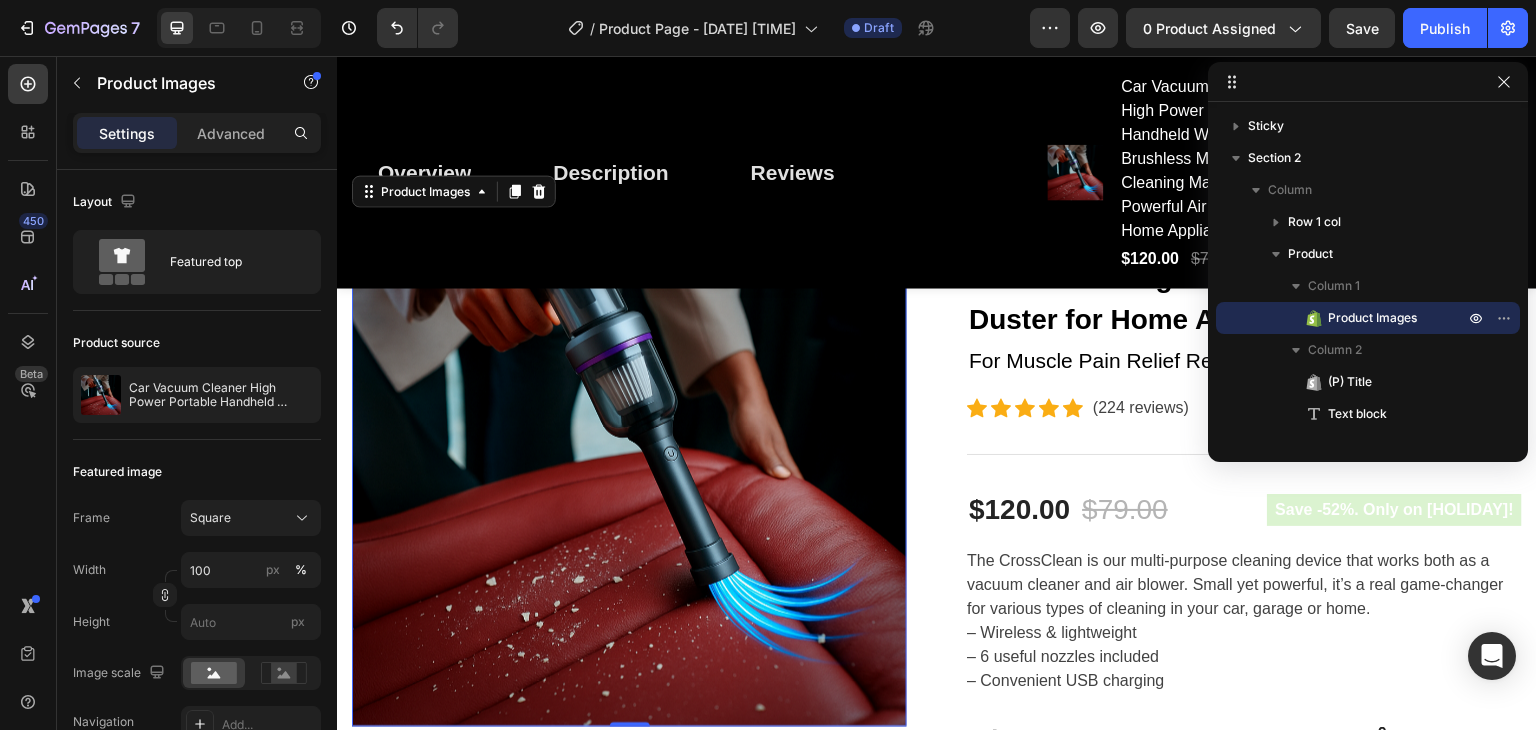 scroll, scrollTop: 333, scrollLeft: 0, axis: vertical 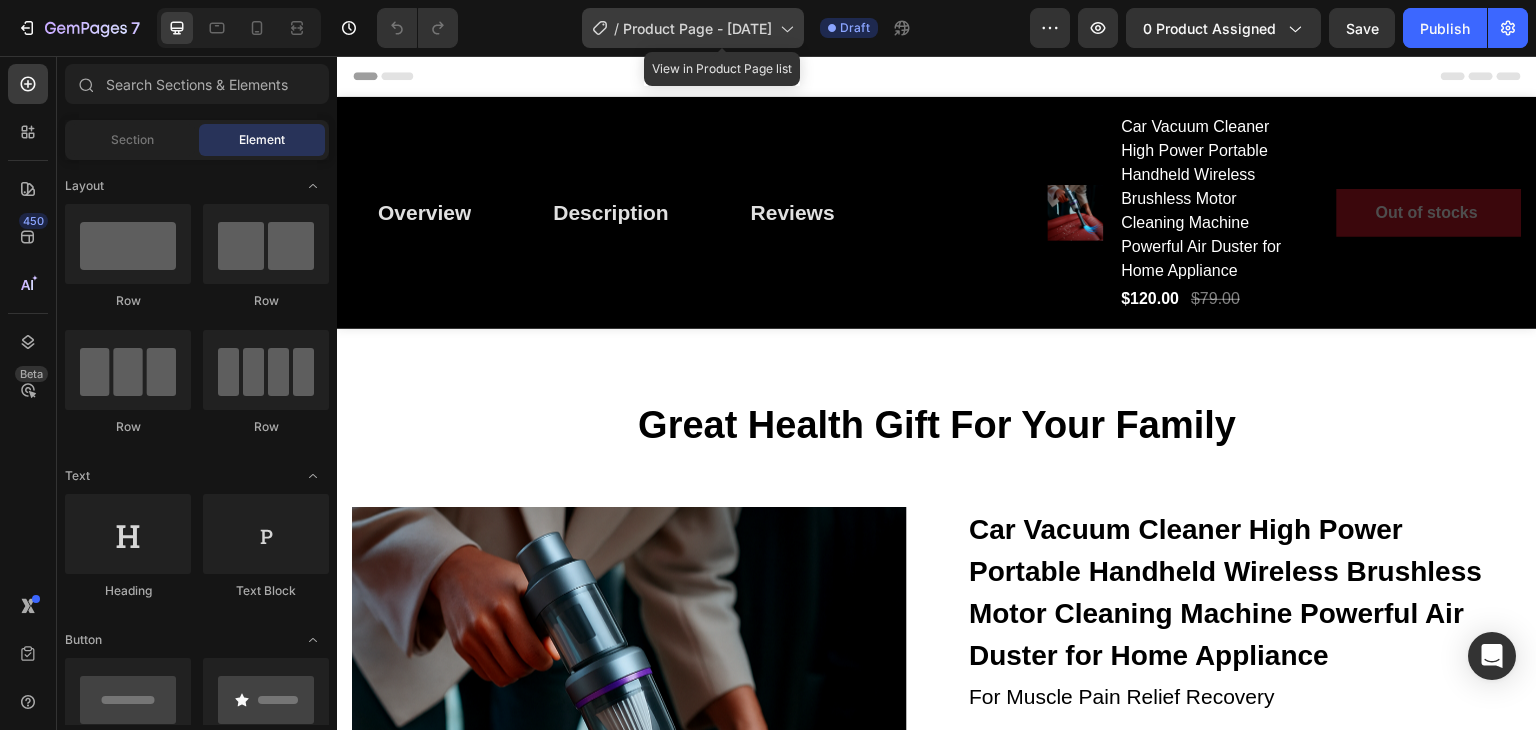 click 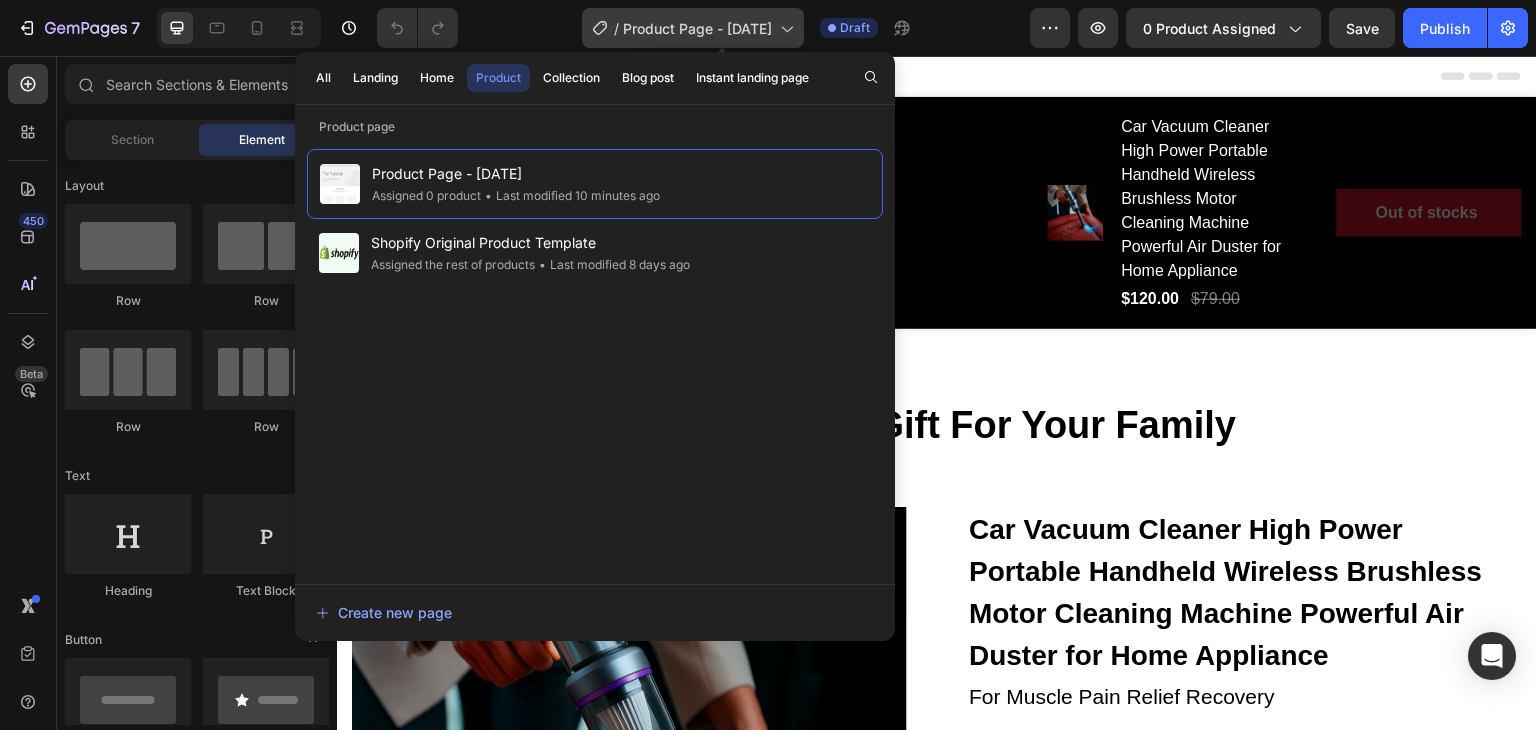 click 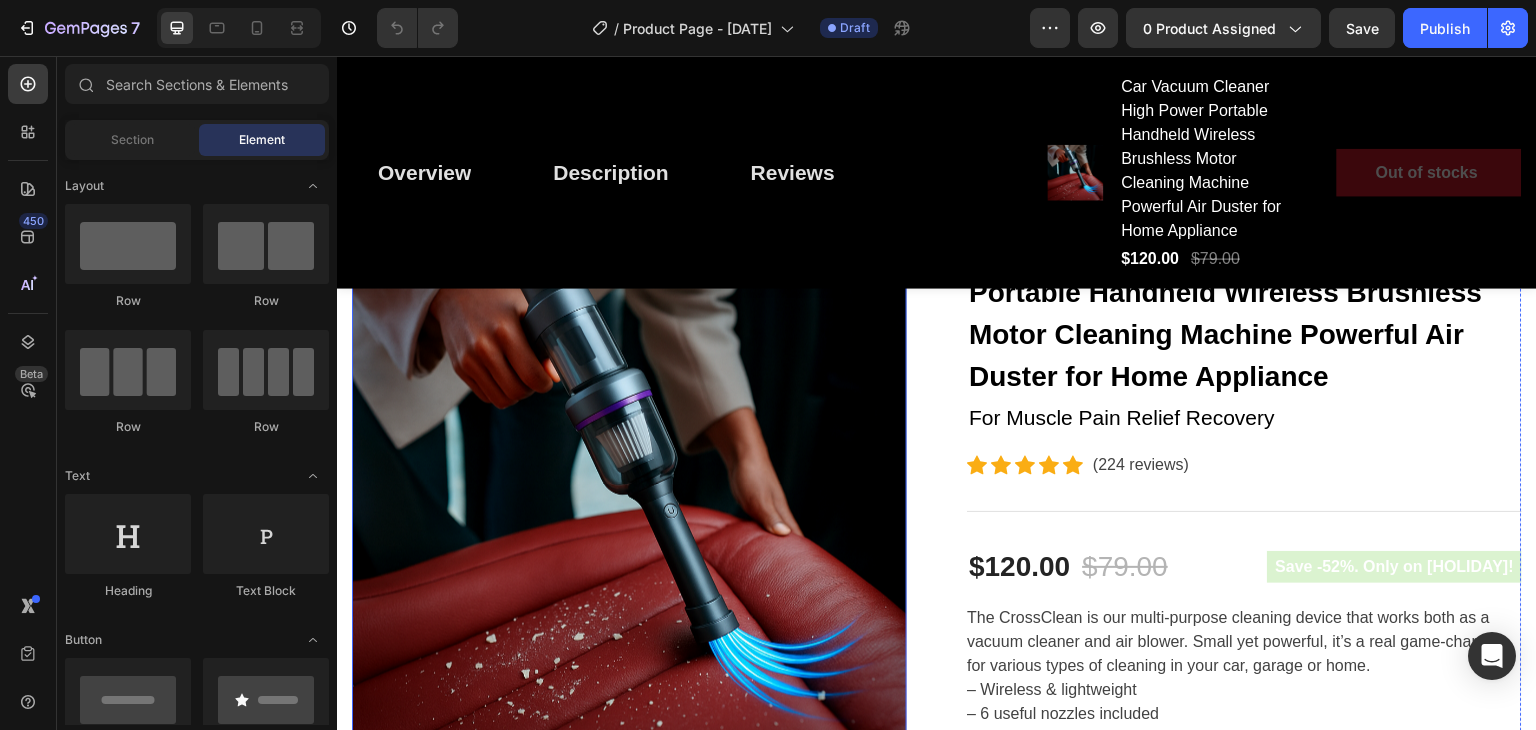 scroll, scrollTop: 400, scrollLeft: 0, axis: vertical 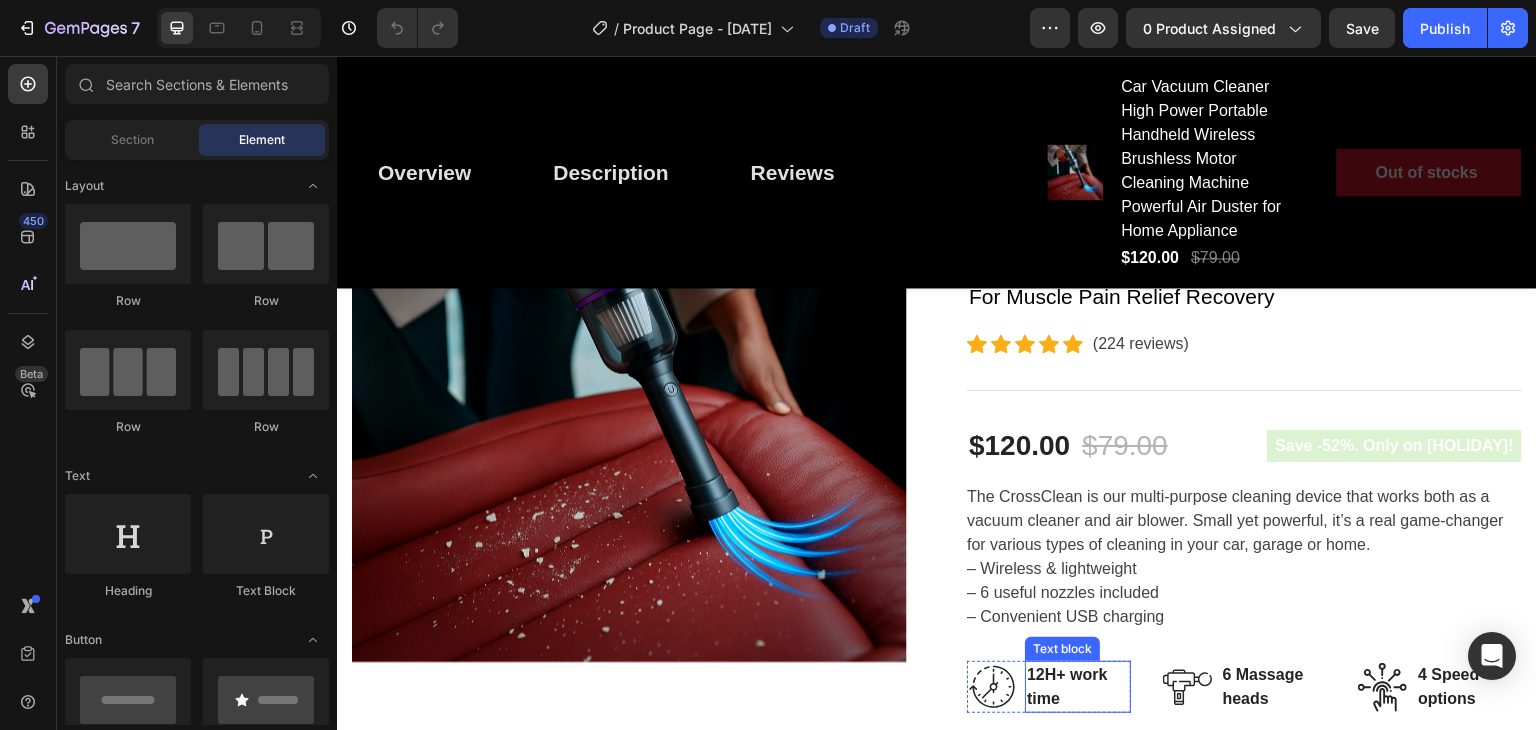 click on "12H+ work time" at bounding box center (1078, 687) 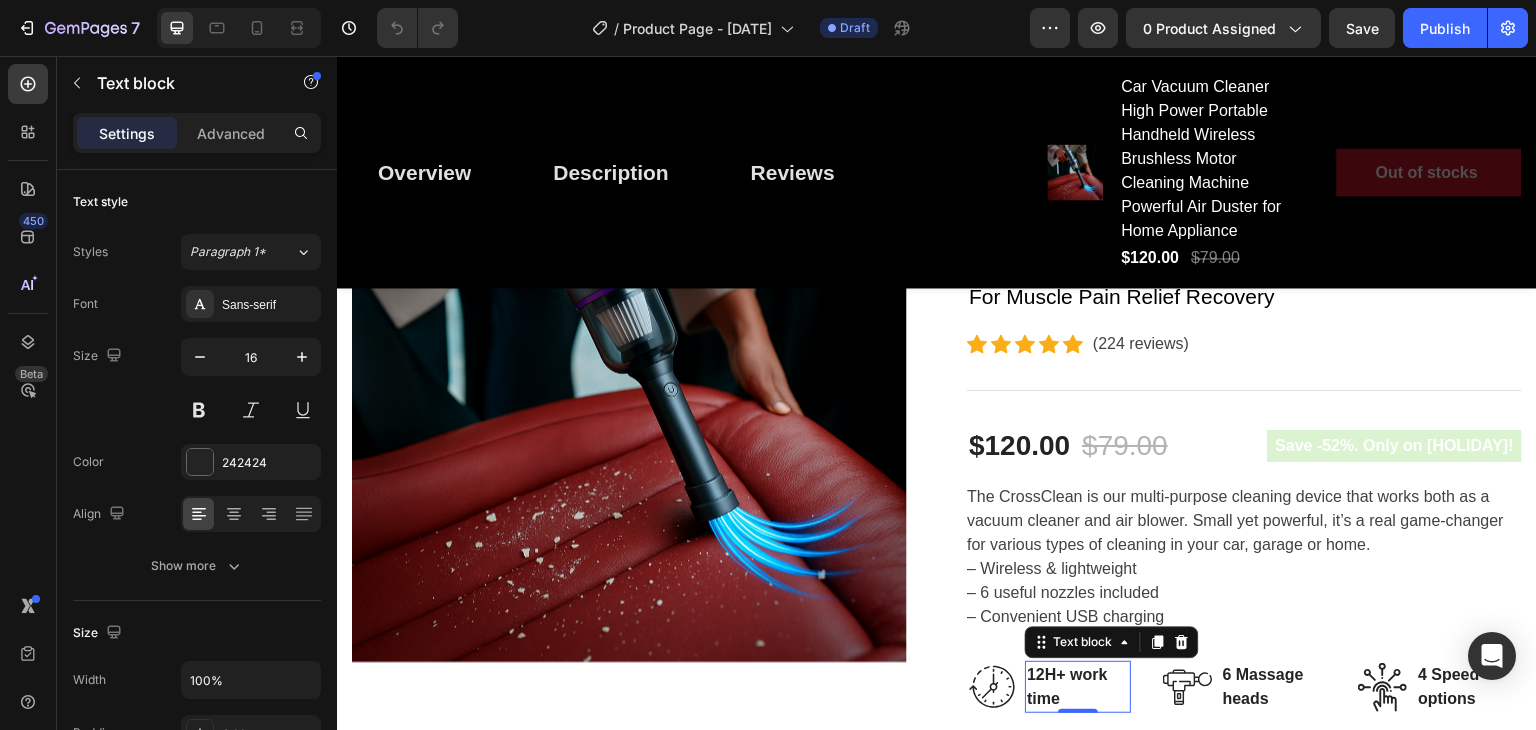 click on "12H+ work time" at bounding box center [1078, 687] 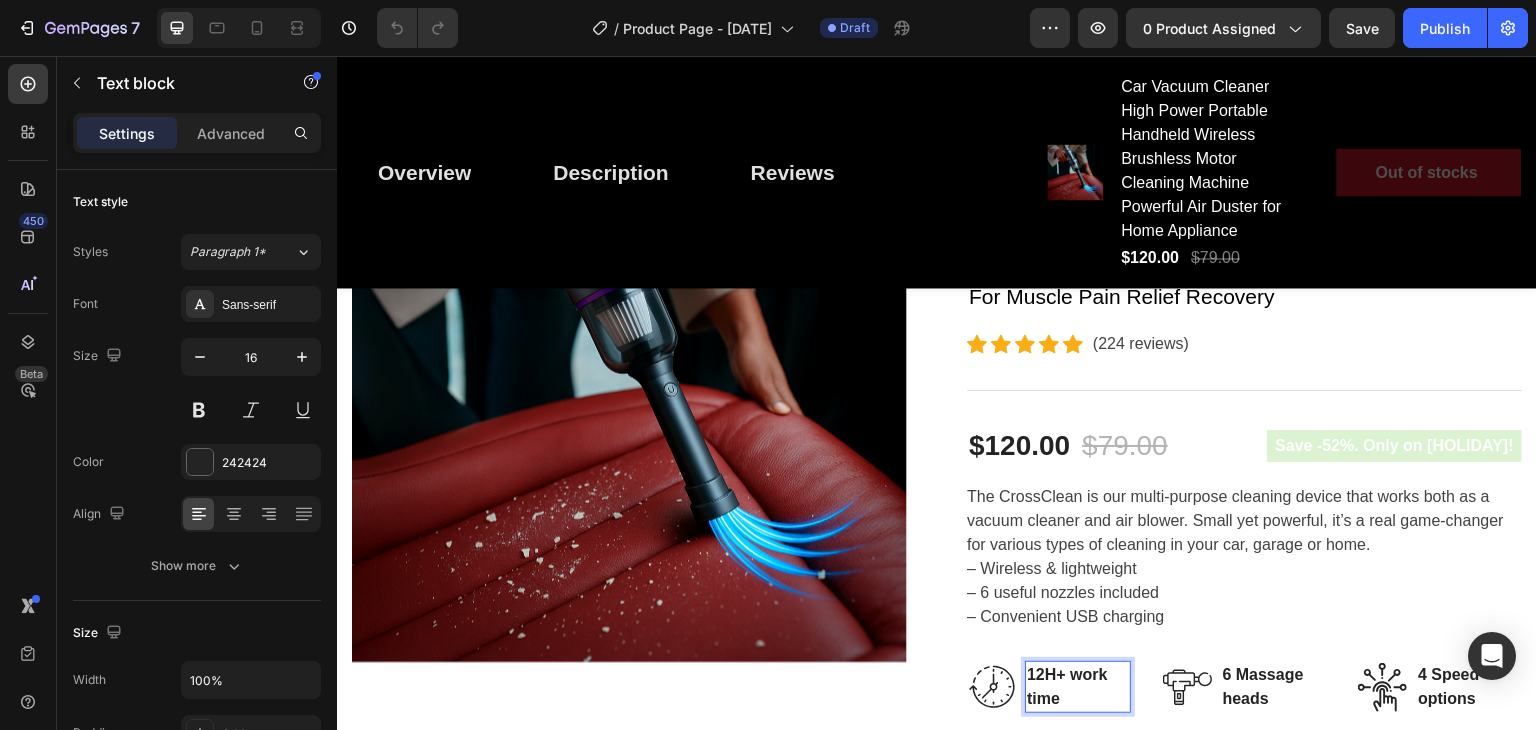 click on "12H+ work time" at bounding box center [1078, 687] 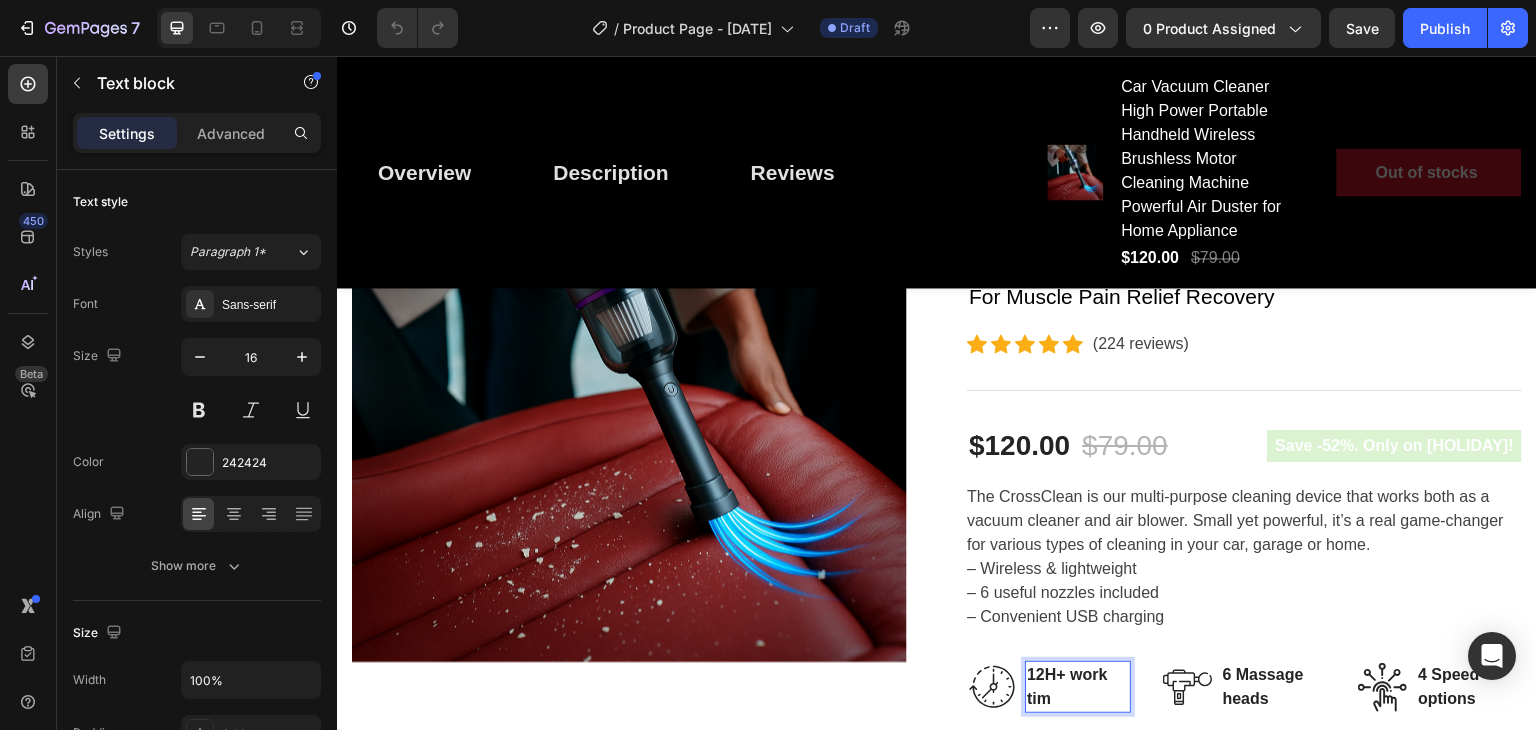 scroll, scrollTop: 411, scrollLeft: 0, axis: vertical 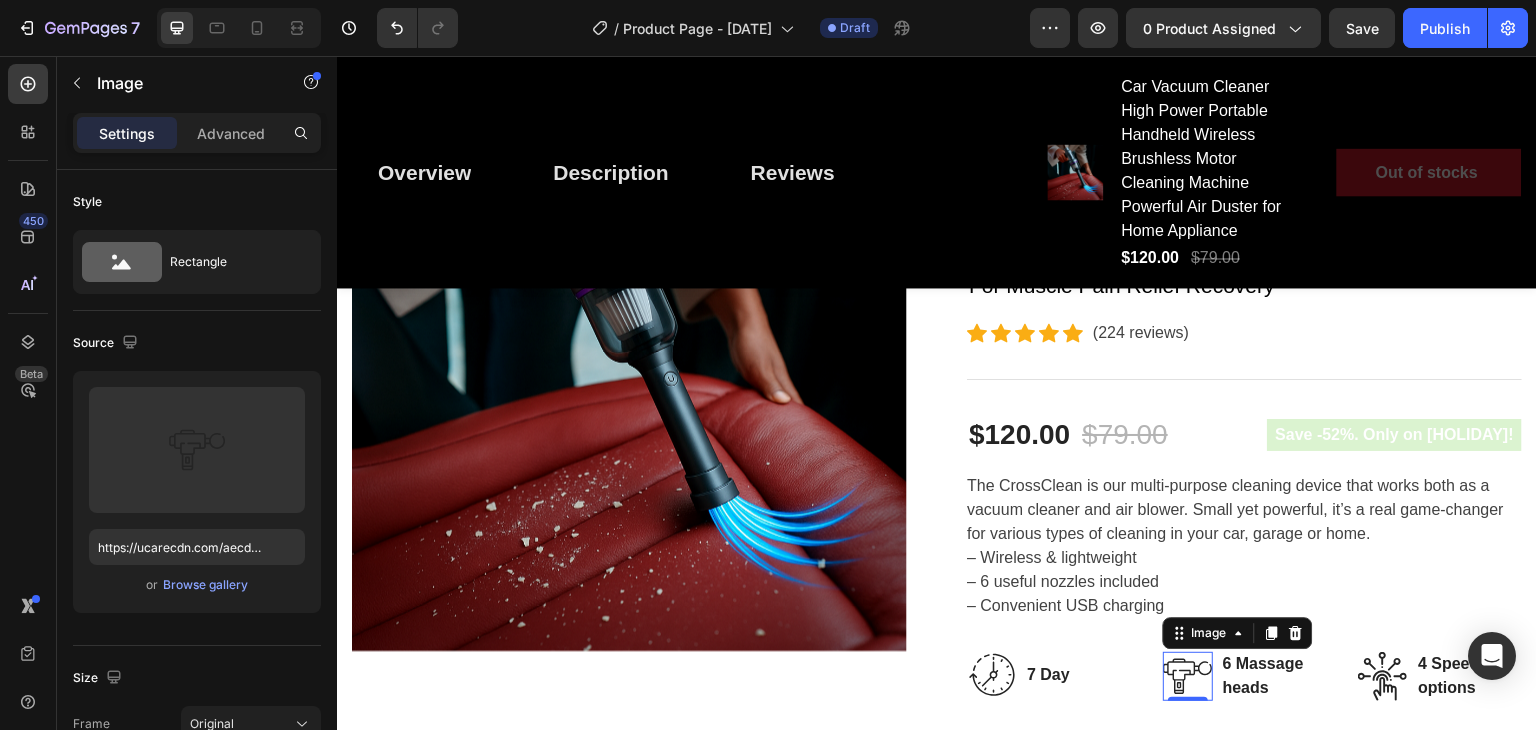 click at bounding box center (1188, 676) 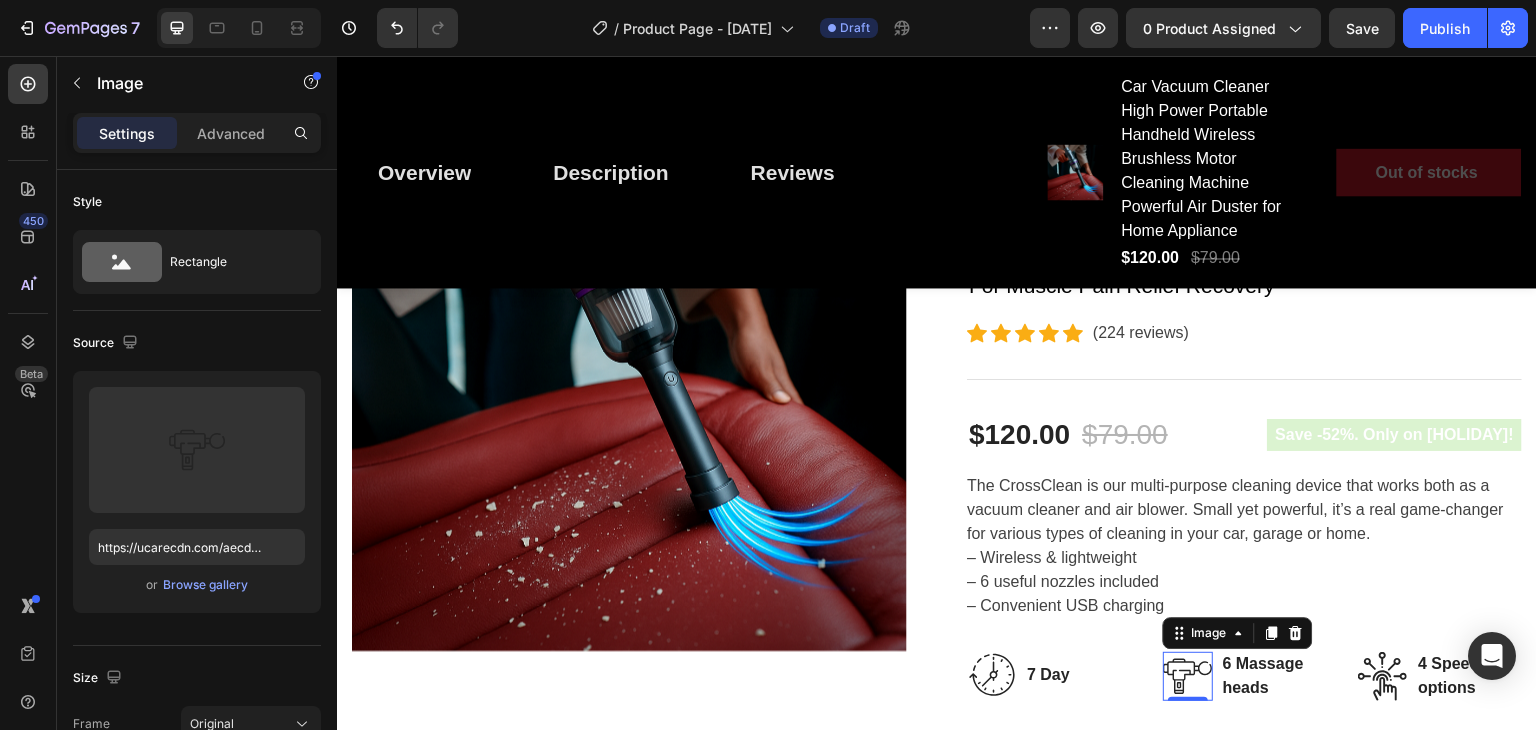 click at bounding box center [1188, 676] 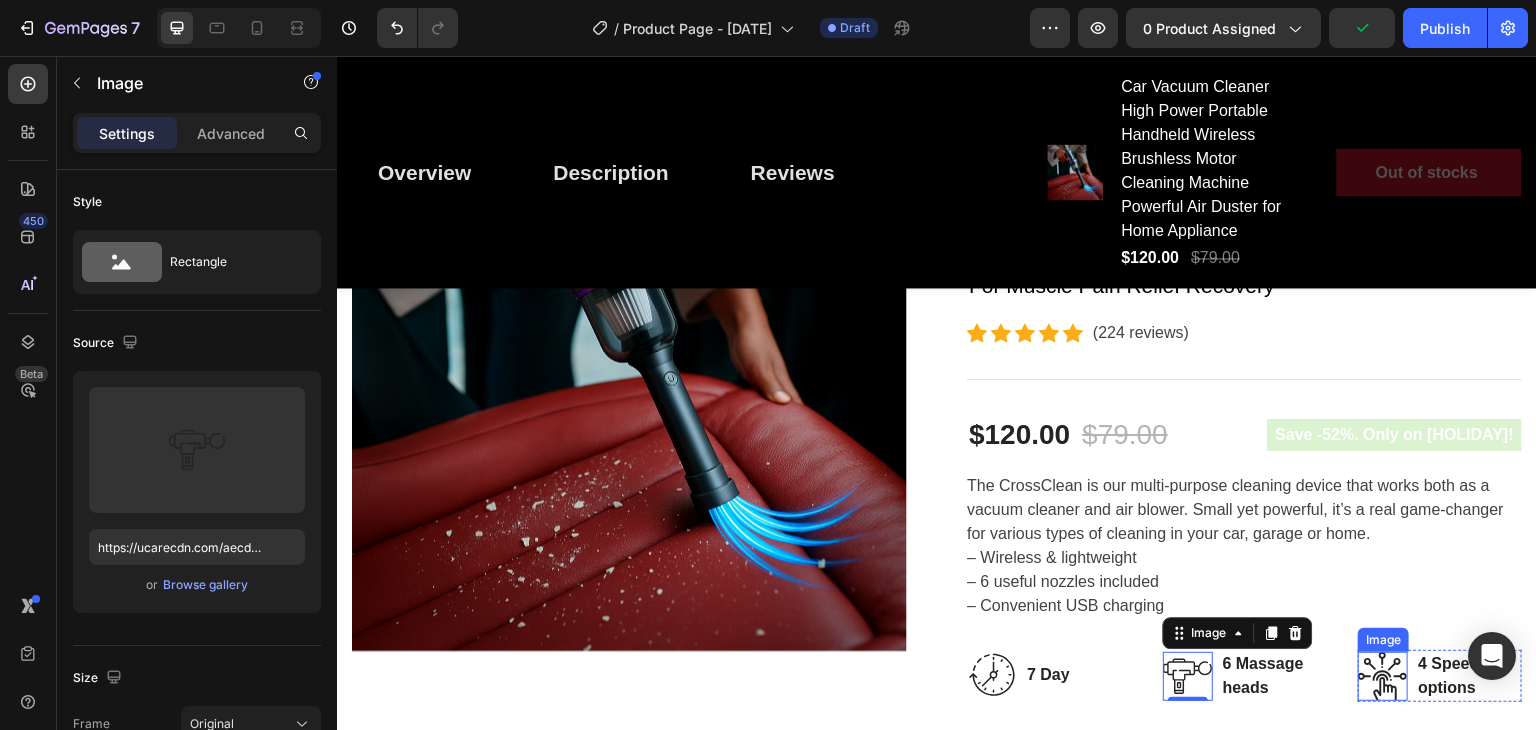 click at bounding box center [1383, 676] 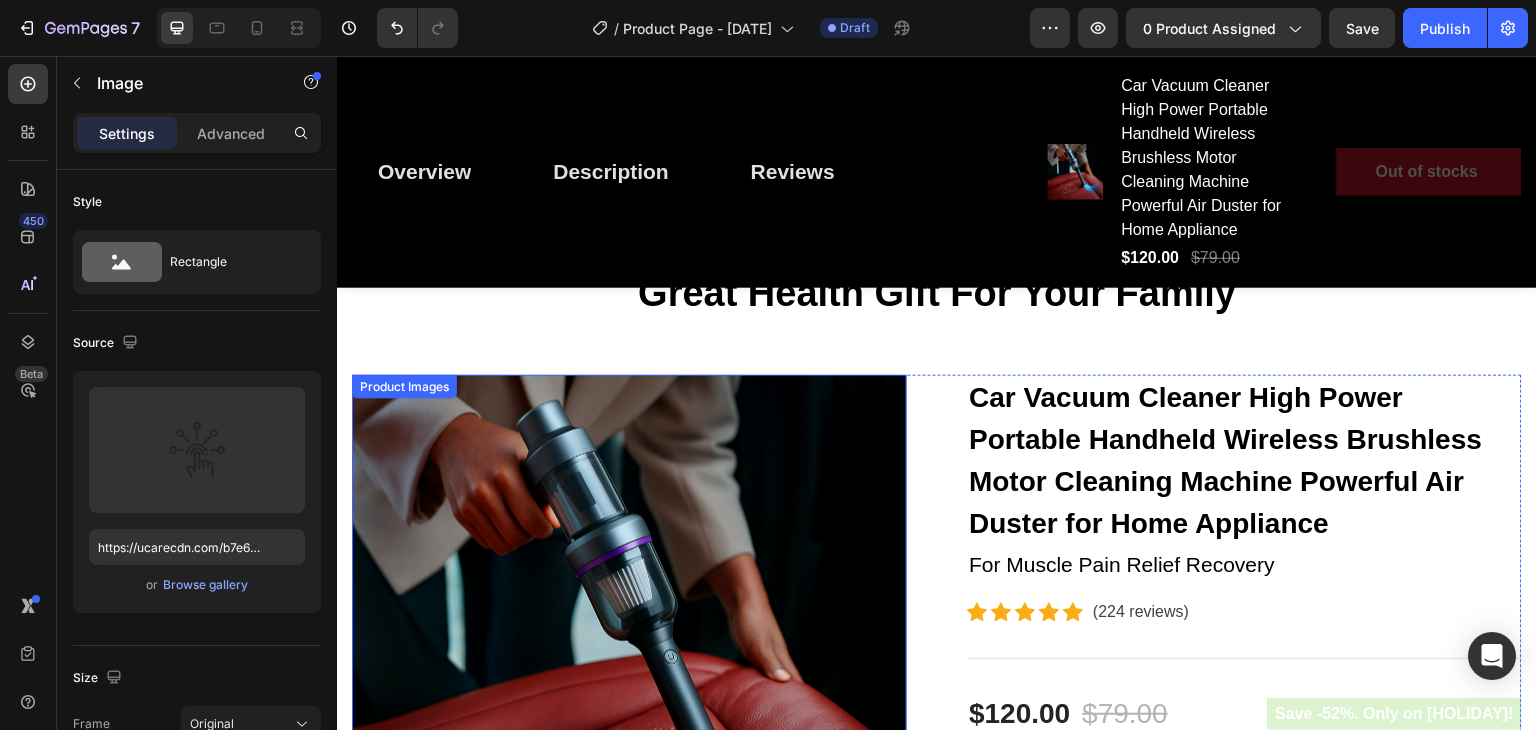 scroll, scrollTop: 77, scrollLeft: 0, axis: vertical 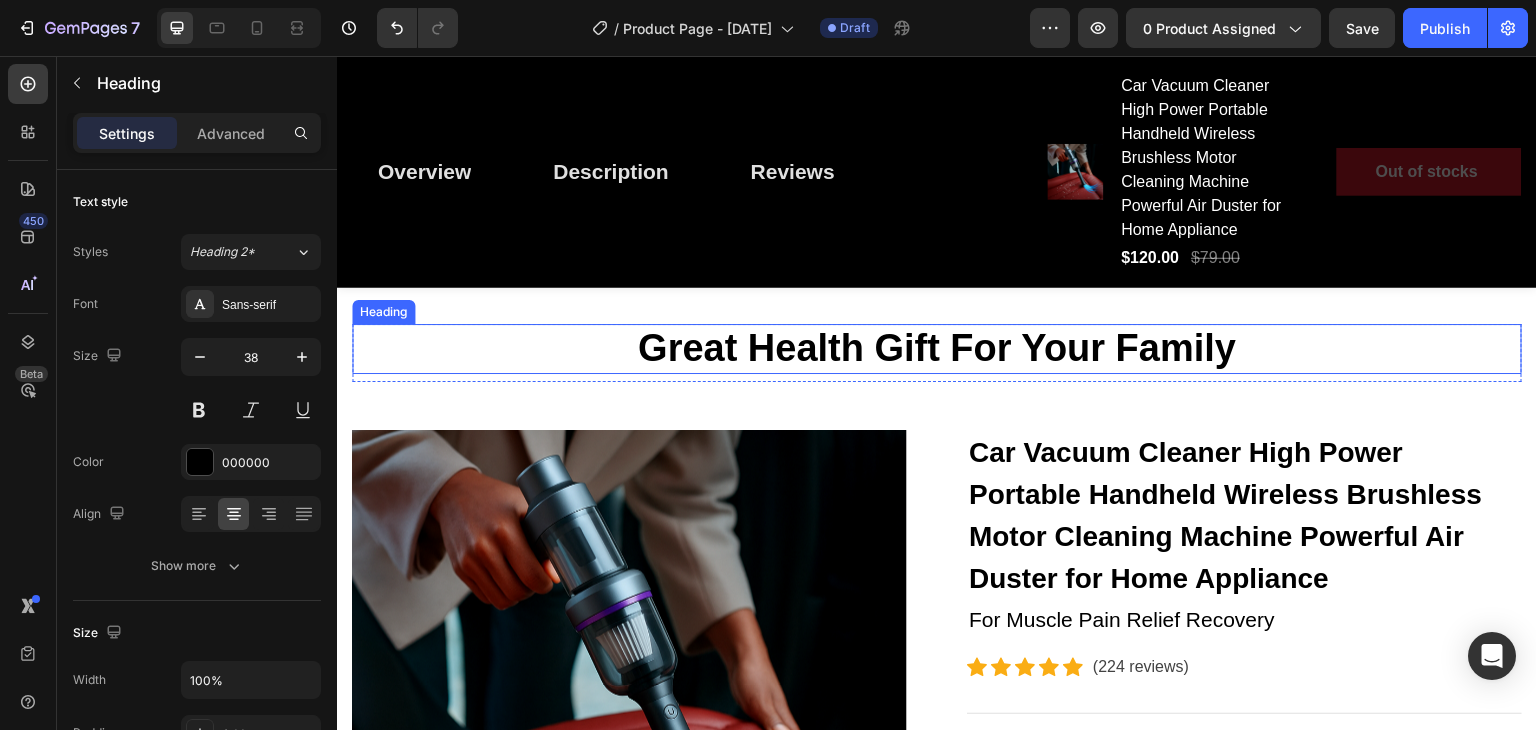 click on "Great Health Gift For Your Family" at bounding box center [937, 349] 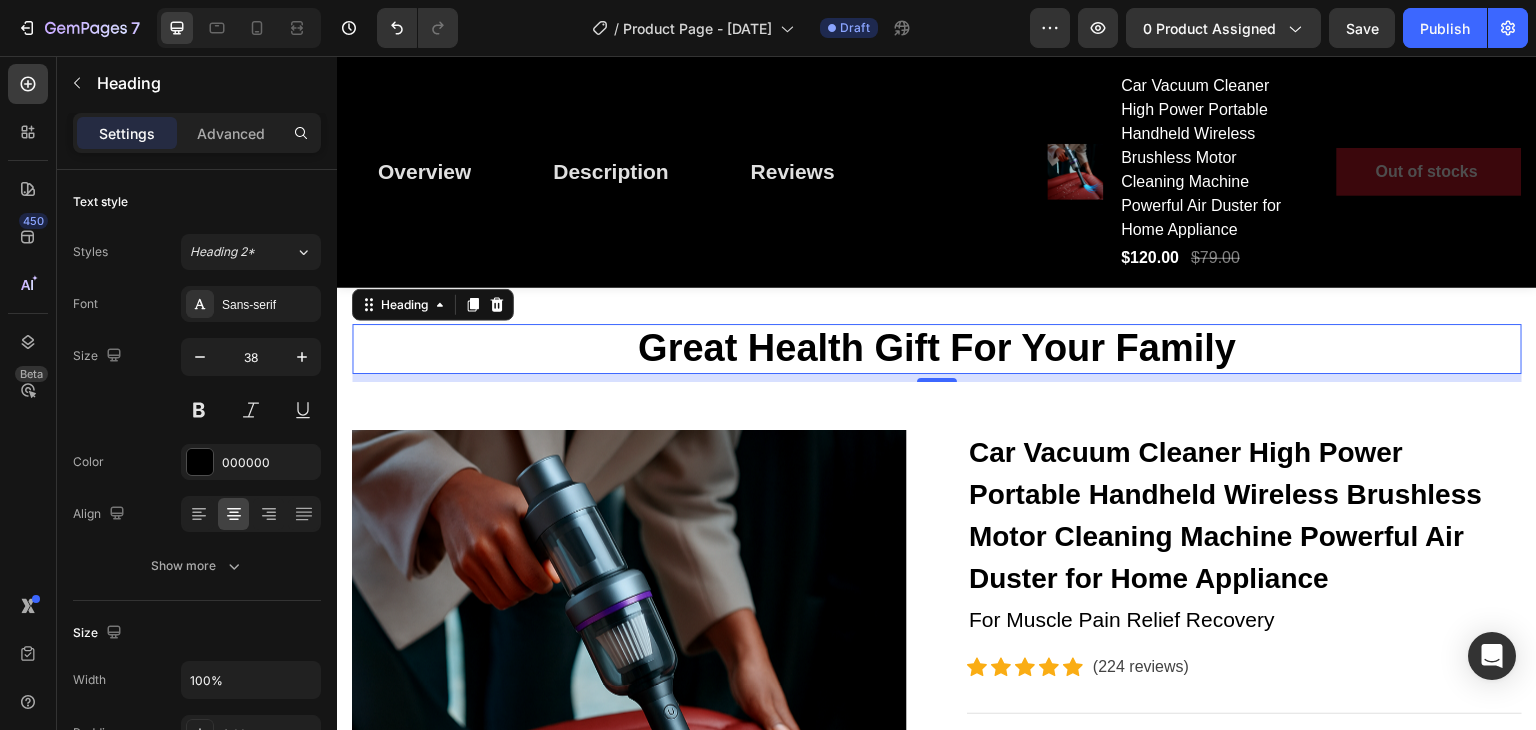 click on "Great Health Gift For Your Family" at bounding box center (937, 349) 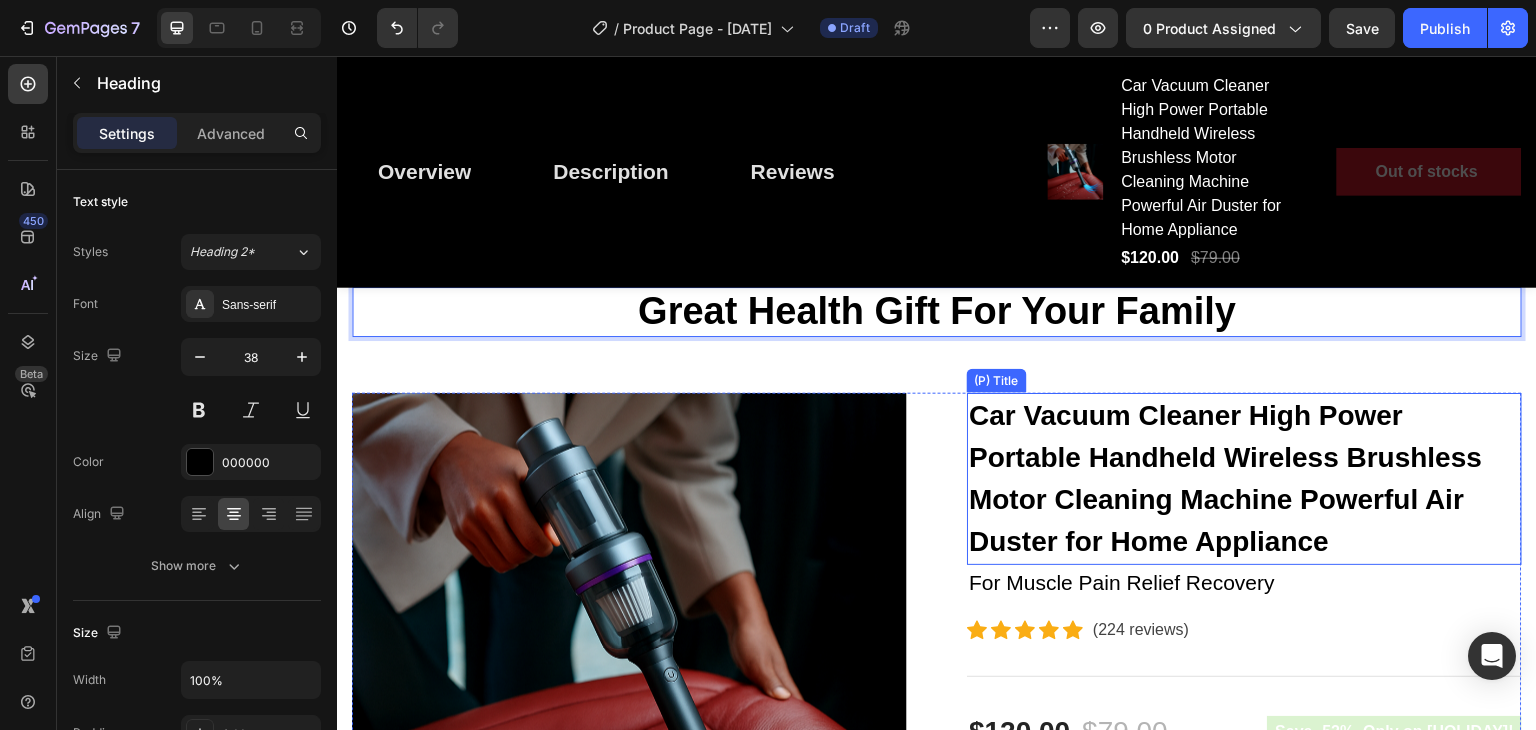 scroll, scrollTop: 144, scrollLeft: 0, axis: vertical 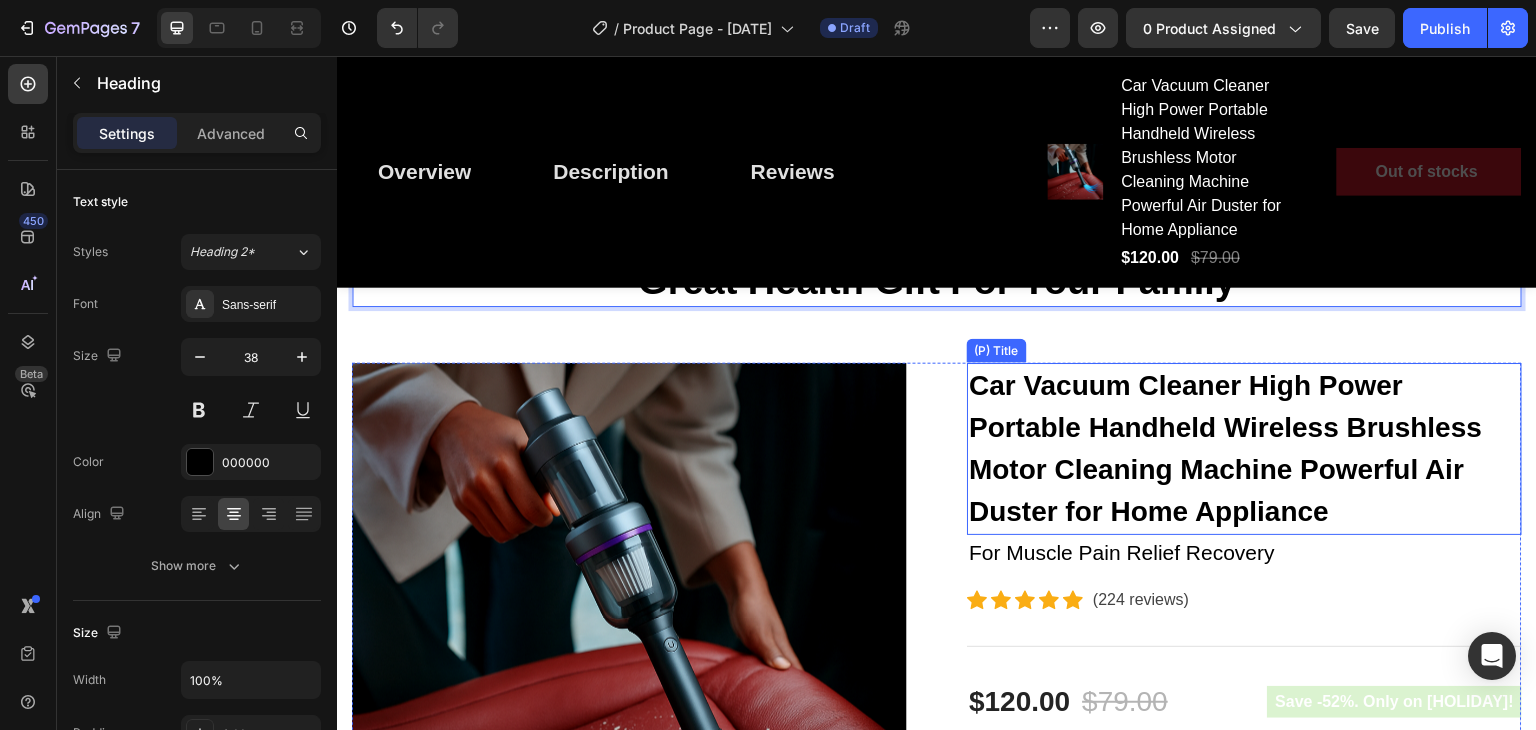 click on "Car Vacuum Cleaner High Power Portable Handheld Wireless Brushless Motor Cleaning Machine Powerful Air Duster for Home Appliance" at bounding box center [1244, 449] 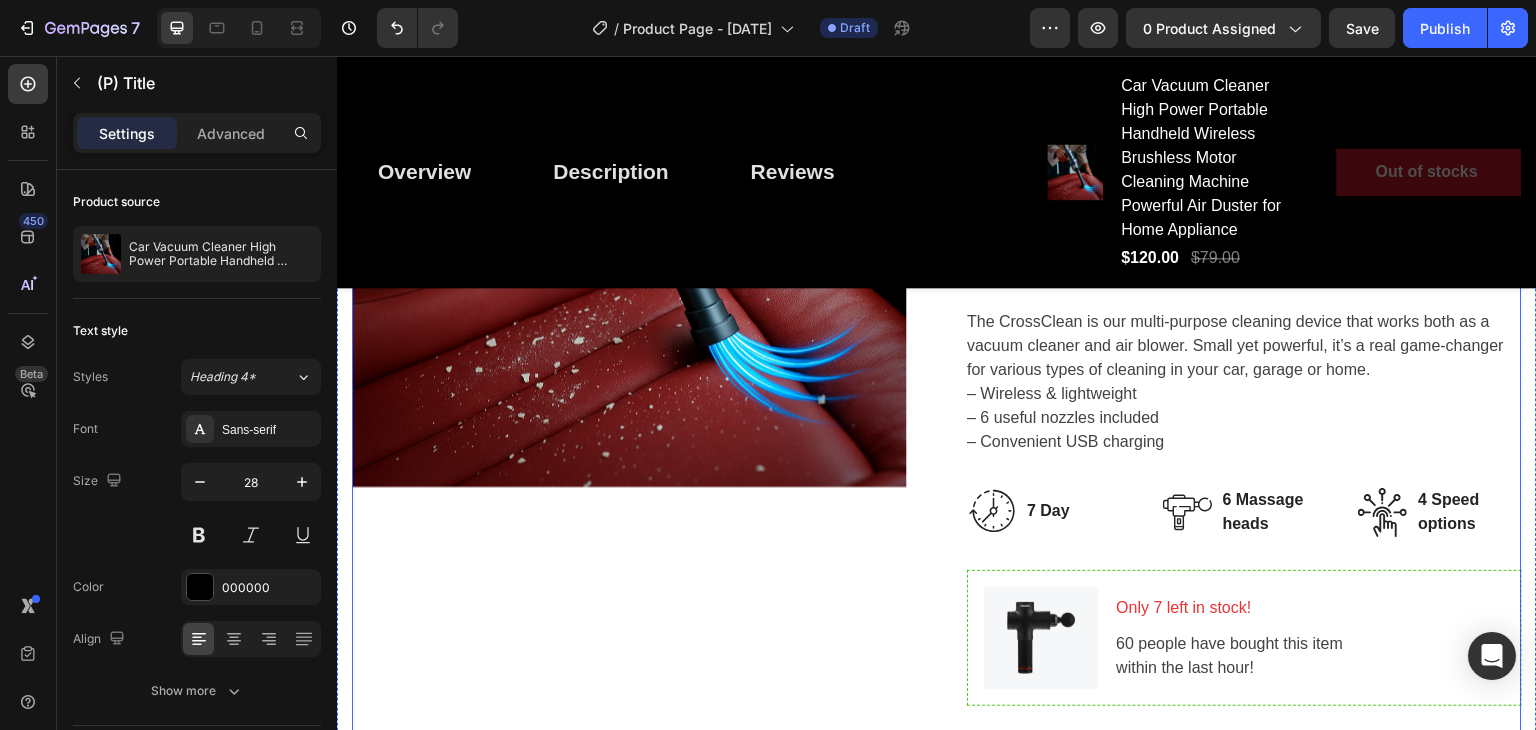 scroll, scrollTop: 544, scrollLeft: 0, axis: vertical 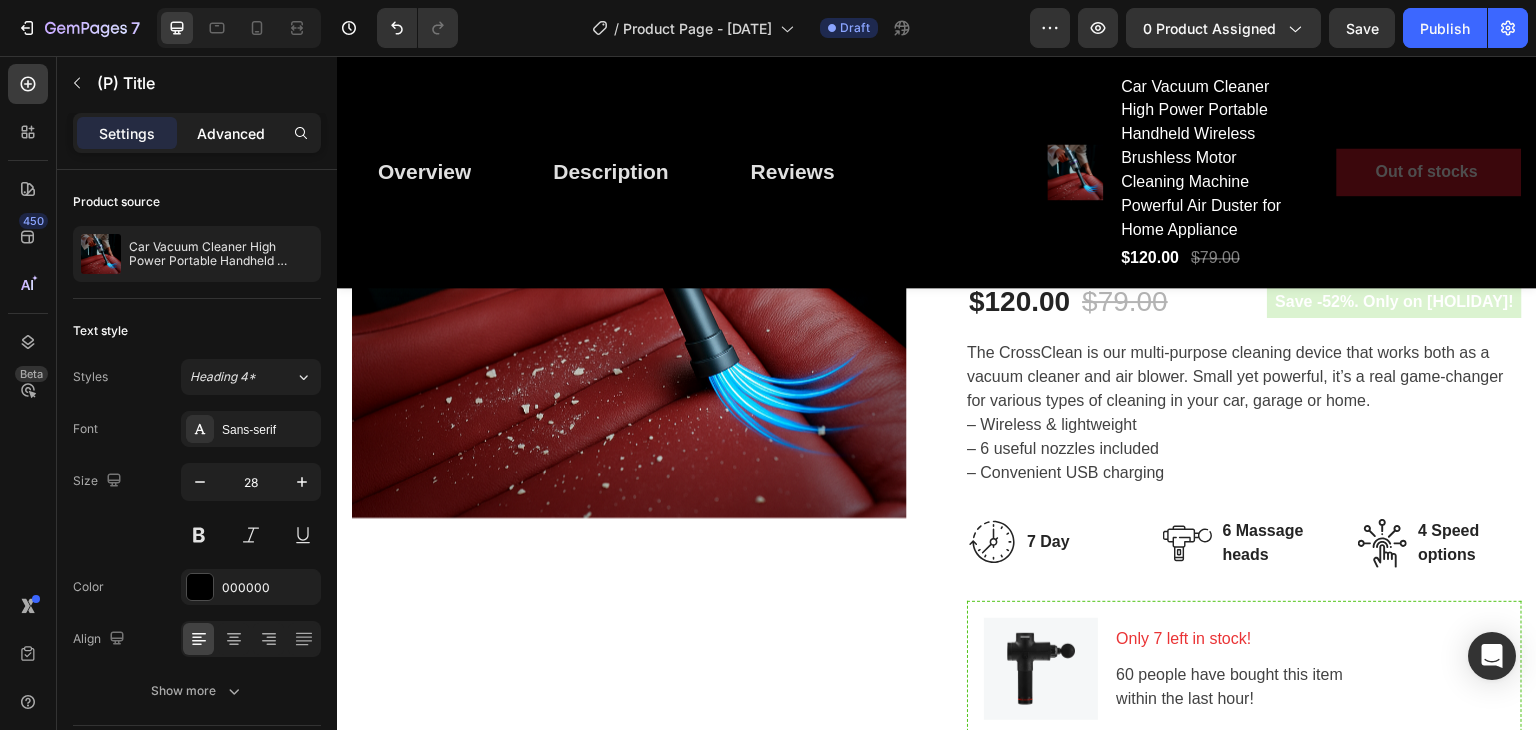 click on "Advanced" at bounding box center [231, 133] 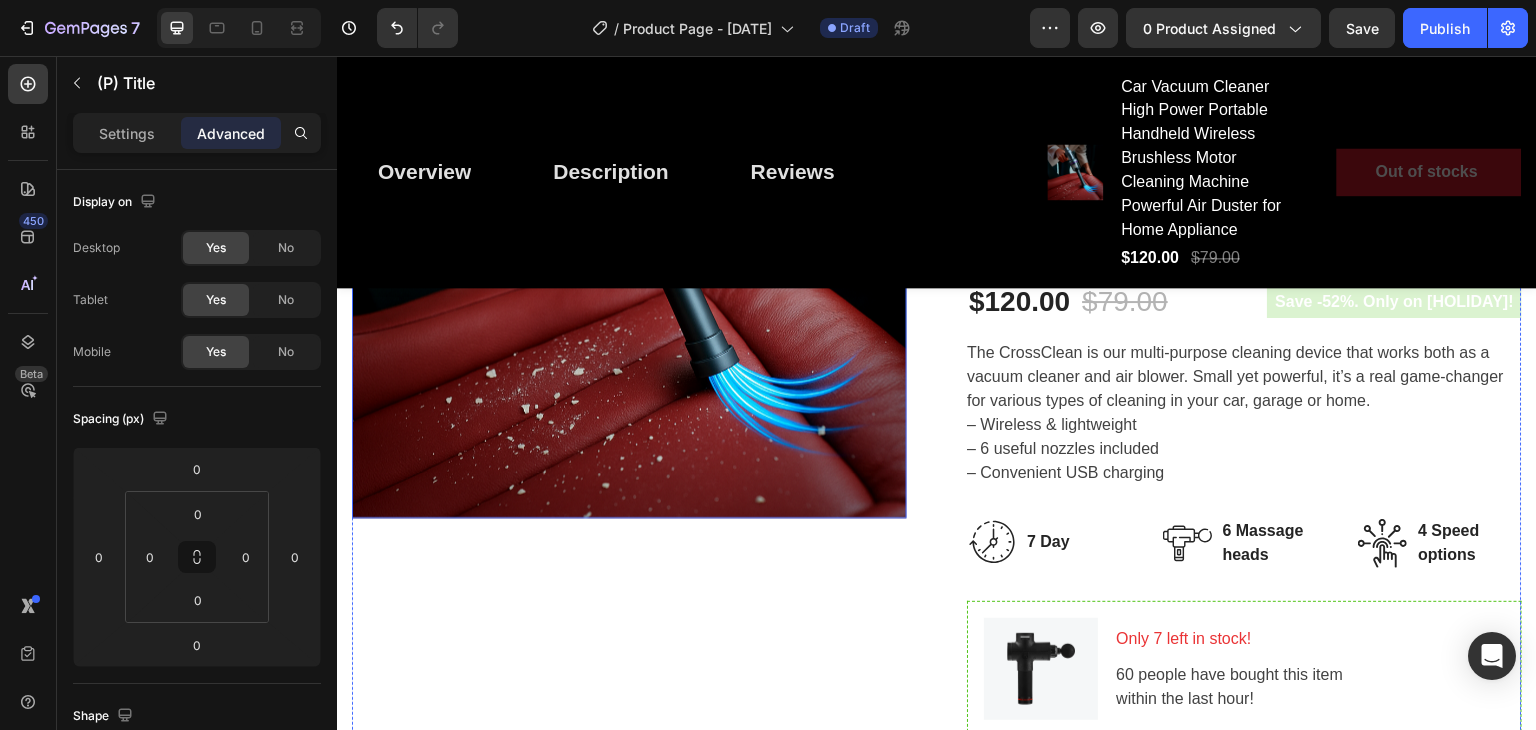 click at bounding box center (629, 240) 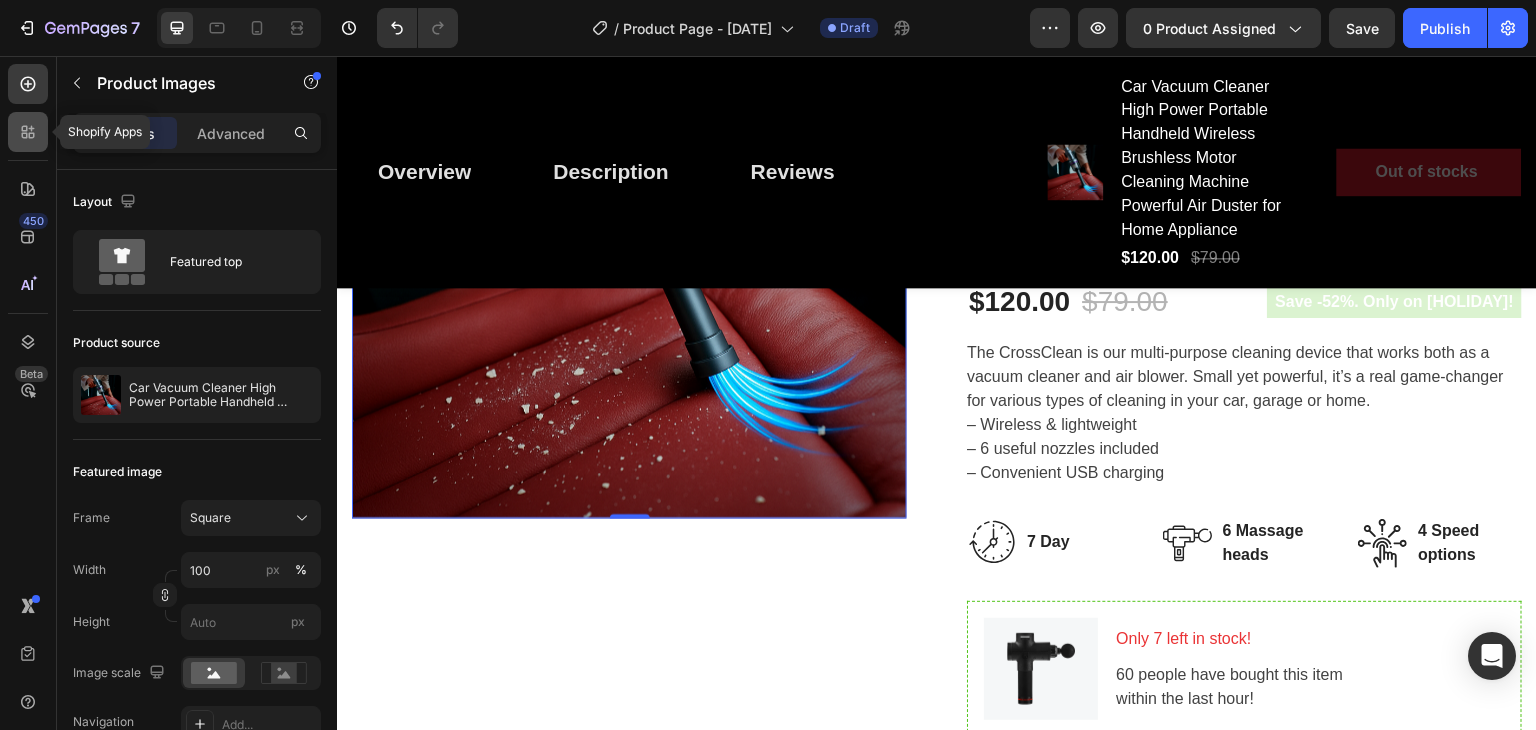 click 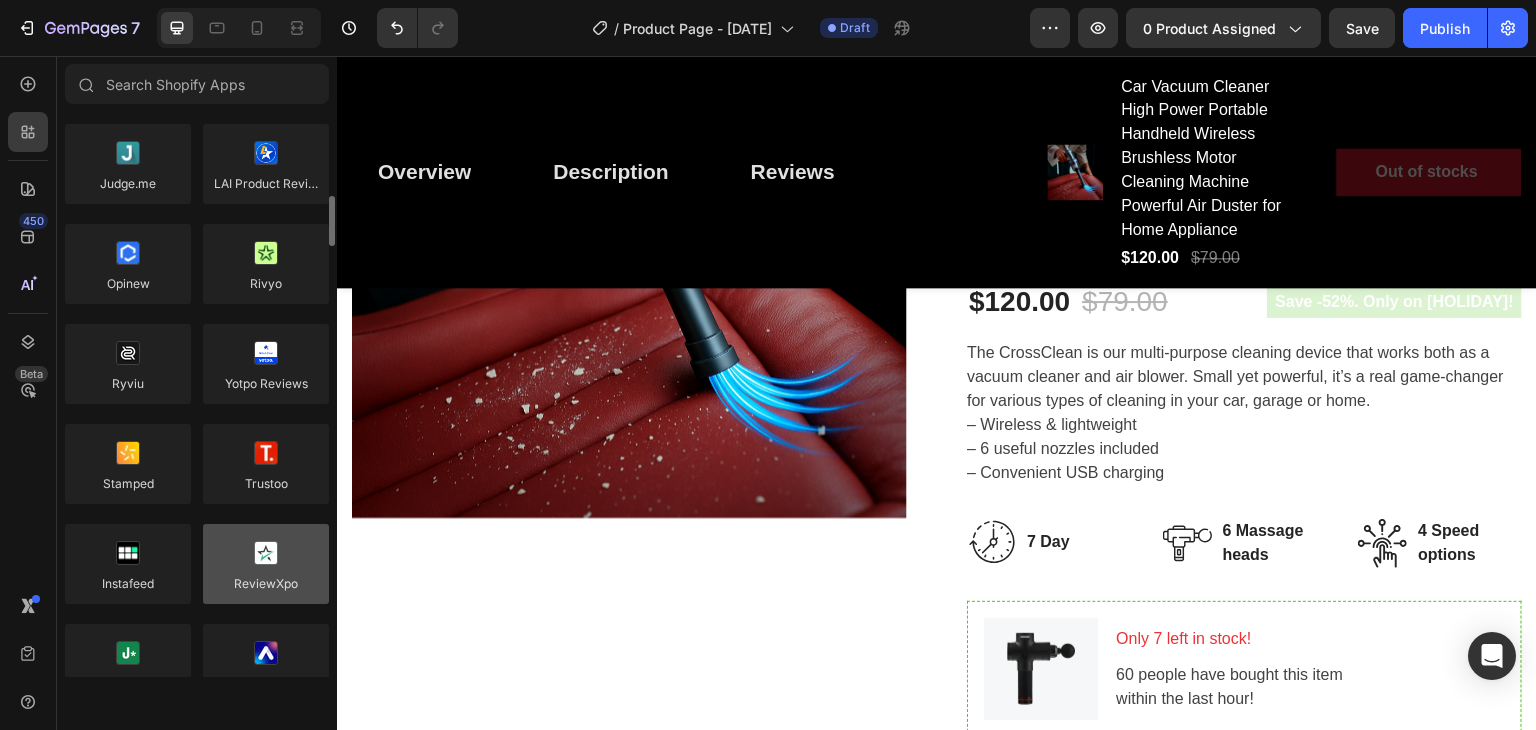 scroll, scrollTop: 332, scrollLeft: 0, axis: vertical 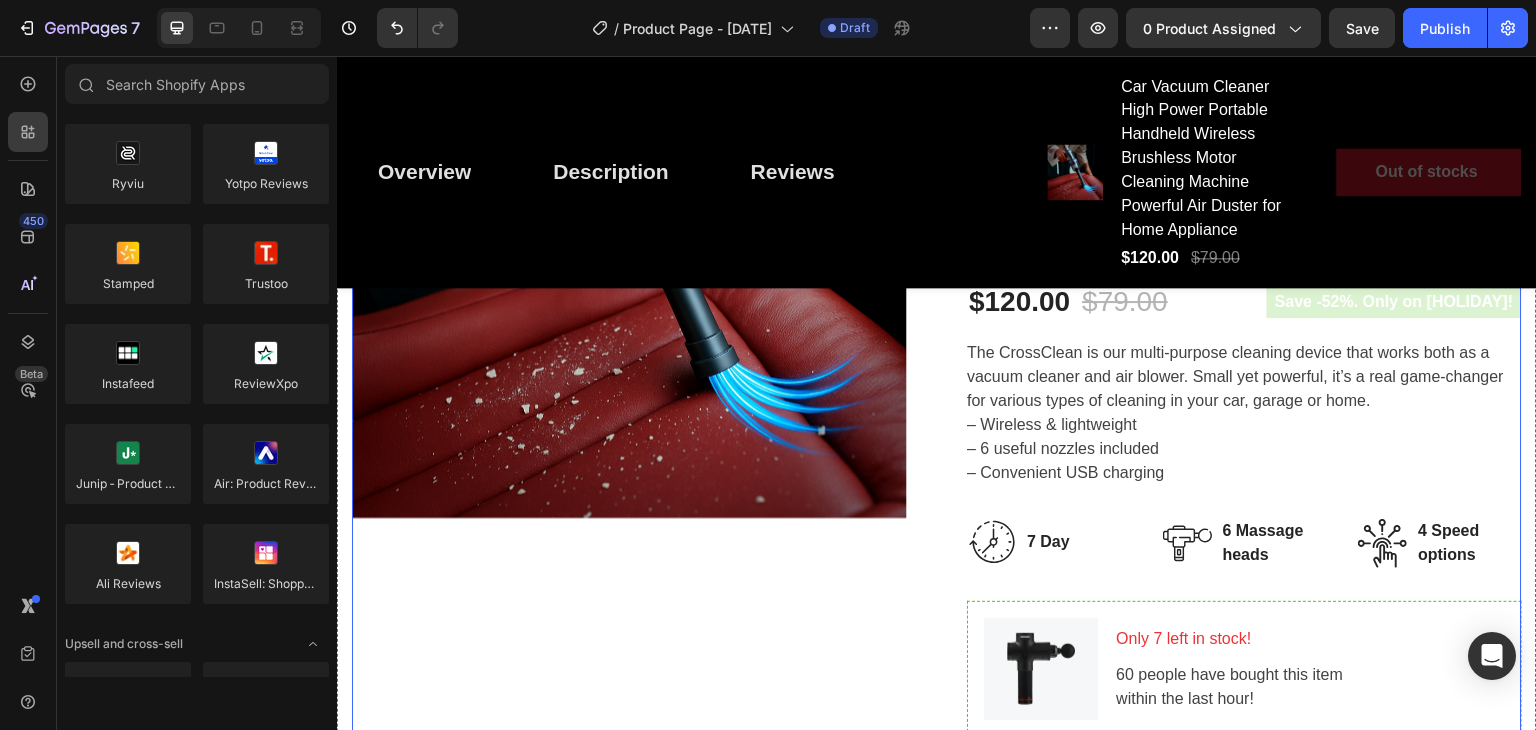 click on "Product Images" at bounding box center [629, 564] 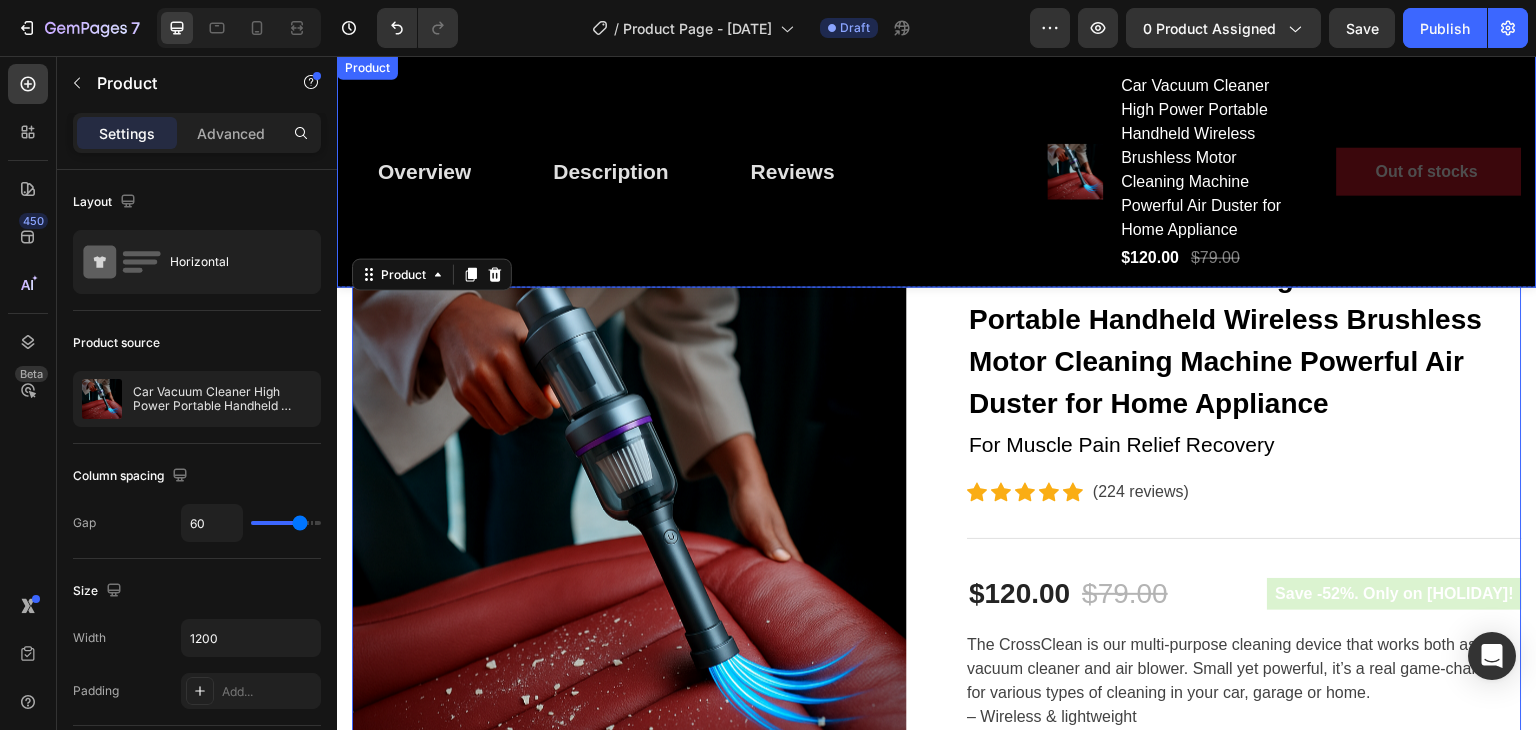 scroll, scrollTop: 144, scrollLeft: 0, axis: vertical 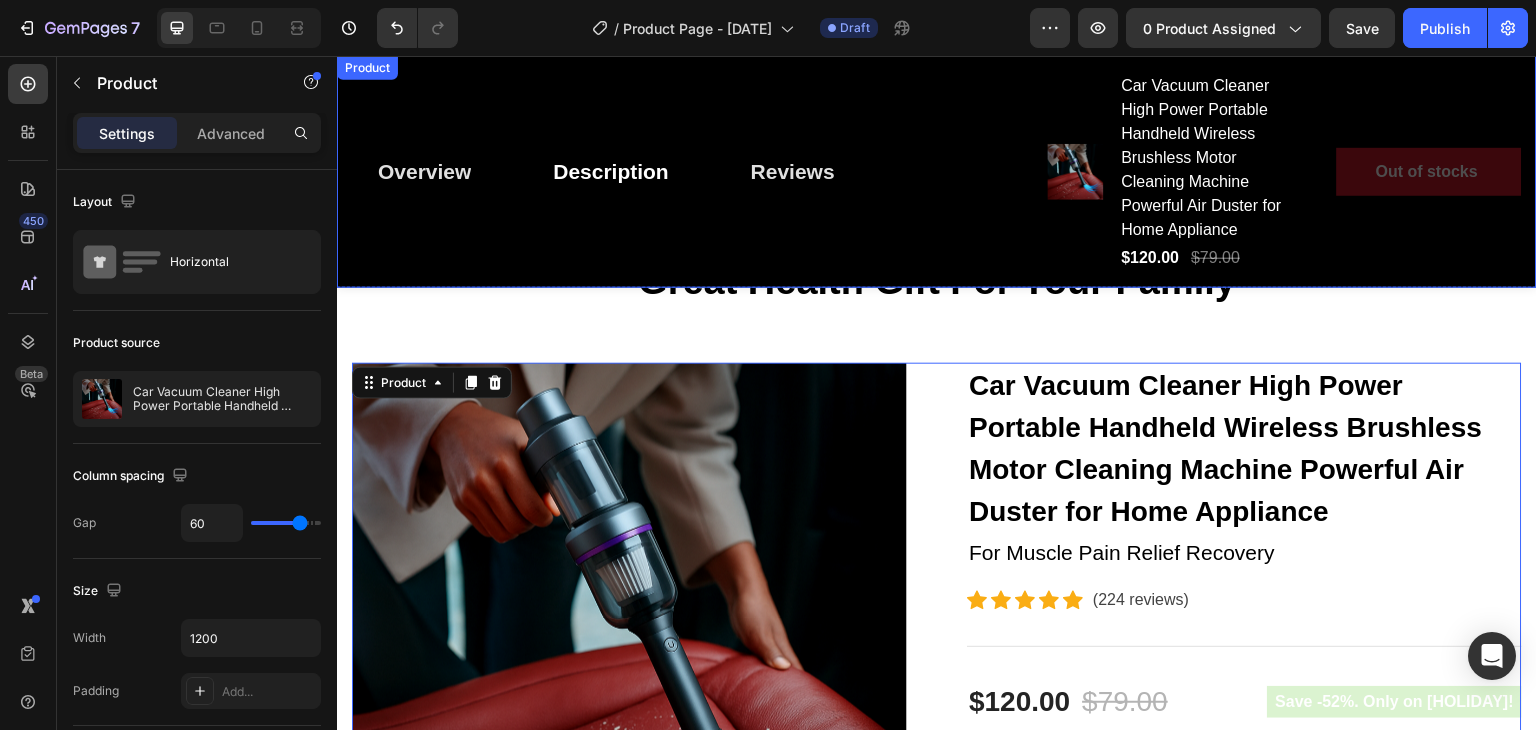 click on "Description" at bounding box center [611, 172] 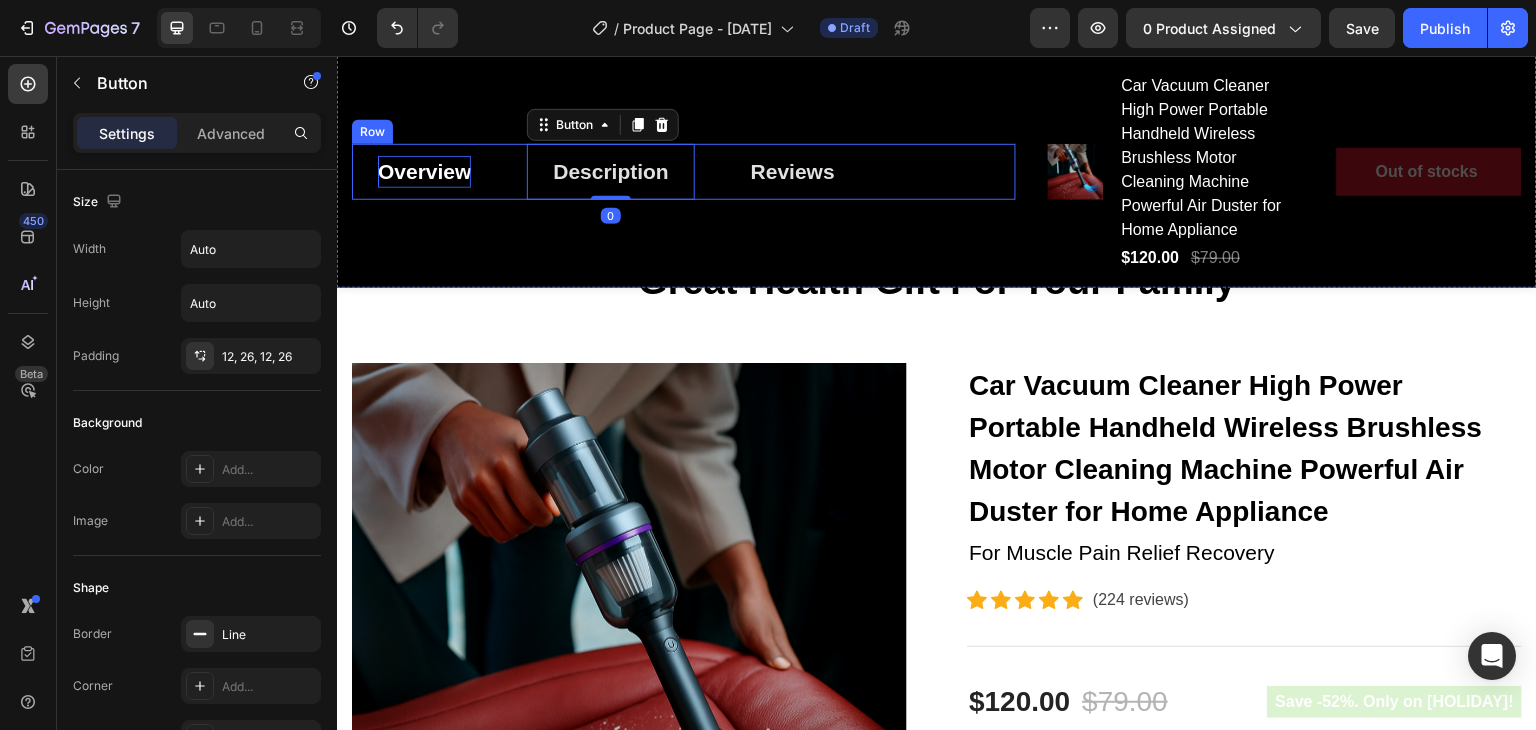 click on "Overview" at bounding box center [424, 172] 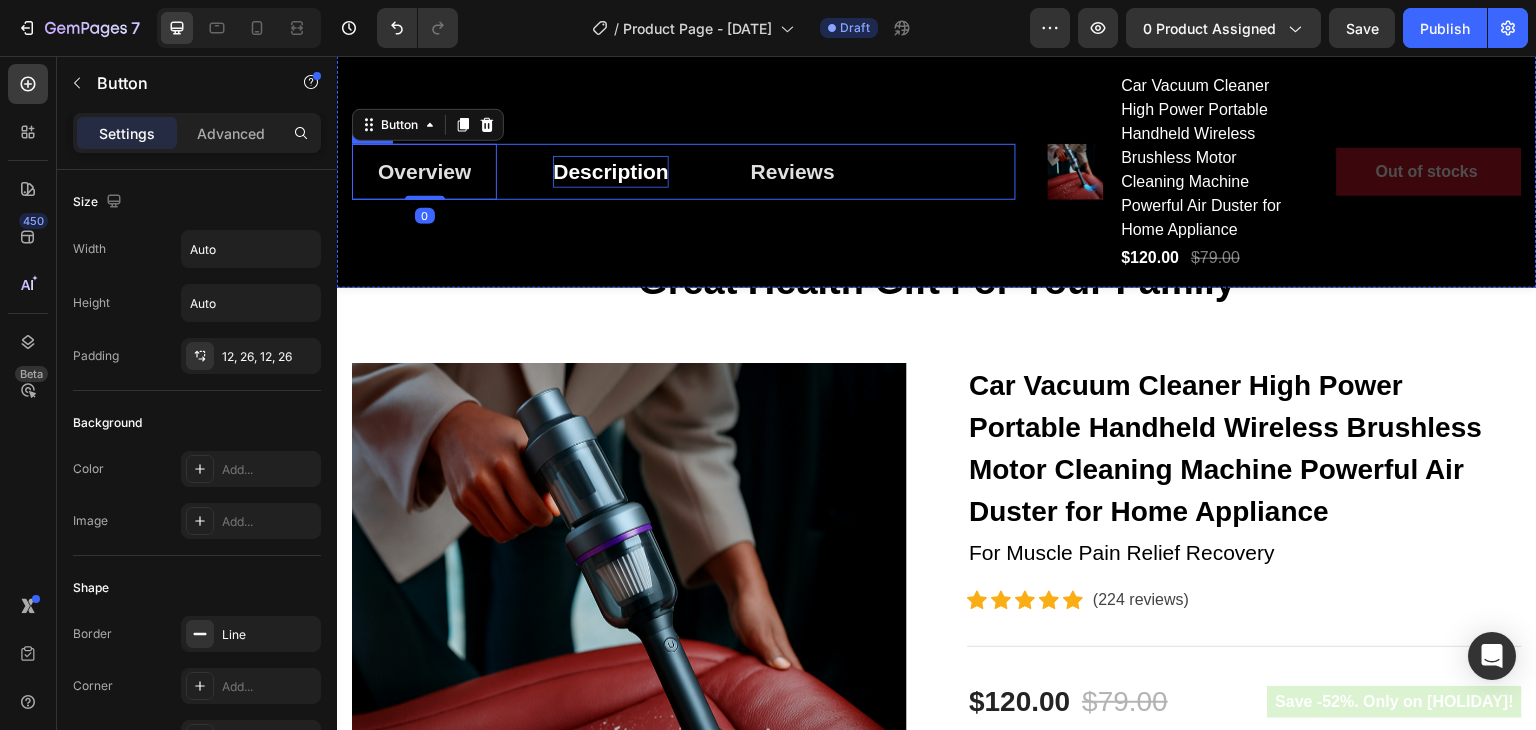 click on "Description" at bounding box center [611, 172] 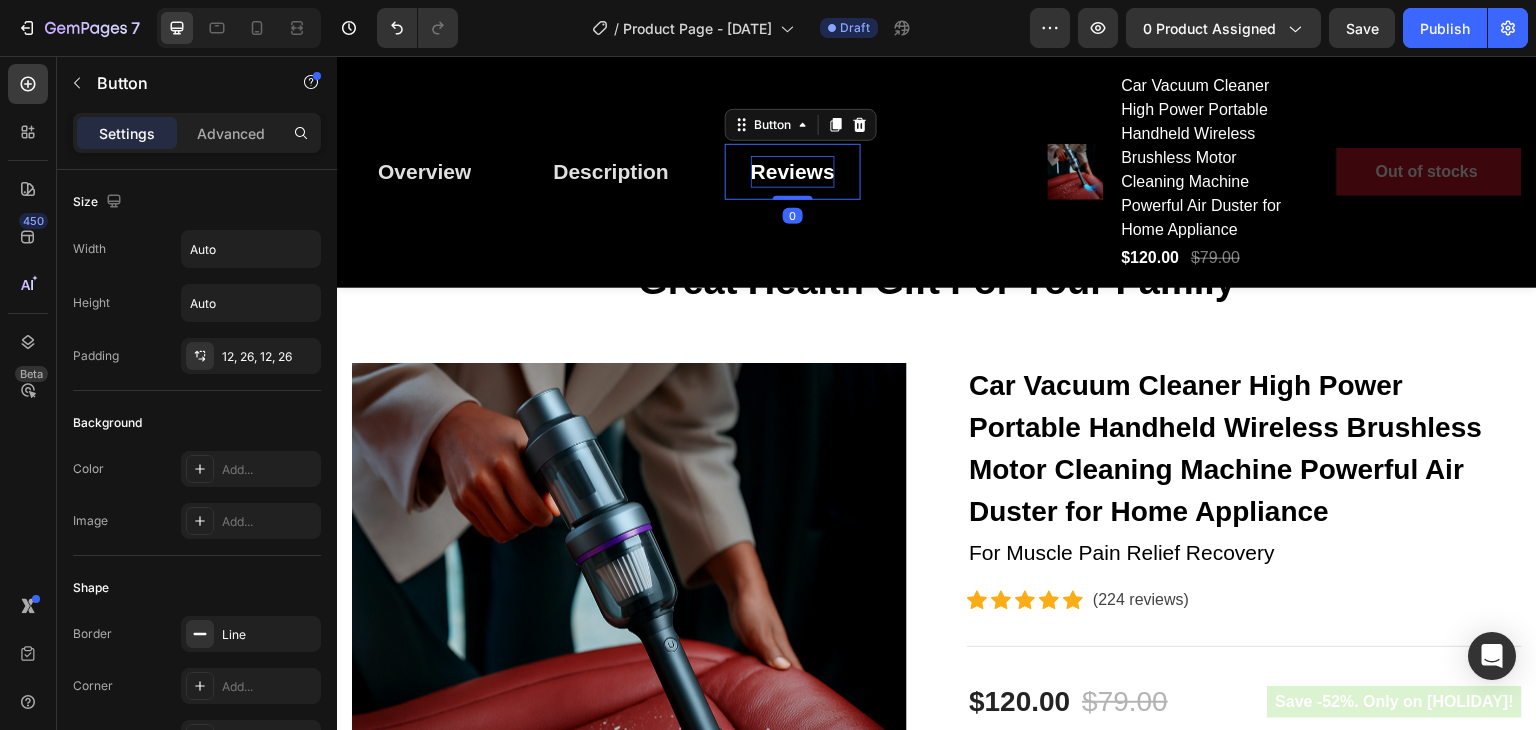 click on "Reviews" at bounding box center (793, 172) 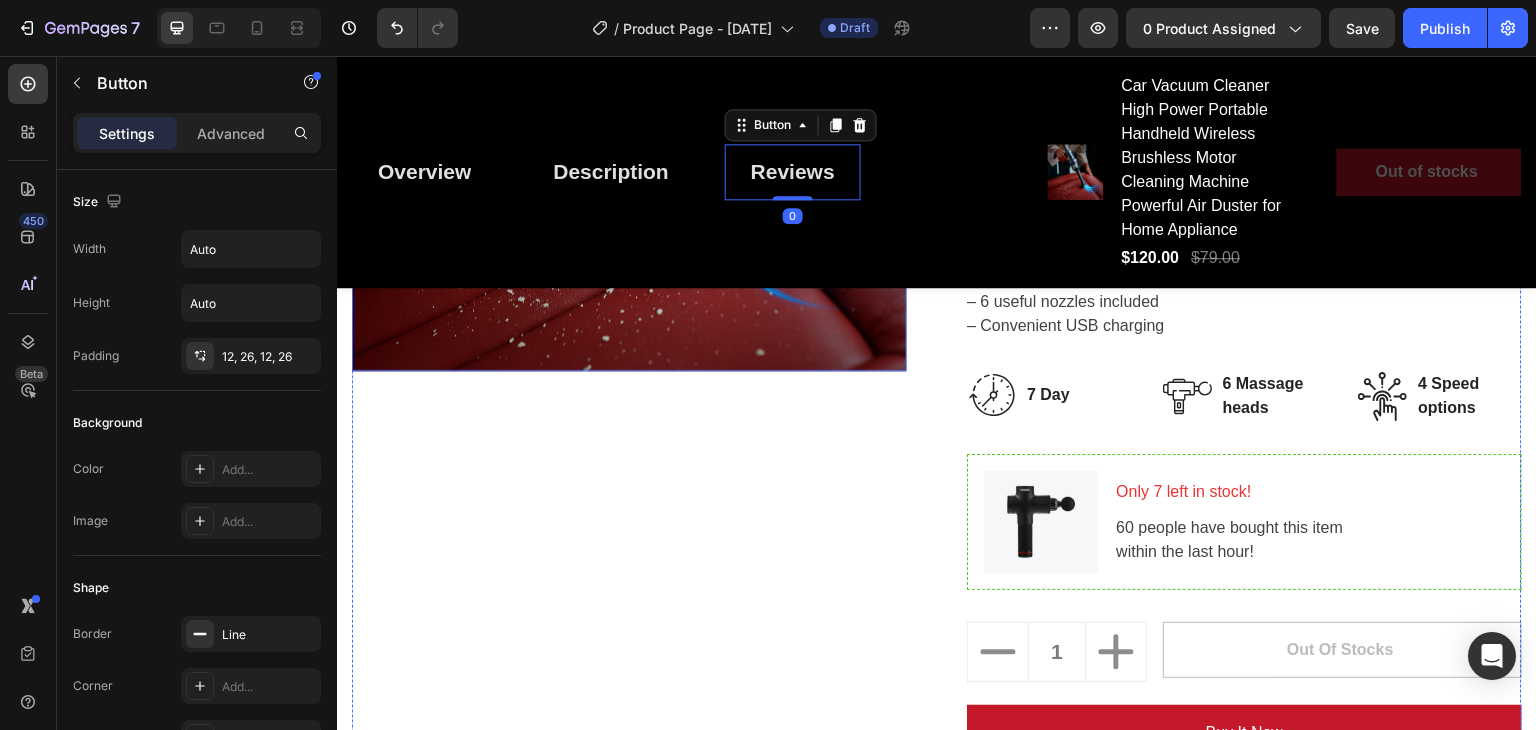 scroll, scrollTop: 744, scrollLeft: 0, axis: vertical 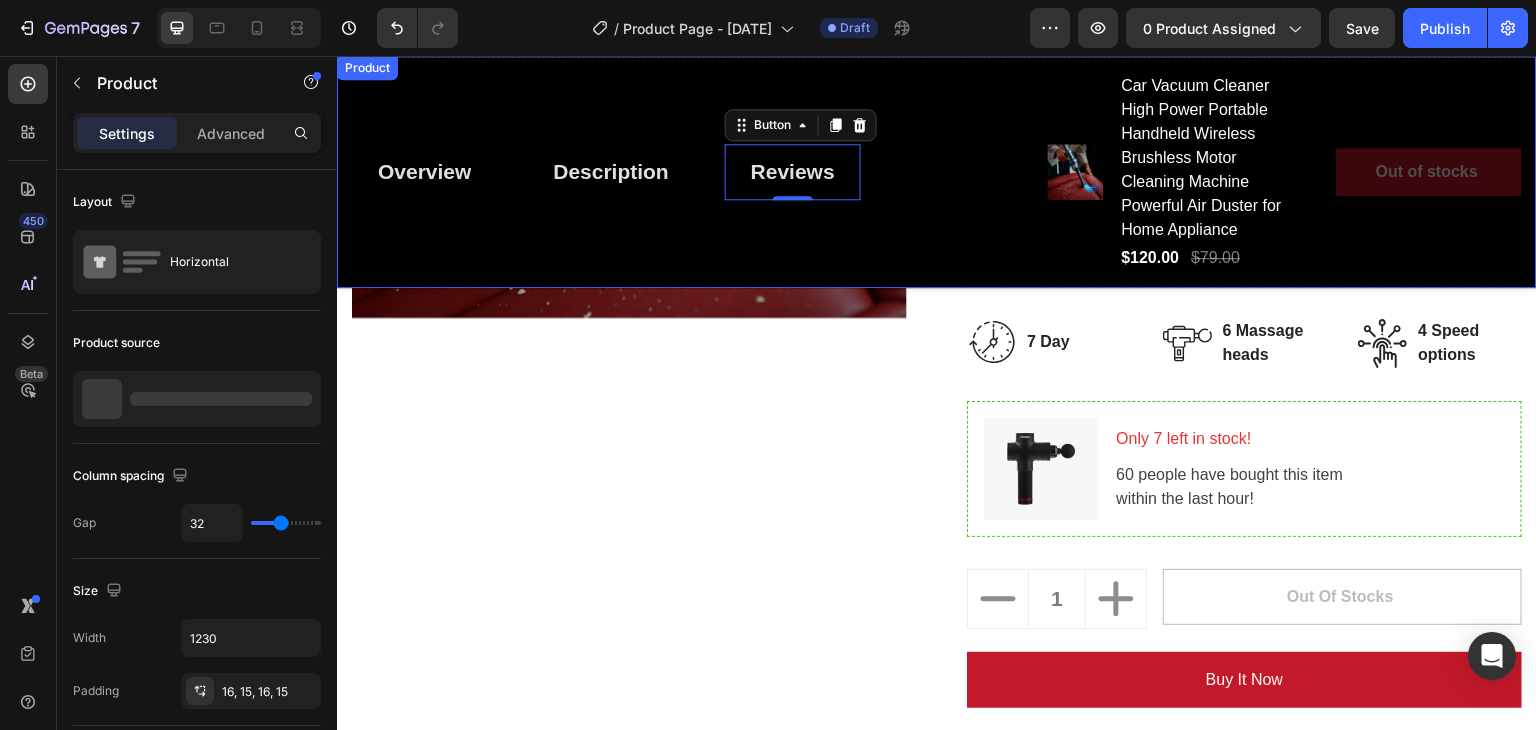 click on "Product" at bounding box center [367, 68] 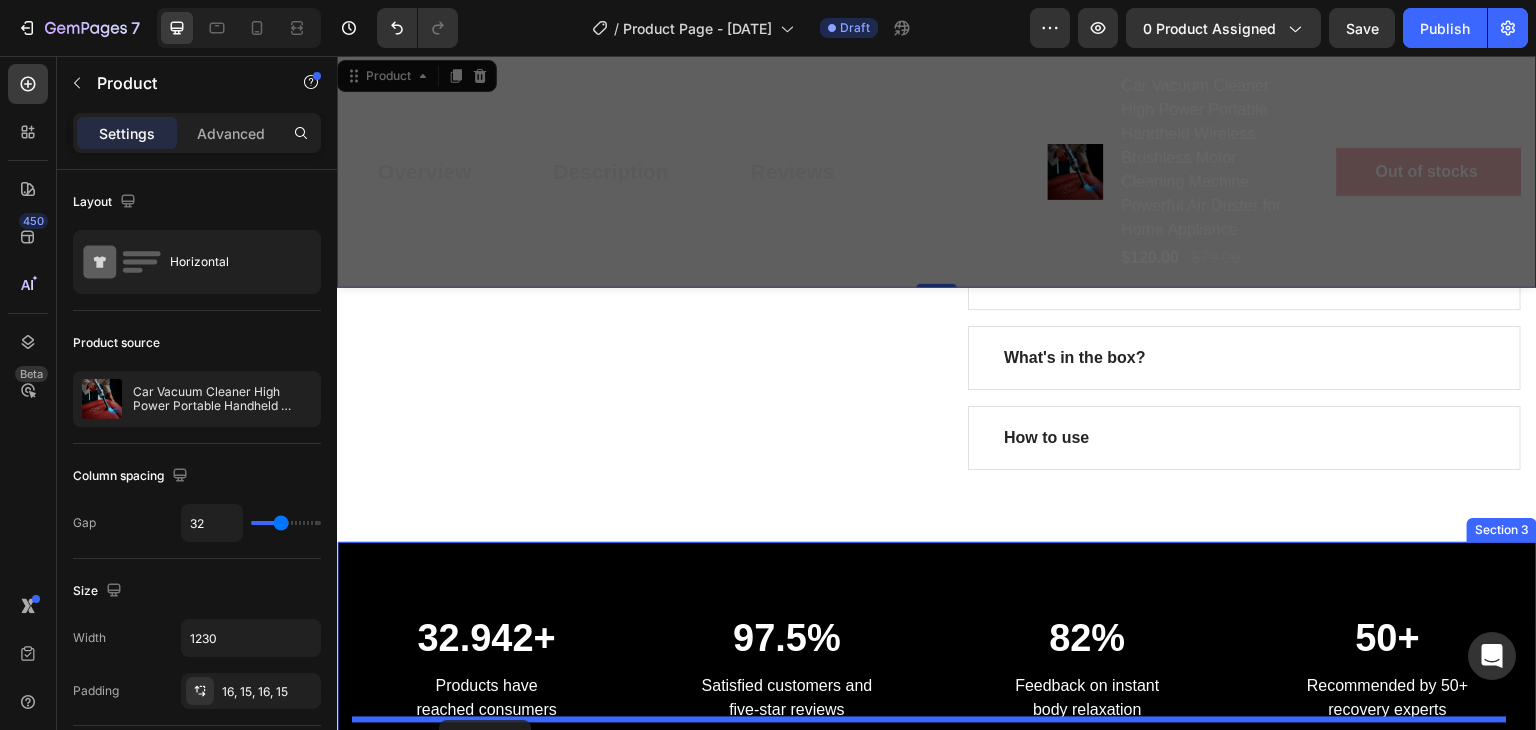 scroll, scrollTop: 1296, scrollLeft: 0, axis: vertical 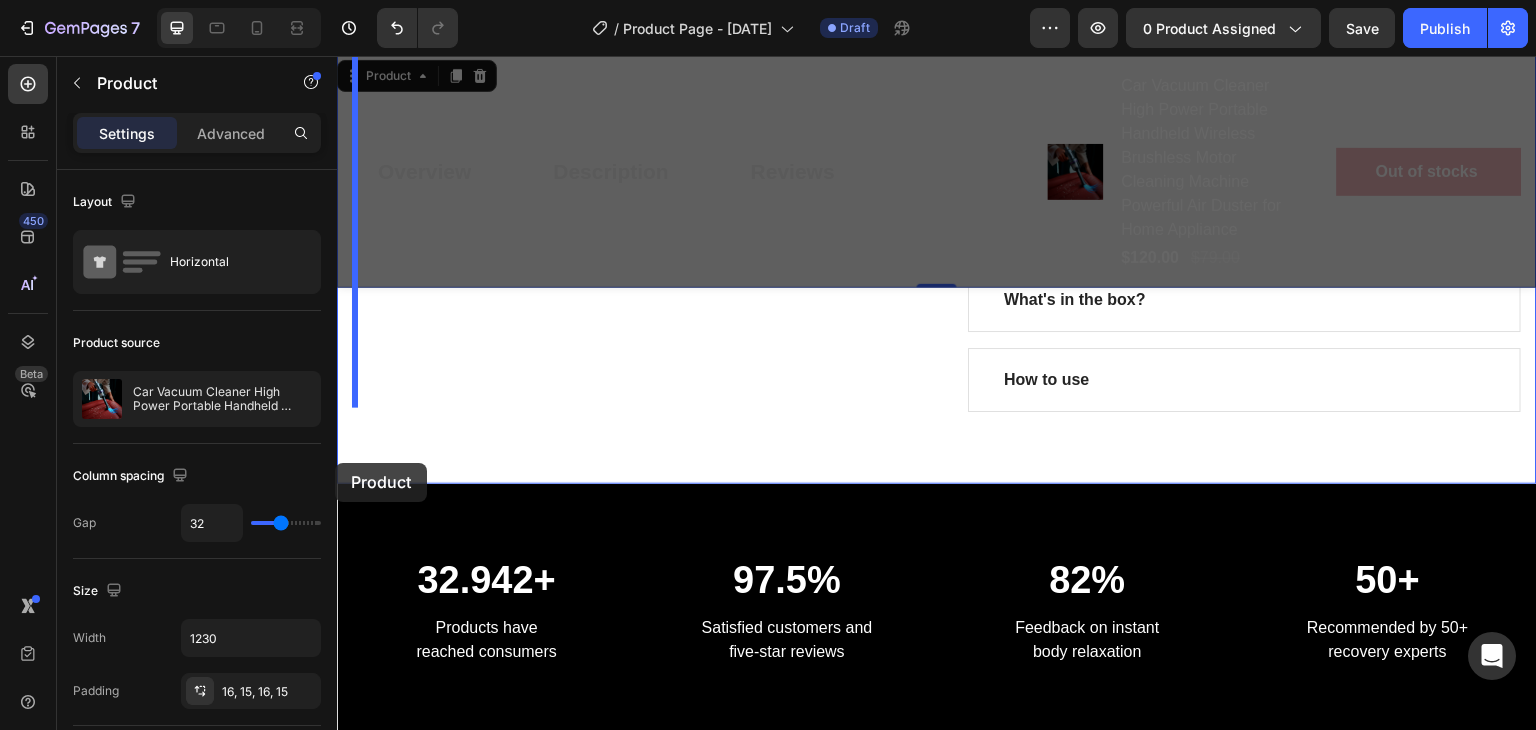 drag, startPoint x: 405, startPoint y: 100, endPoint x: 335, endPoint y: 463, distance: 369.6877 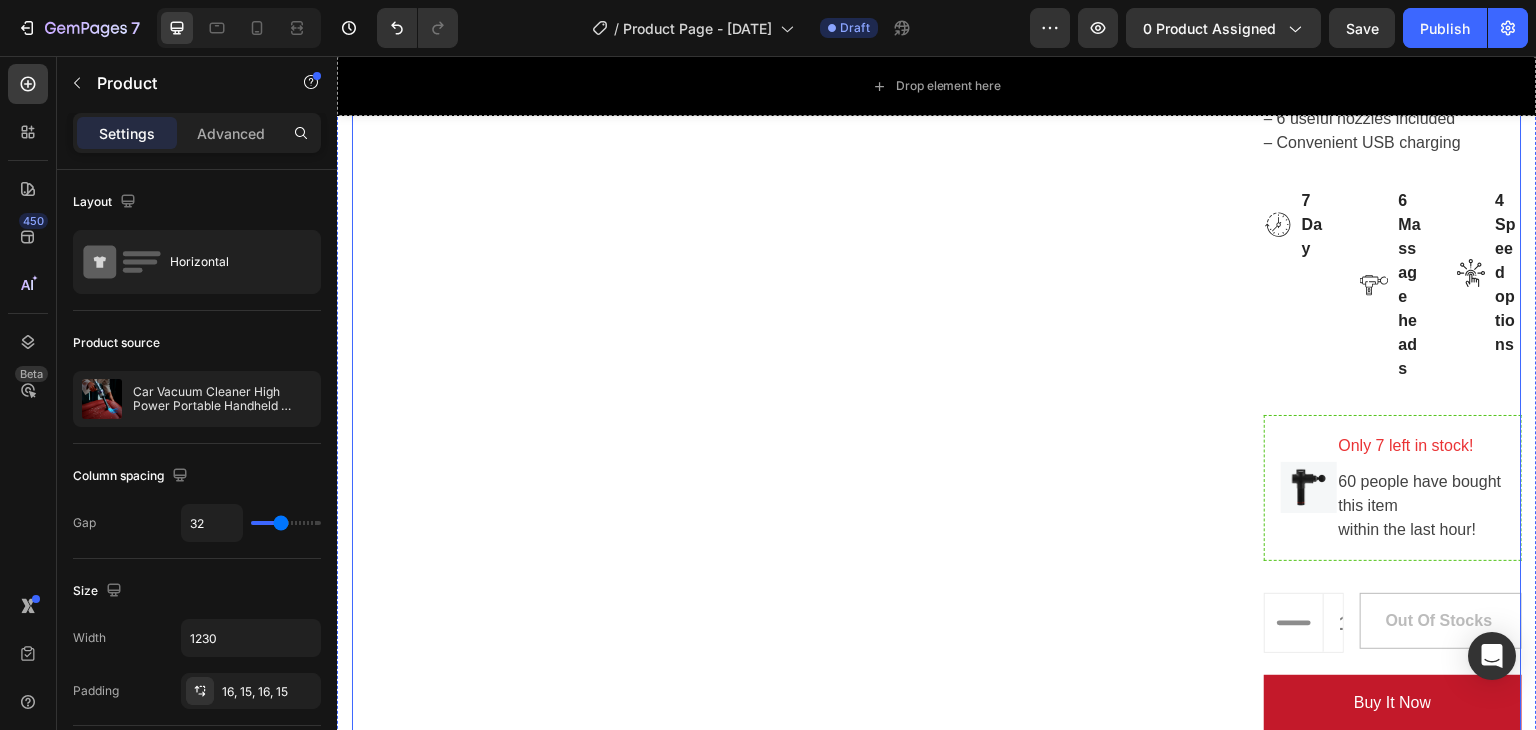 click on "Overview Button Description Button Reviews Button Row Product Images Car Vacuum Cleaner High Power Portable Handheld Wireless Brushless Motor Cleaning Machine Powerful Air Duster for Home Appliance (P) Title $120.00 (P) Price (P) Price $79.00 (P) Price (P) Price Row Out of stocks (P) Cart Button Row Row Product   0" at bounding box center (640, 99) 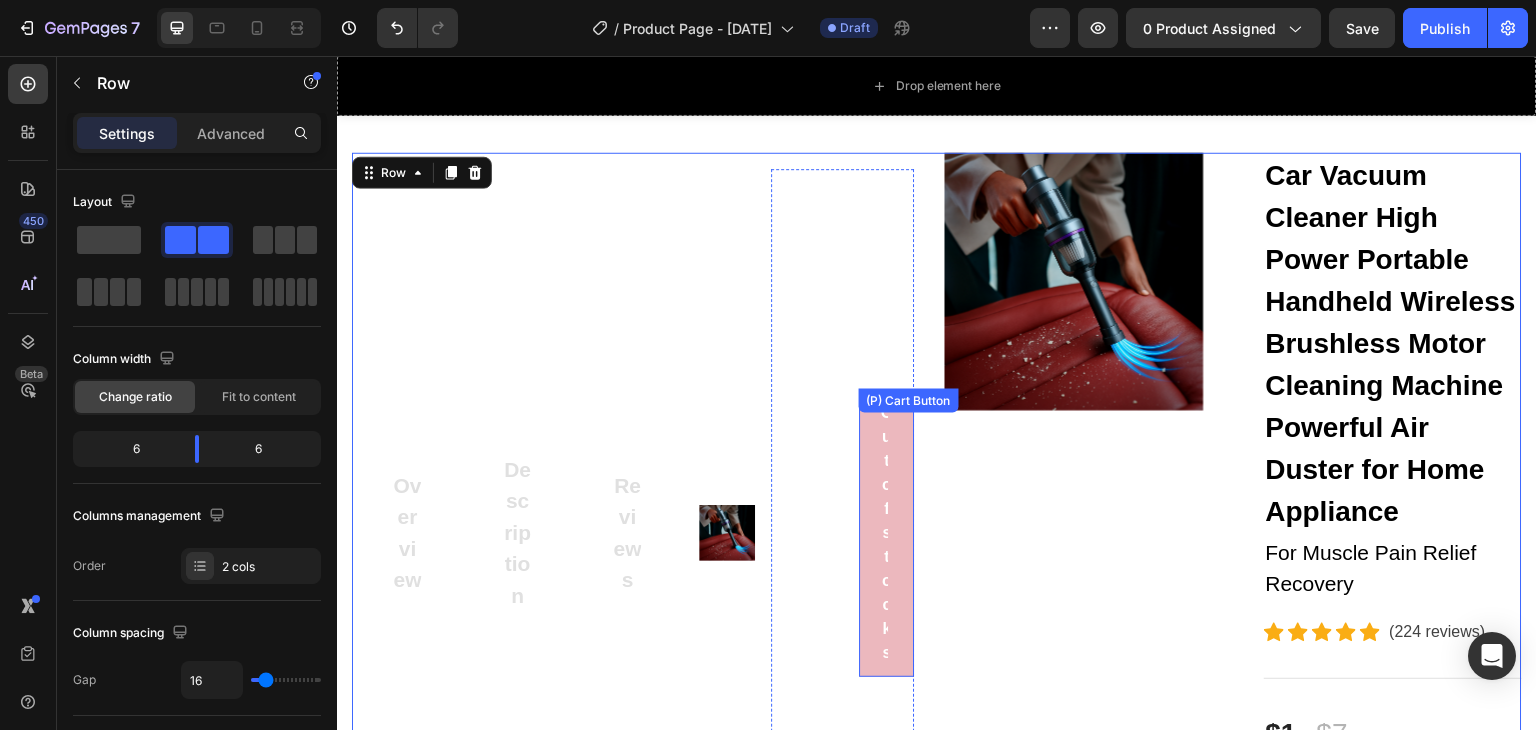 scroll, scrollTop: 0, scrollLeft: 0, axis: both 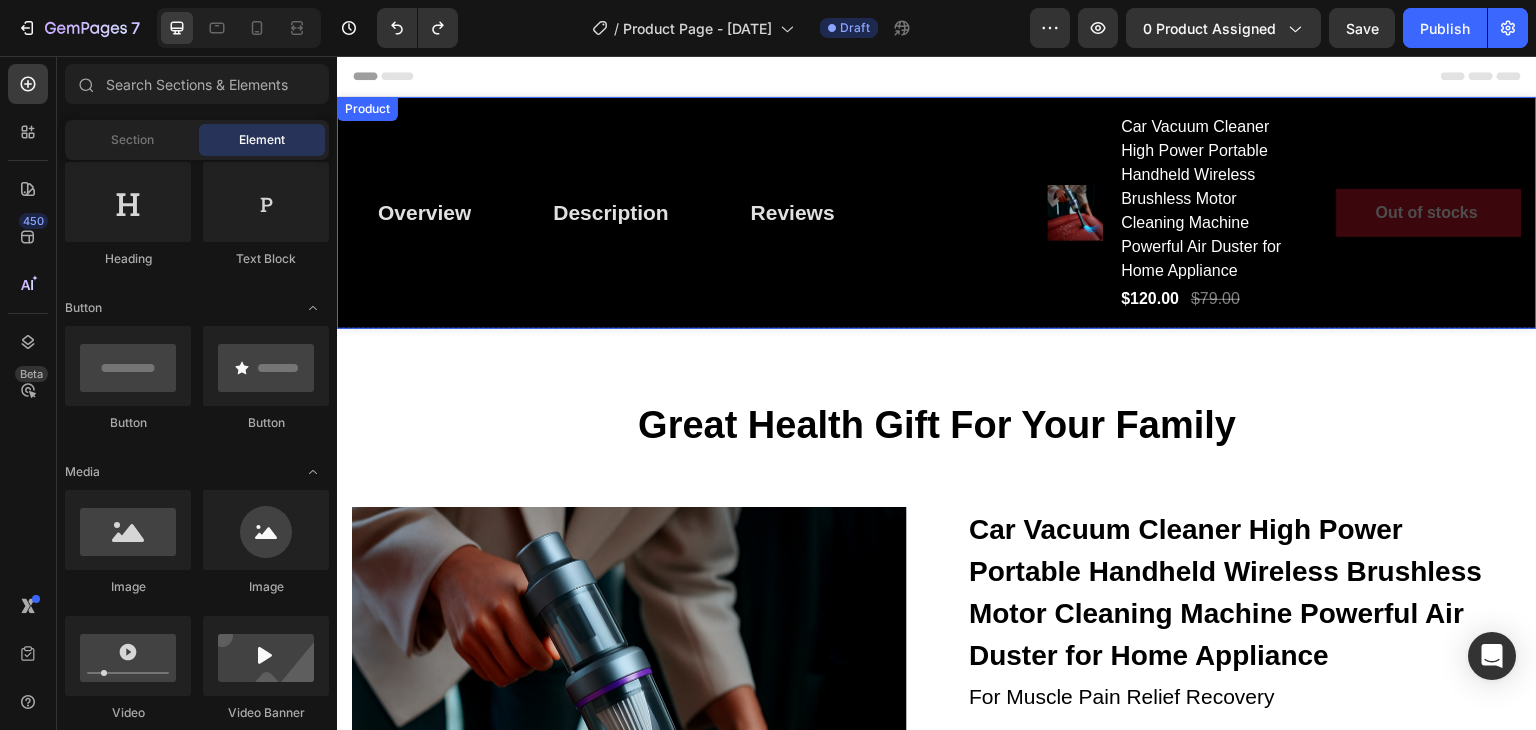 drag, startPoint x: 390, startPoint y: 74, endPoint x: 379, endPoint y: 61, distance: 17.029387 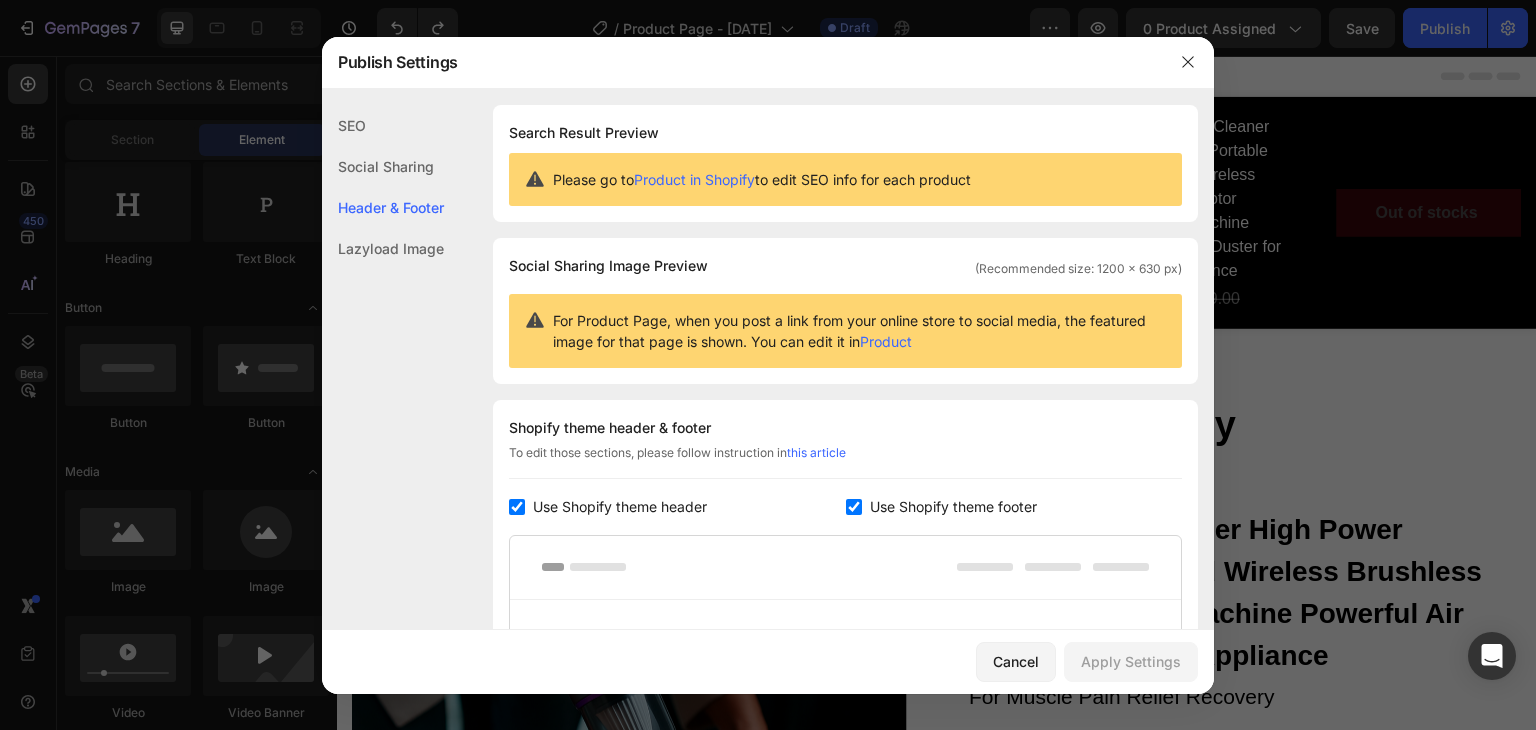 scroll, scrollTop: 291, scrollLeft: 0, axis: vertical 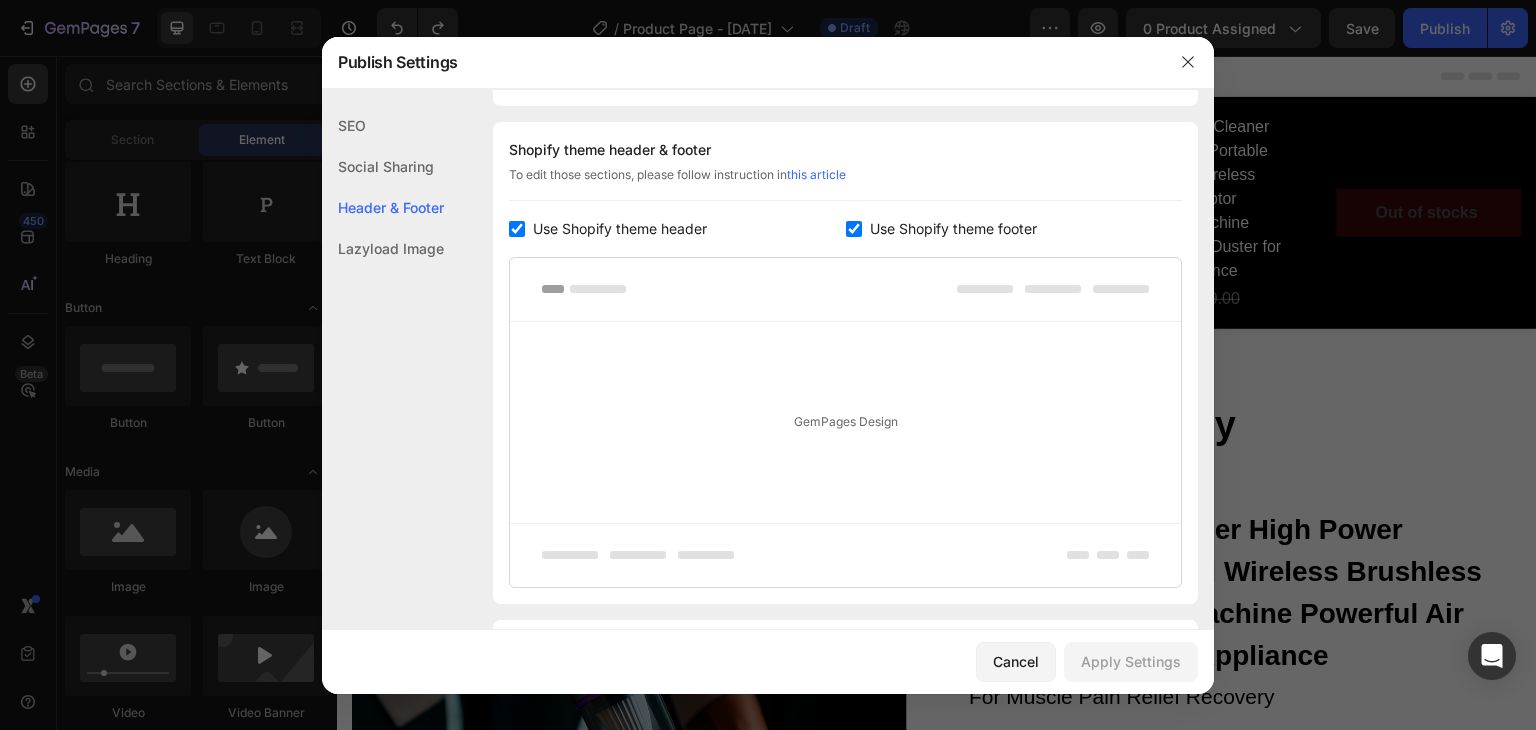 click on "Publish Settings" at bounding box center [742, 62] 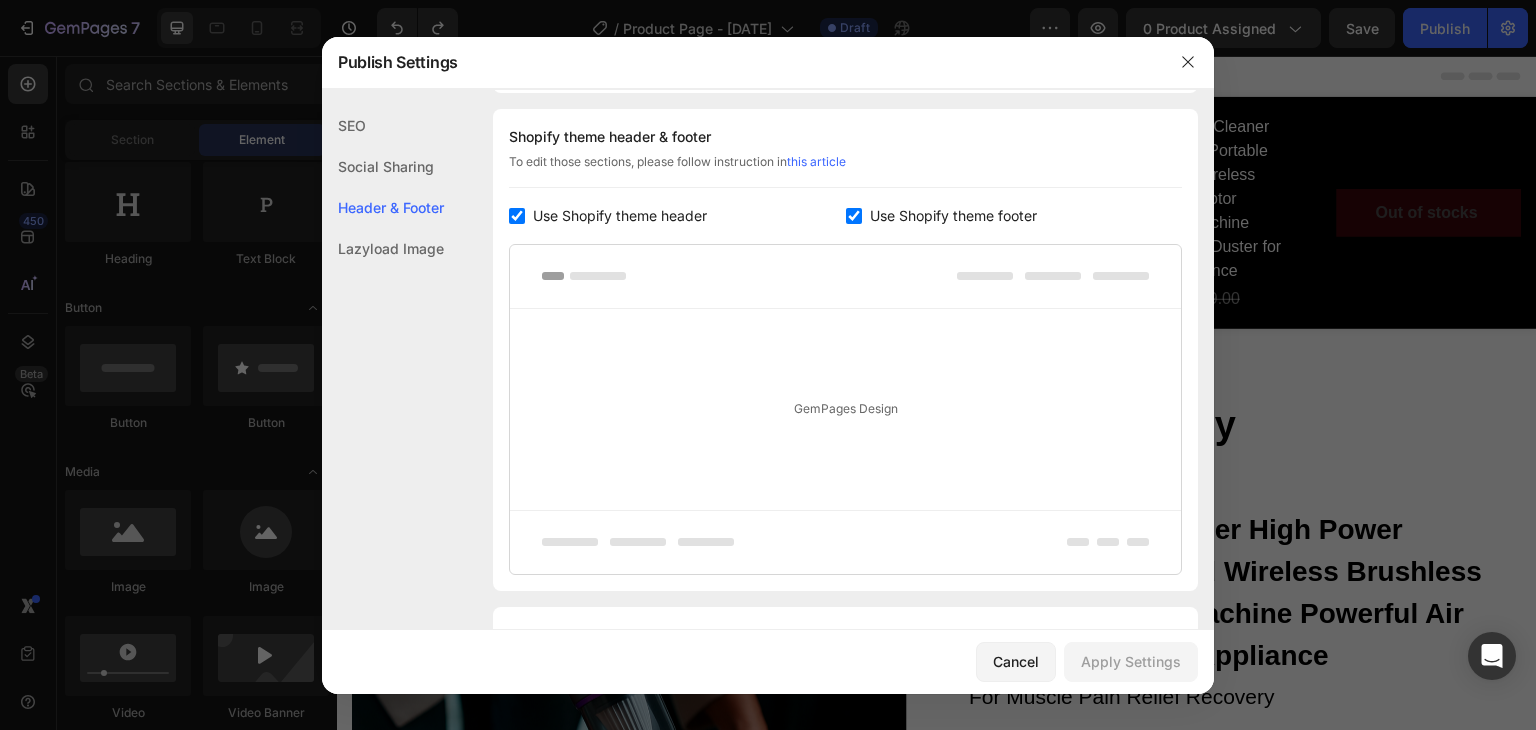 click at bounding box center (517, 216) 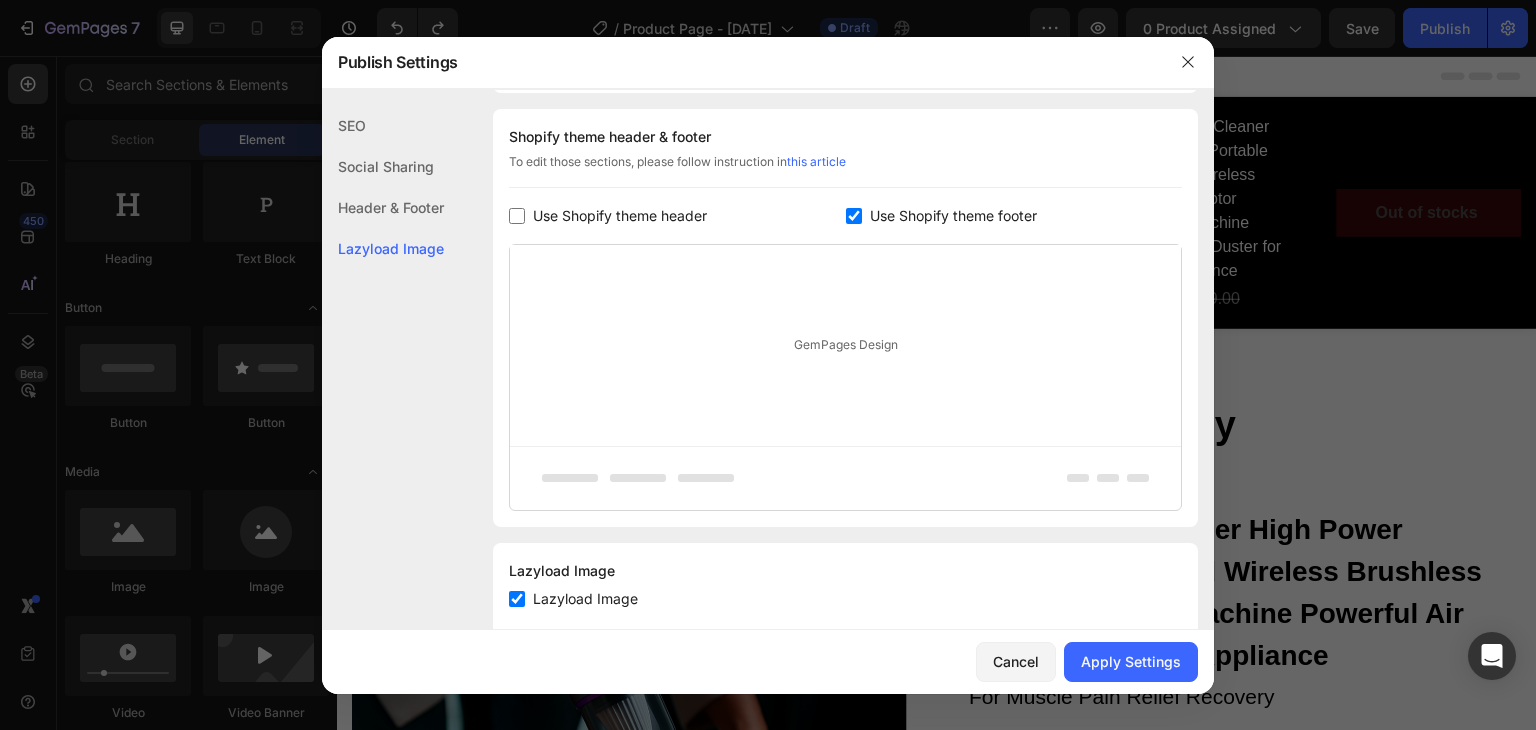 drag, startPoint x: 1124, startPoint y: 666, endPoint x: 1035, endPoint y: 634, distance: 94.57801 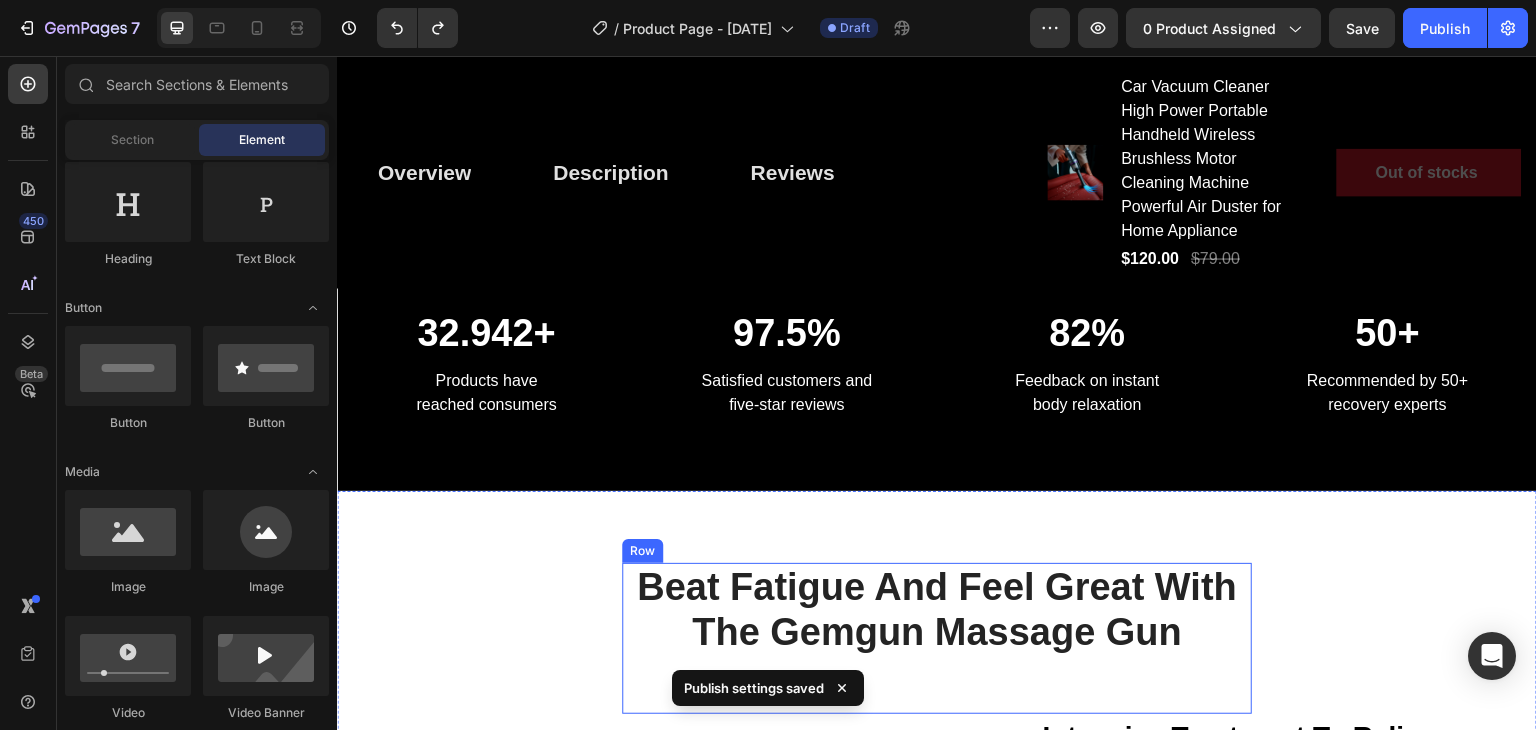 scroll, scrollTop: 1533, scrollLeft: 0, axis: vertical 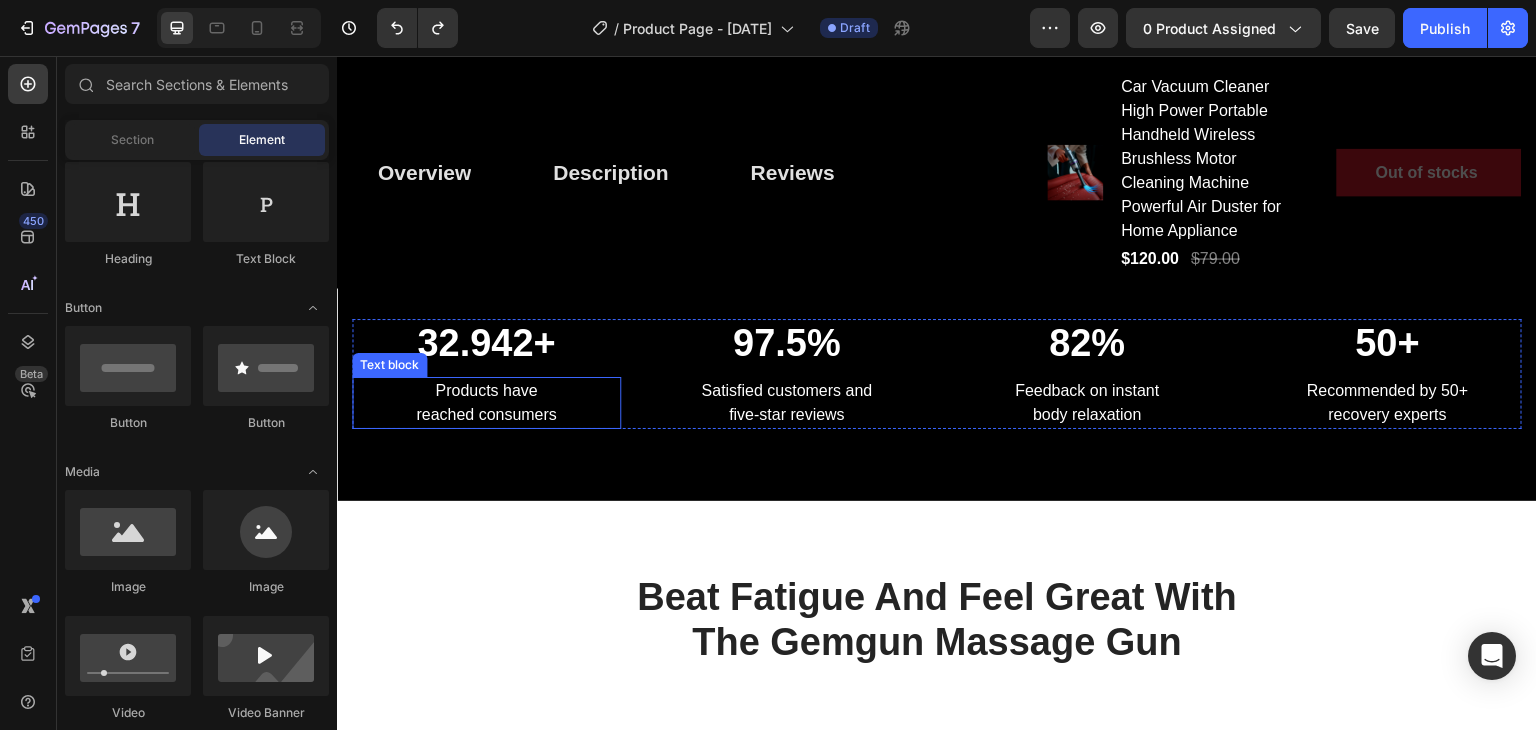 click on "32.942+ Heading Products have reached consumers Text block" at bounding box center (486, 374) 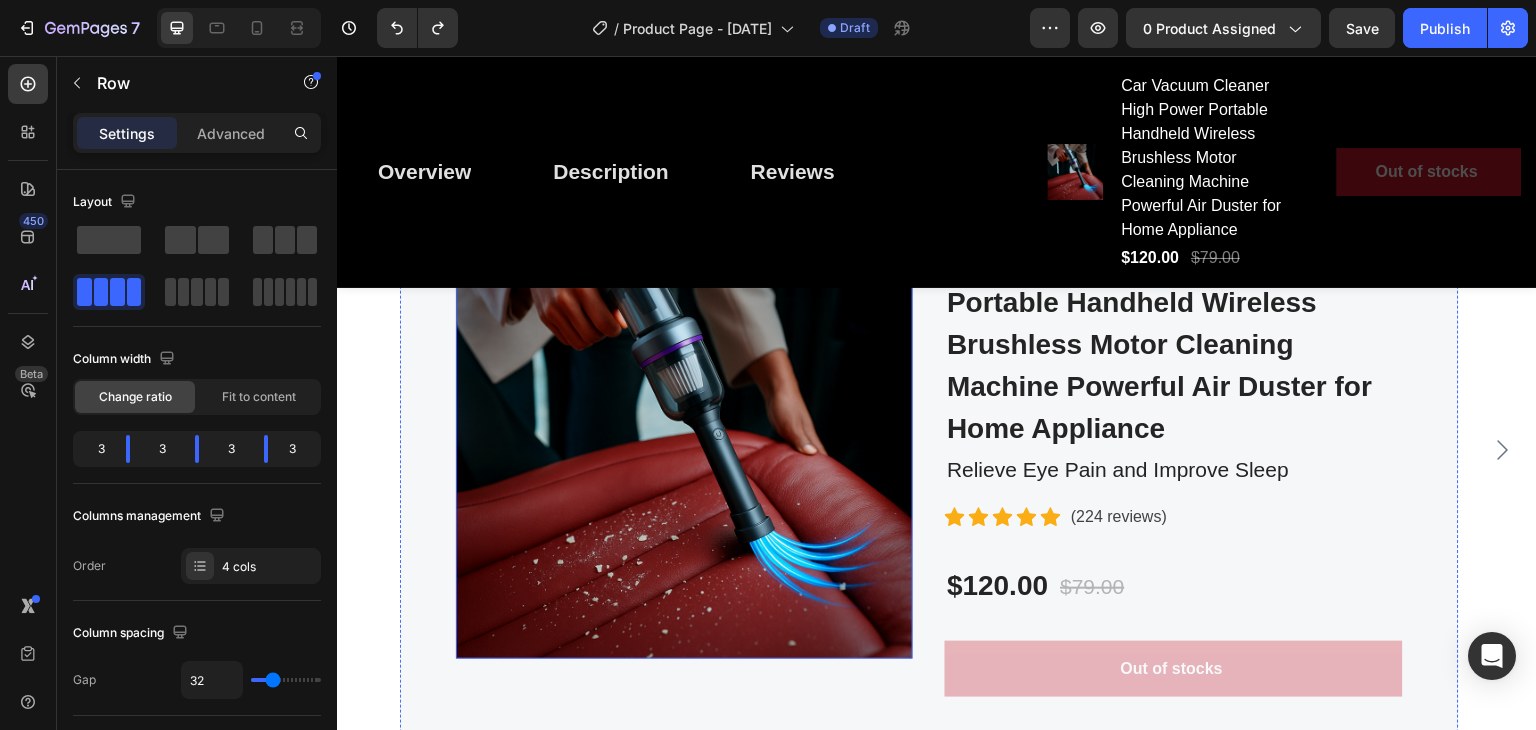 scroll, scrollTop: 5733, scrollLeft: 0, axis: vertical 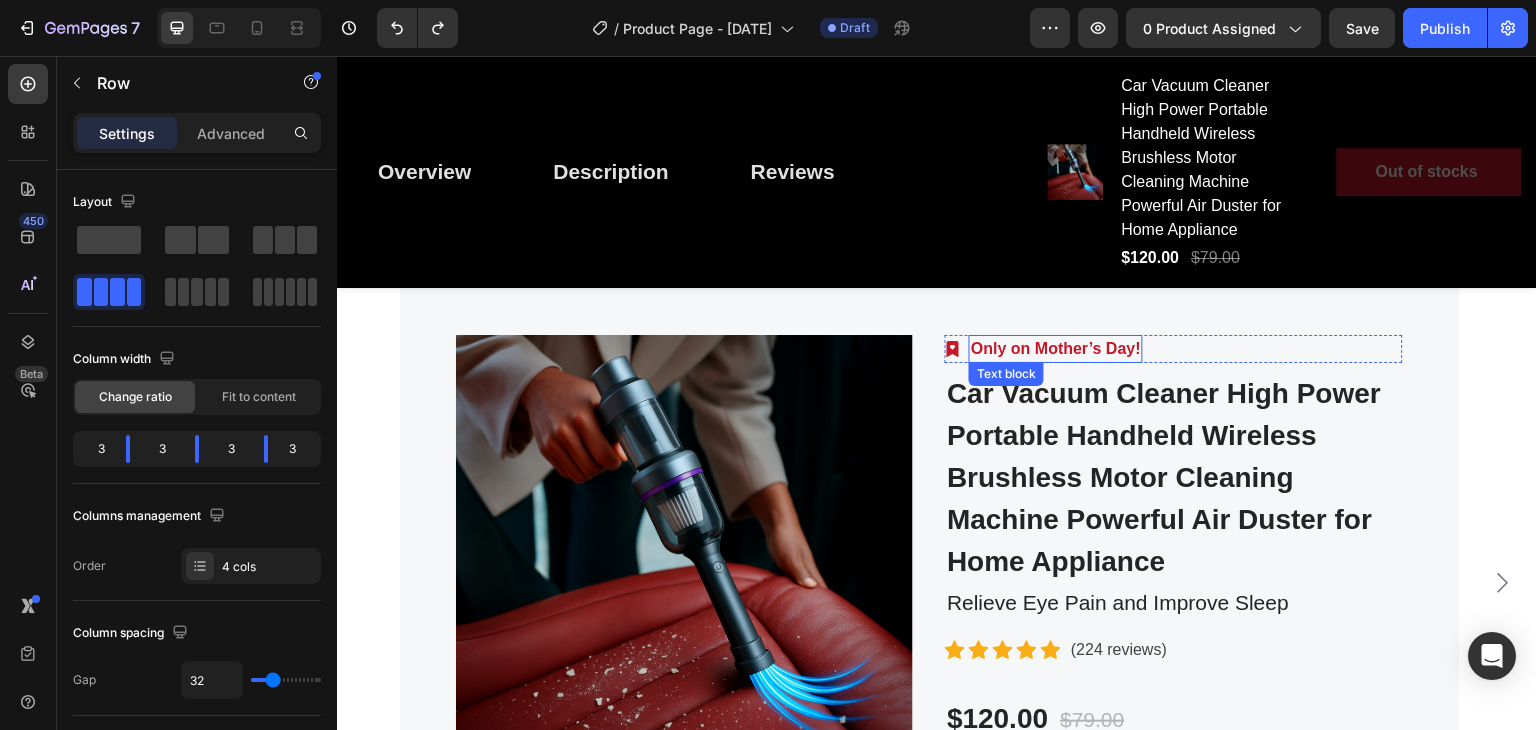 click on "Only on Mother’s Day!" at bounding box center [1056, 349] 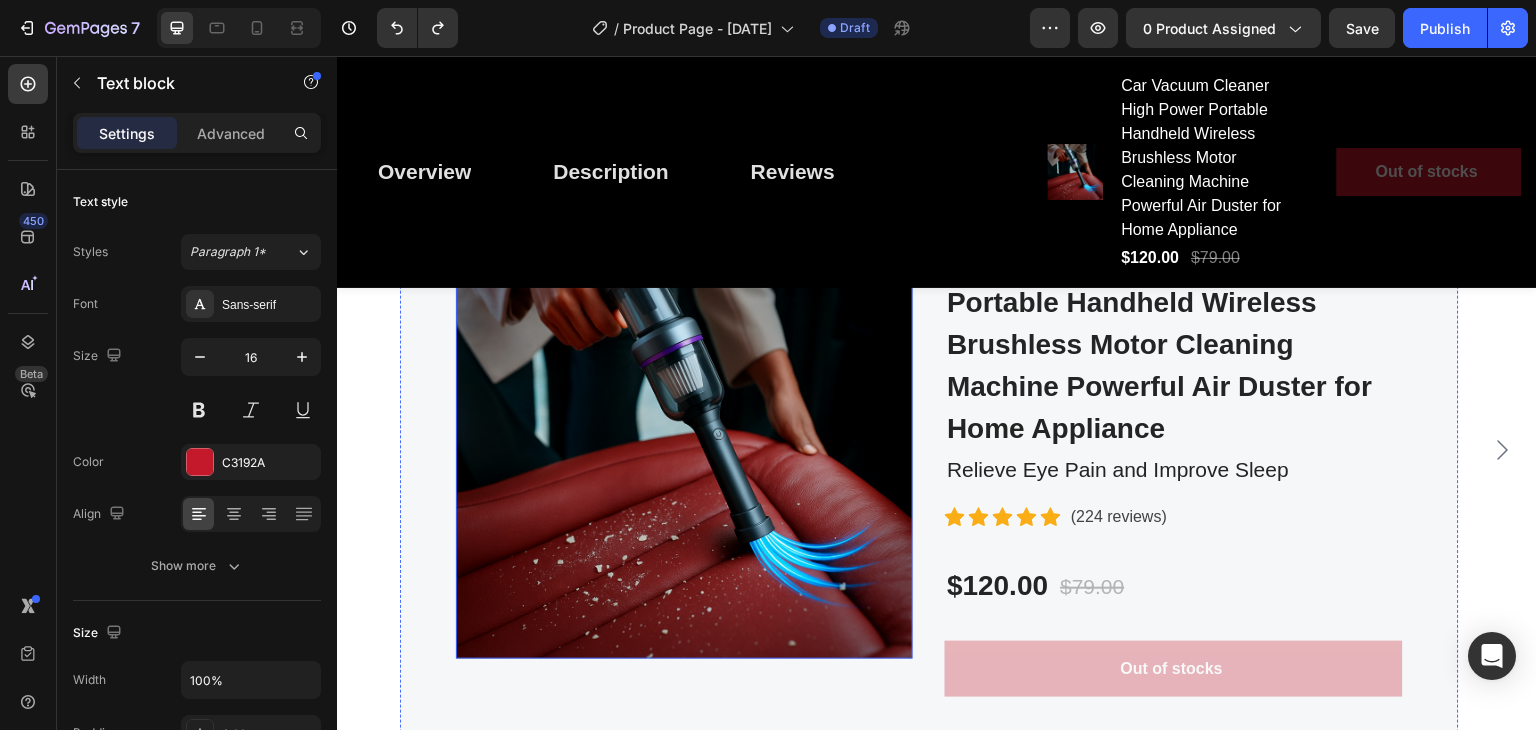 scroll, scrollTop: 6000, scrollLeft: 0, axis: vertical 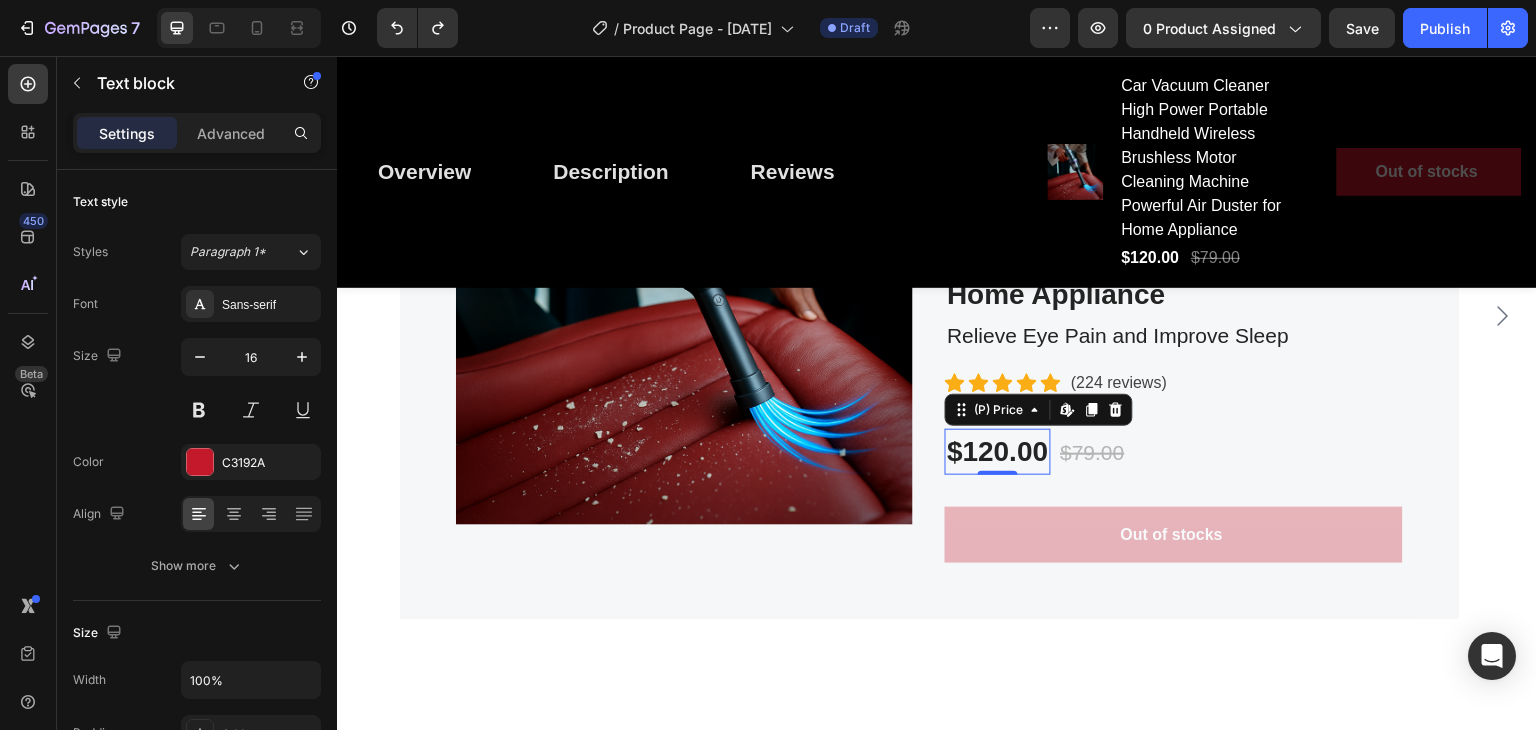 click on "$120.00" at bounding box center [997, 452] 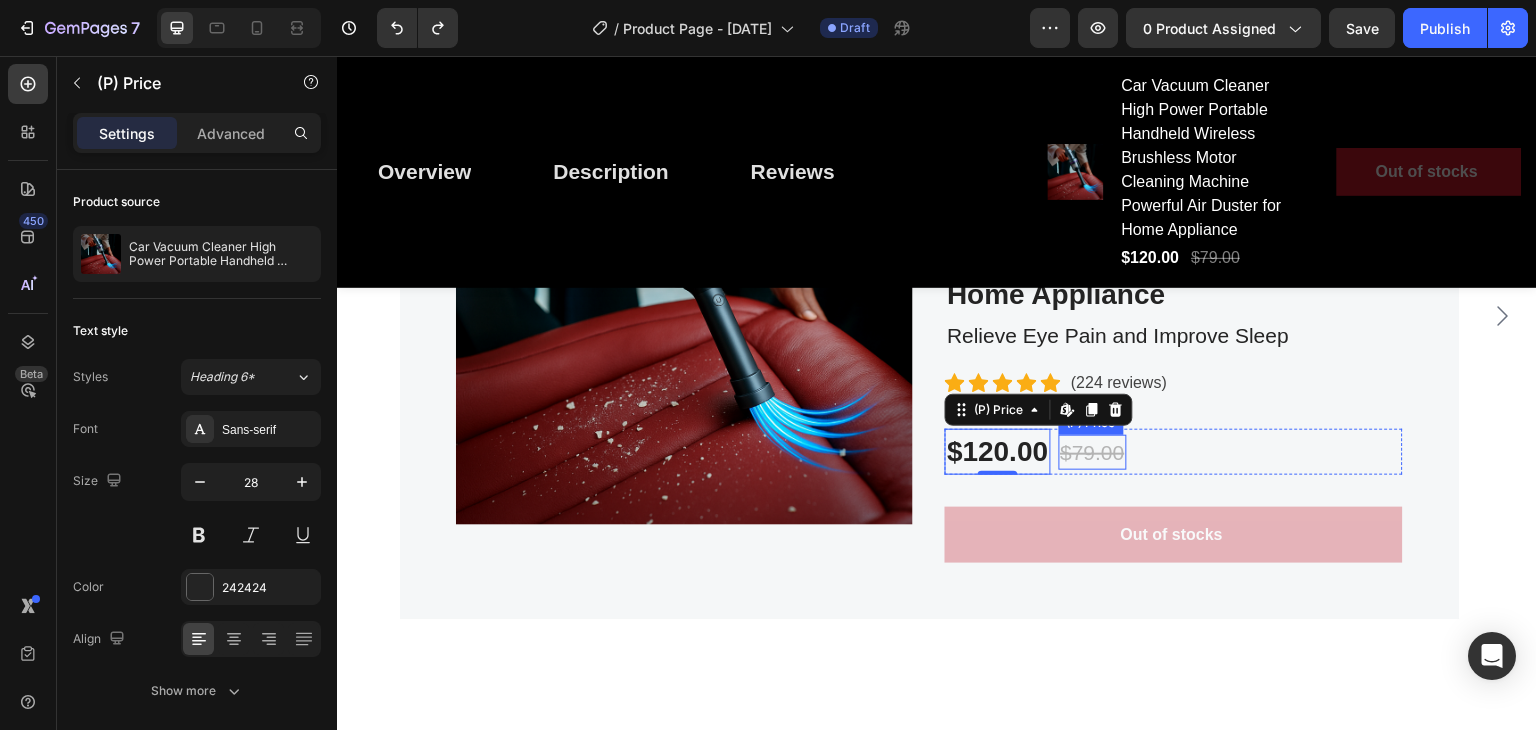 click on "$79.00" at bounding box center [1093, 453] 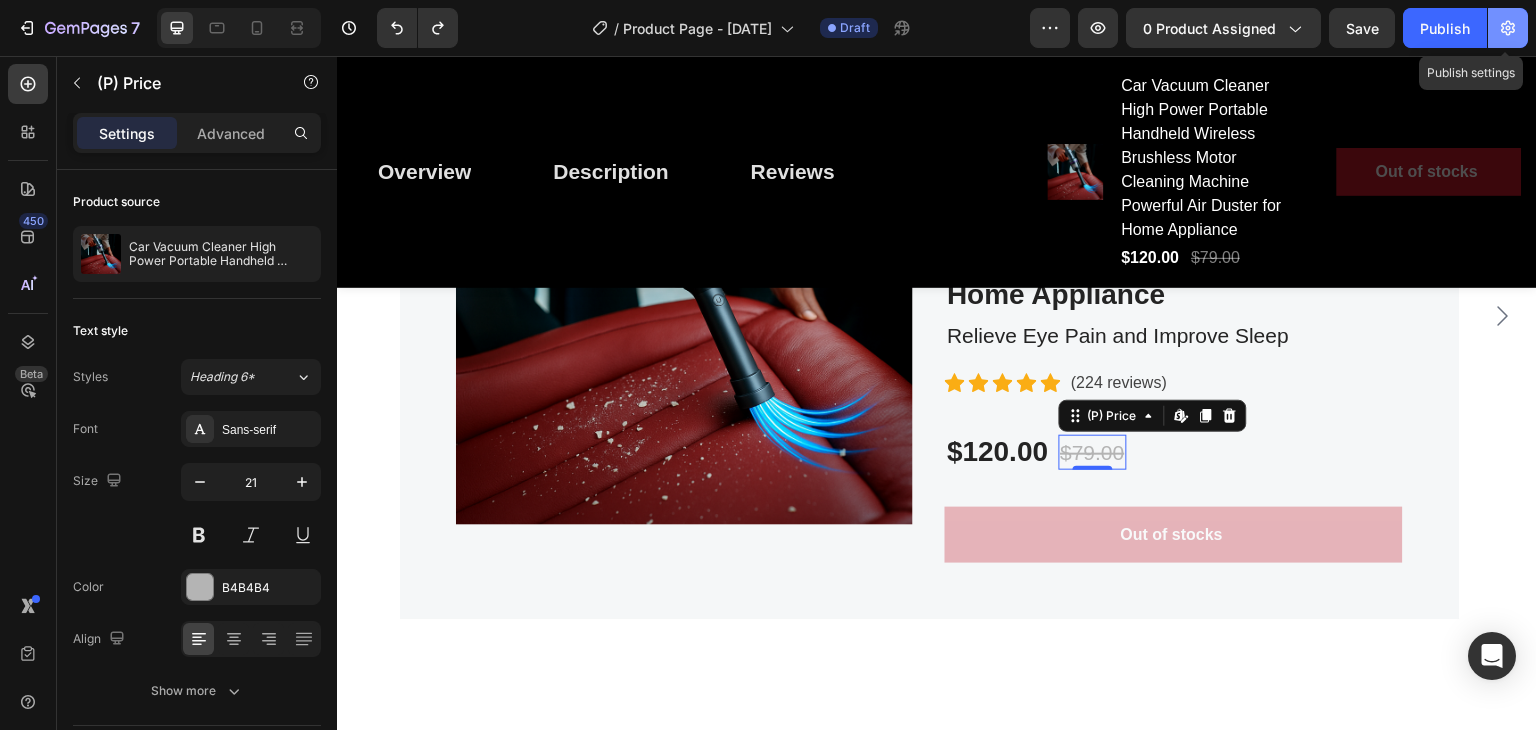 click 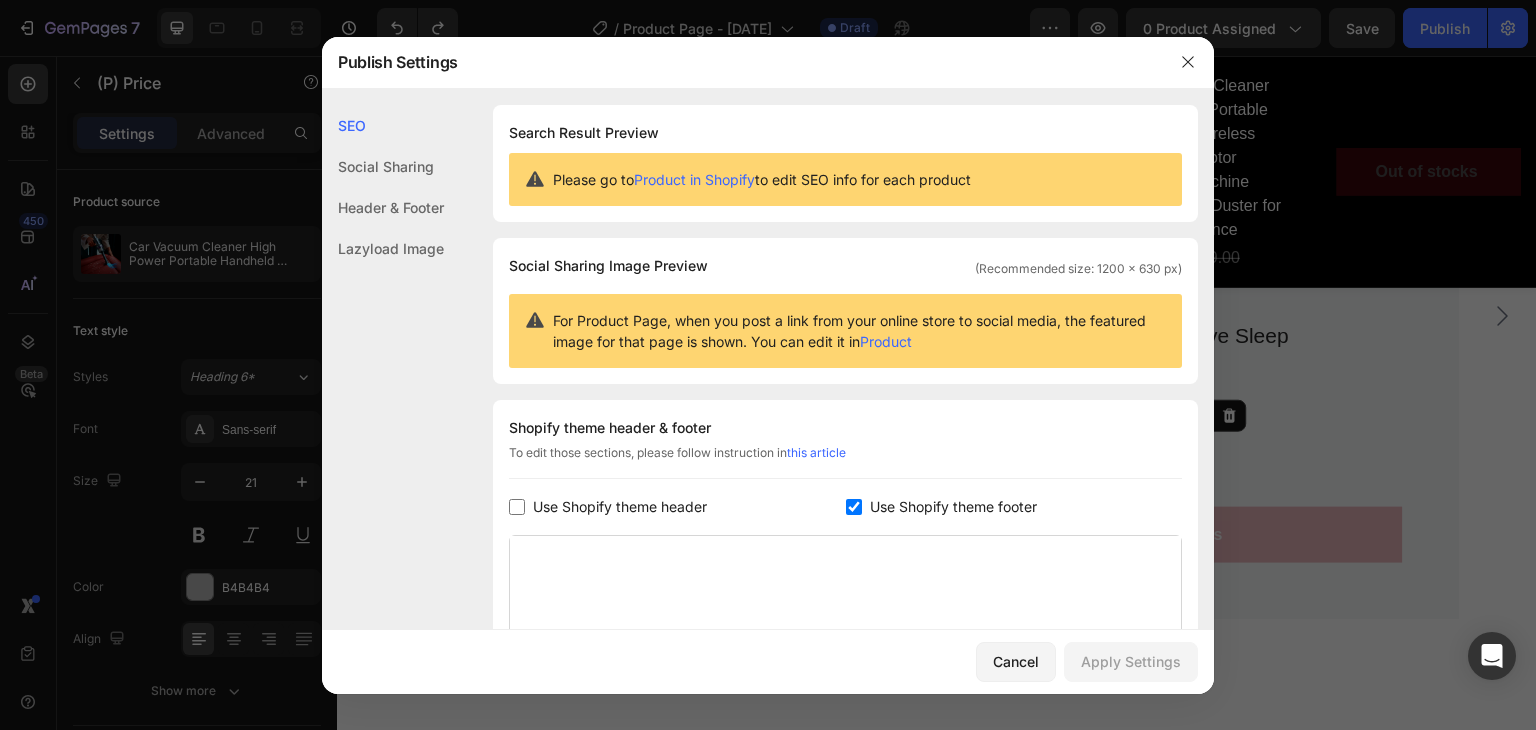 click on "Social Sharing" 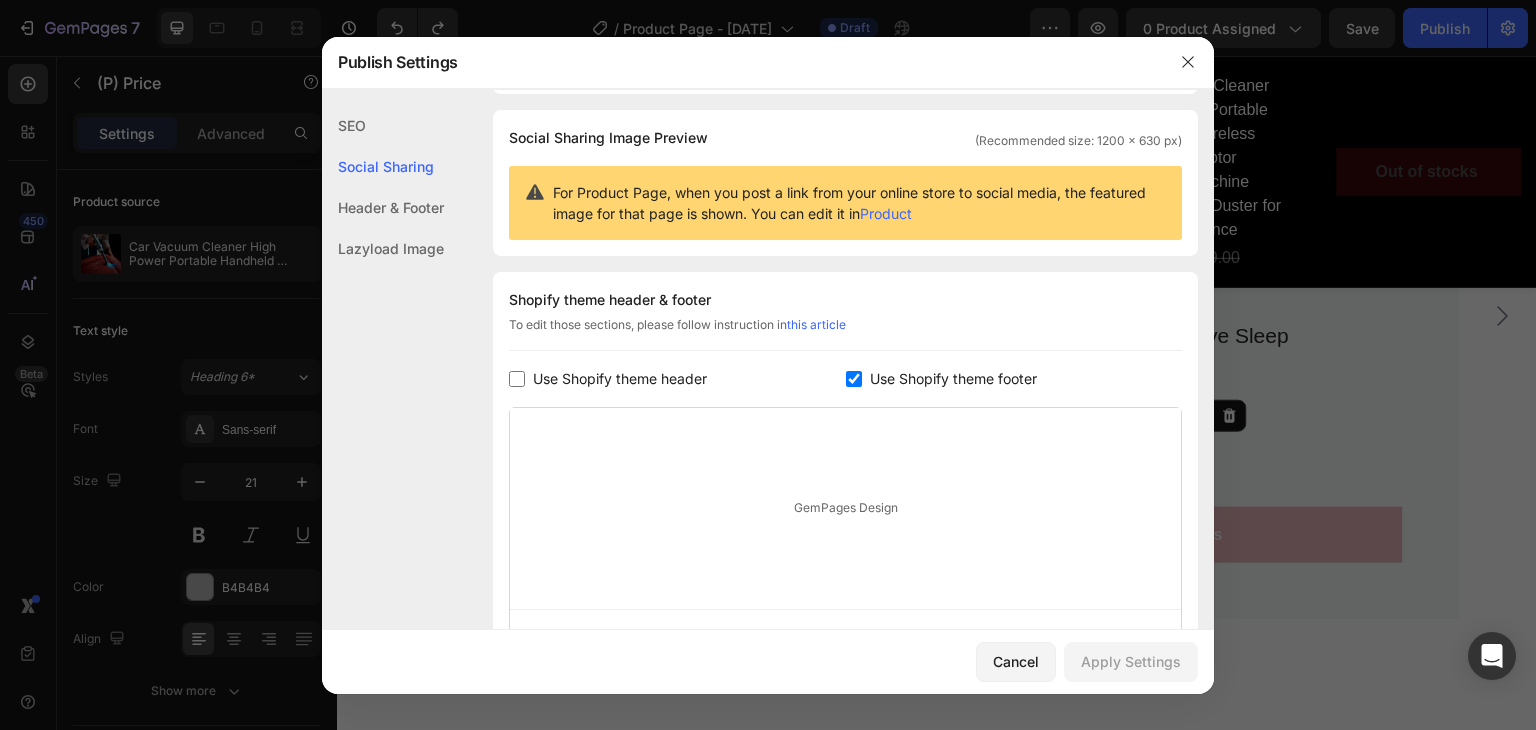 click on "Header & Footer" 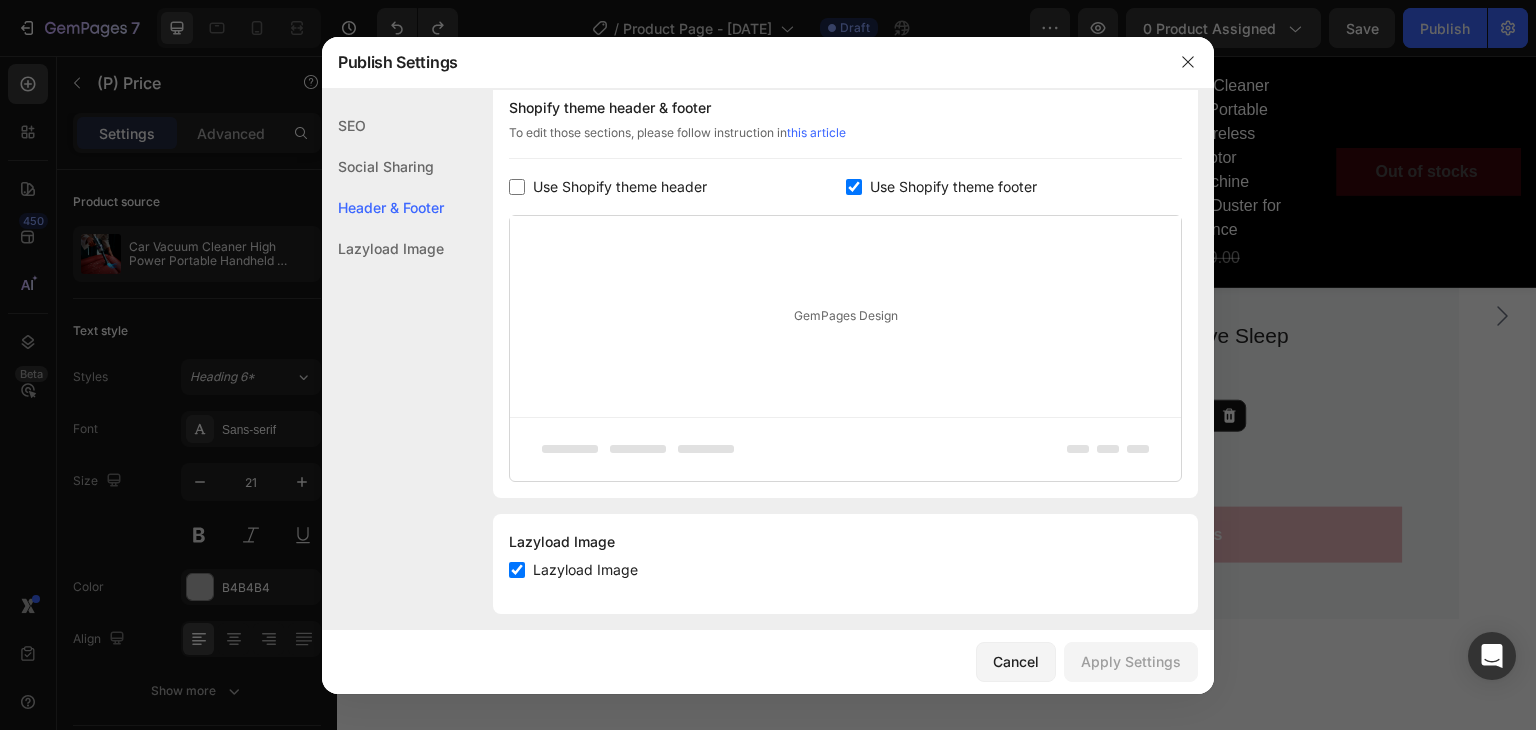 scroll, scrollTop: 336, scrollLeft: 0, axis: vertical 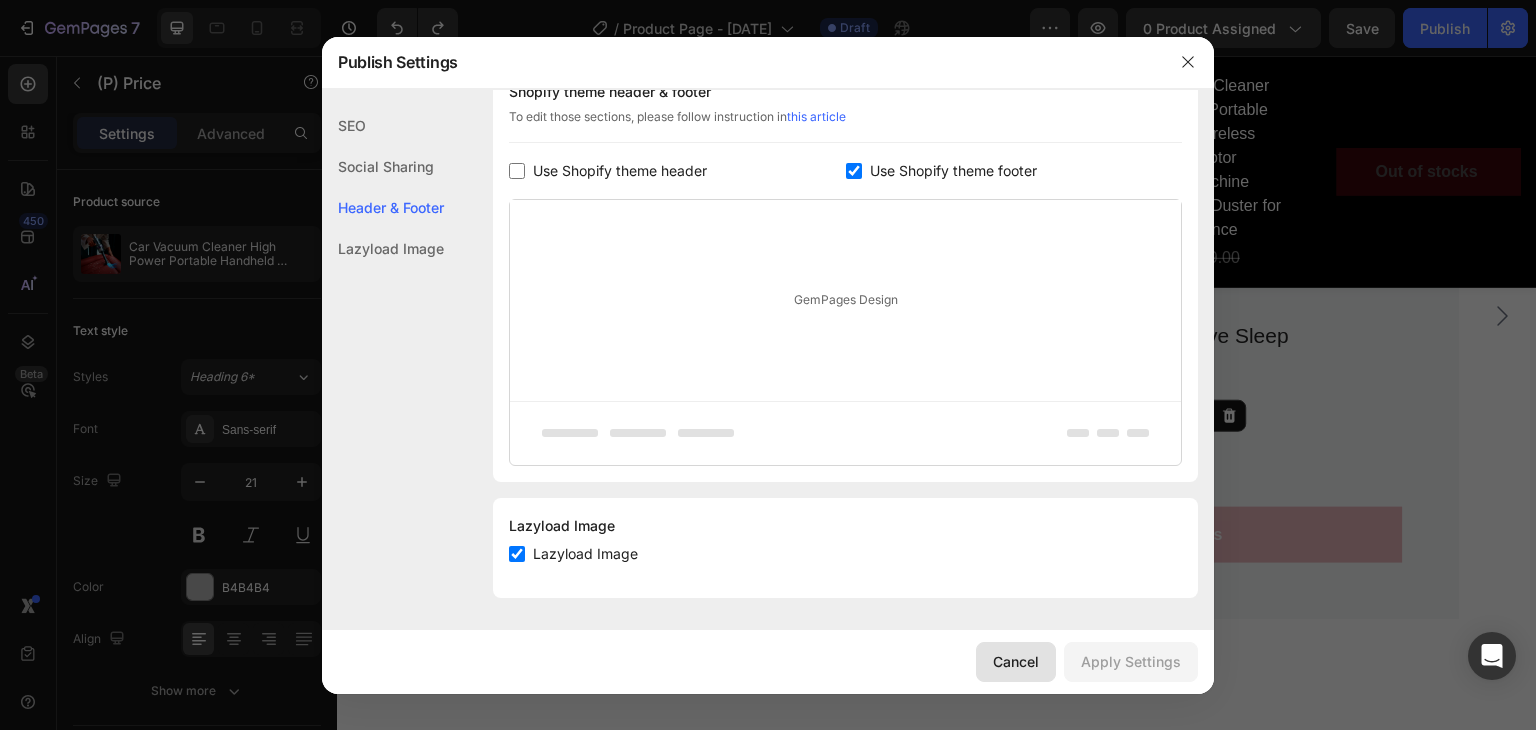 drag, startPoint x: 1032, startPoint y: 664, endPoint x: 418, endPoint y: 521, distance: 630.4324 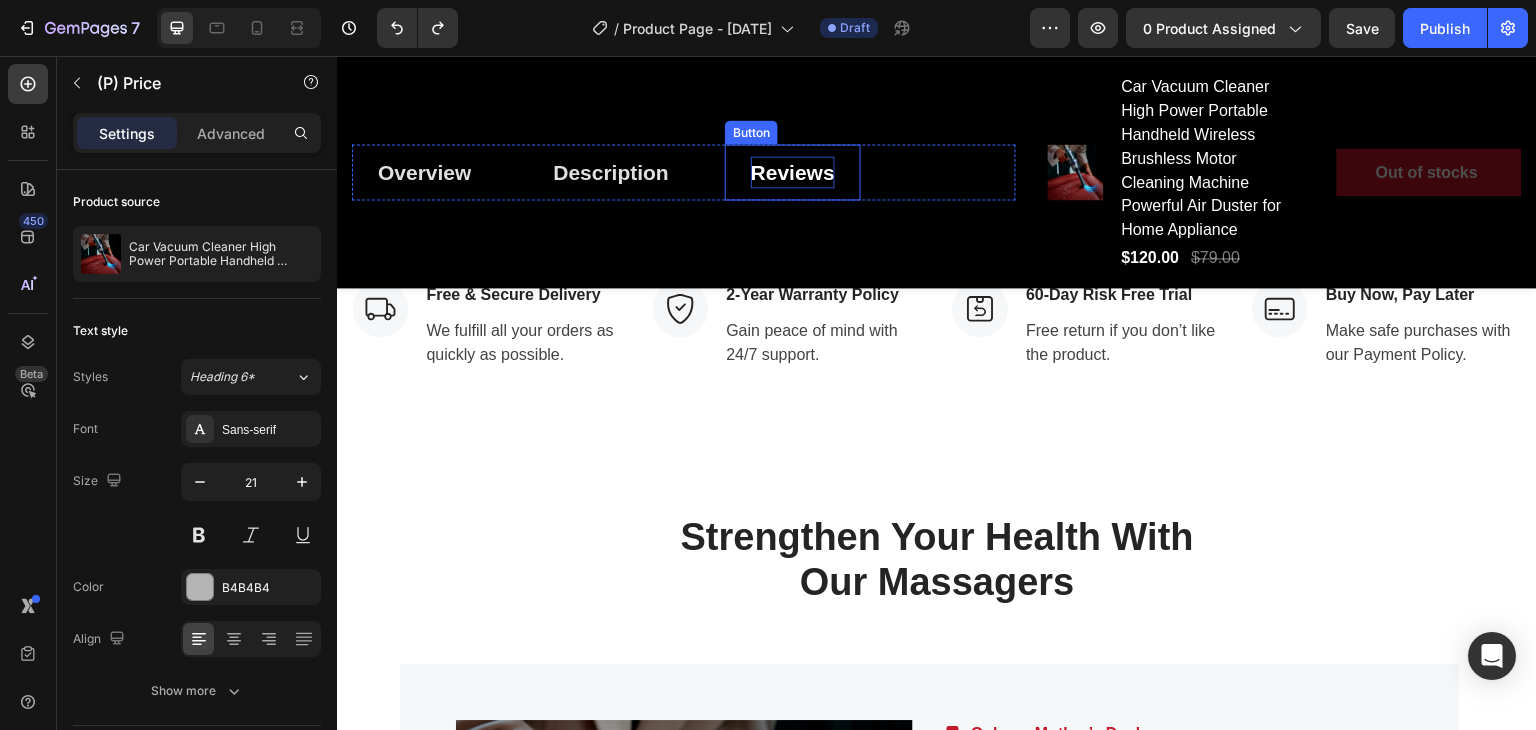 scroll, scrollTop: 5266, scrollLeft: 0, axis: vertical 